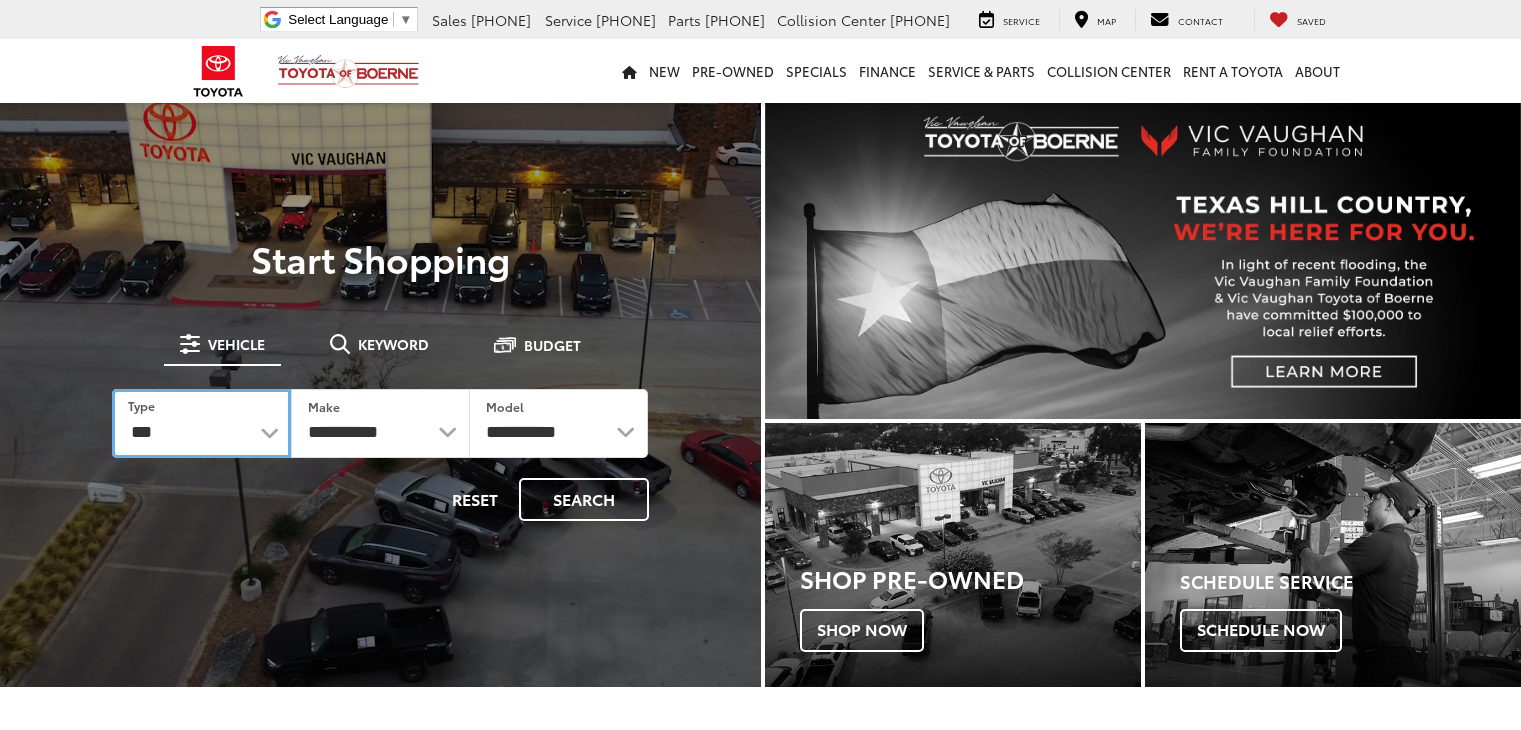 click on "***
***
****
*********" at bounding box center [201, 423] 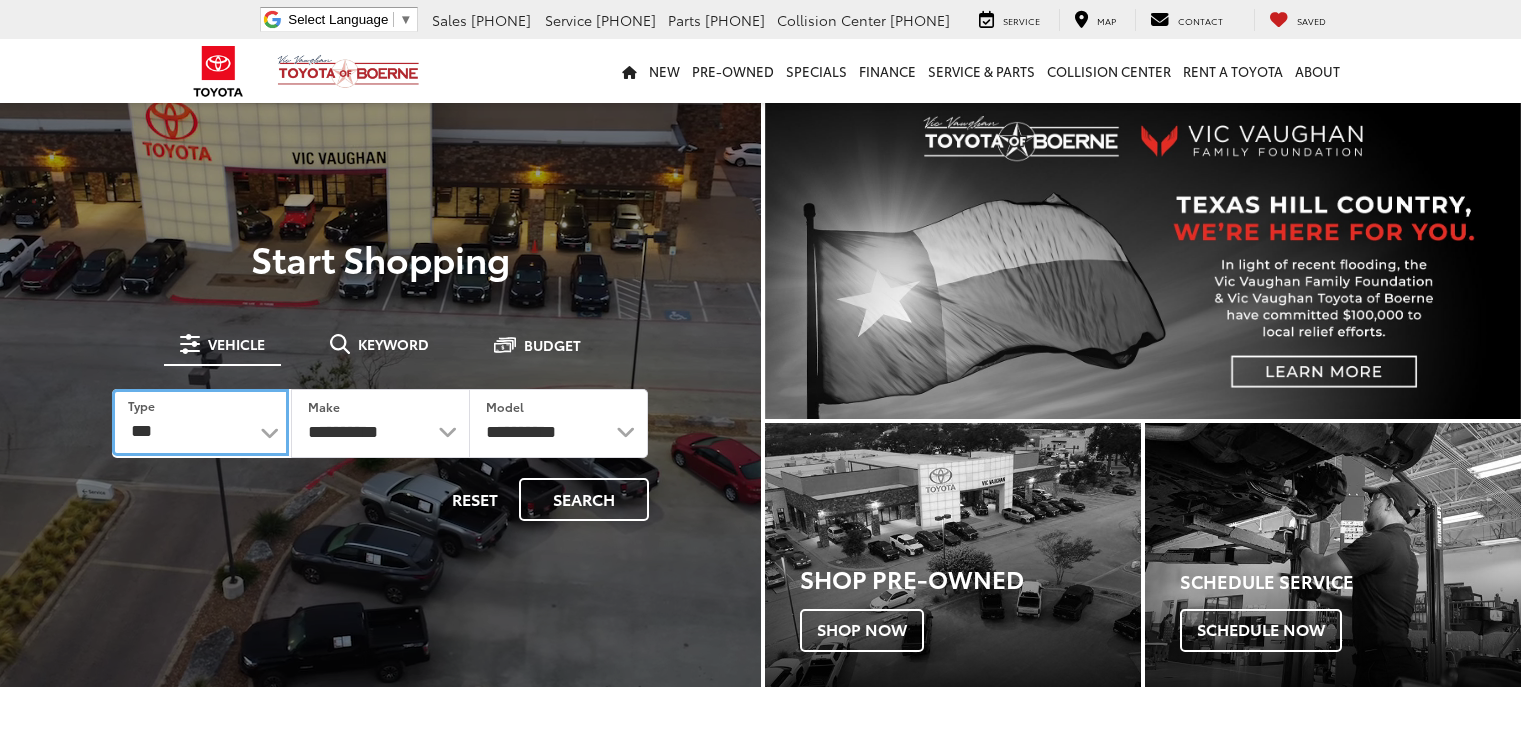 scroll, scrollTop: 0, scrollLeft: 0, axis: both 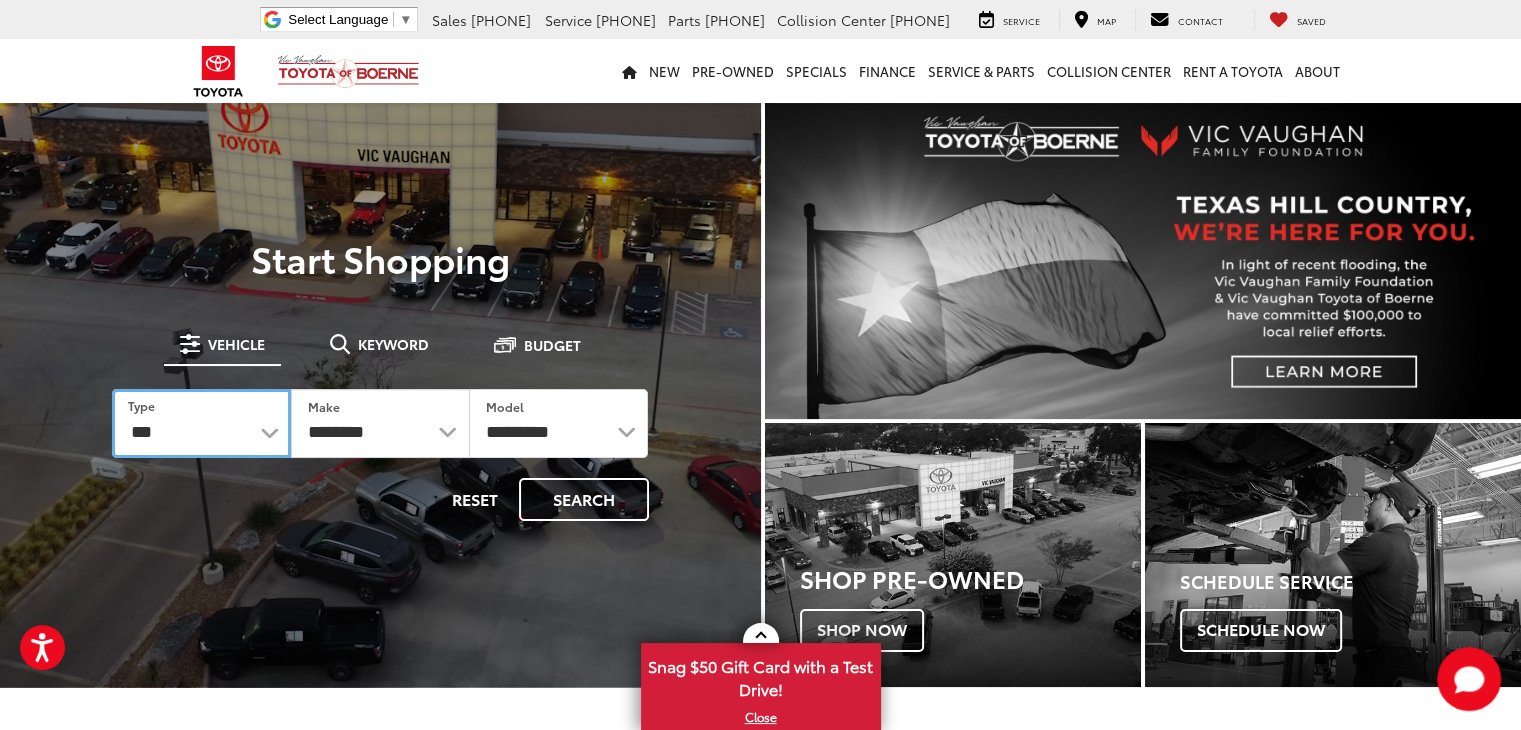 select on "******" 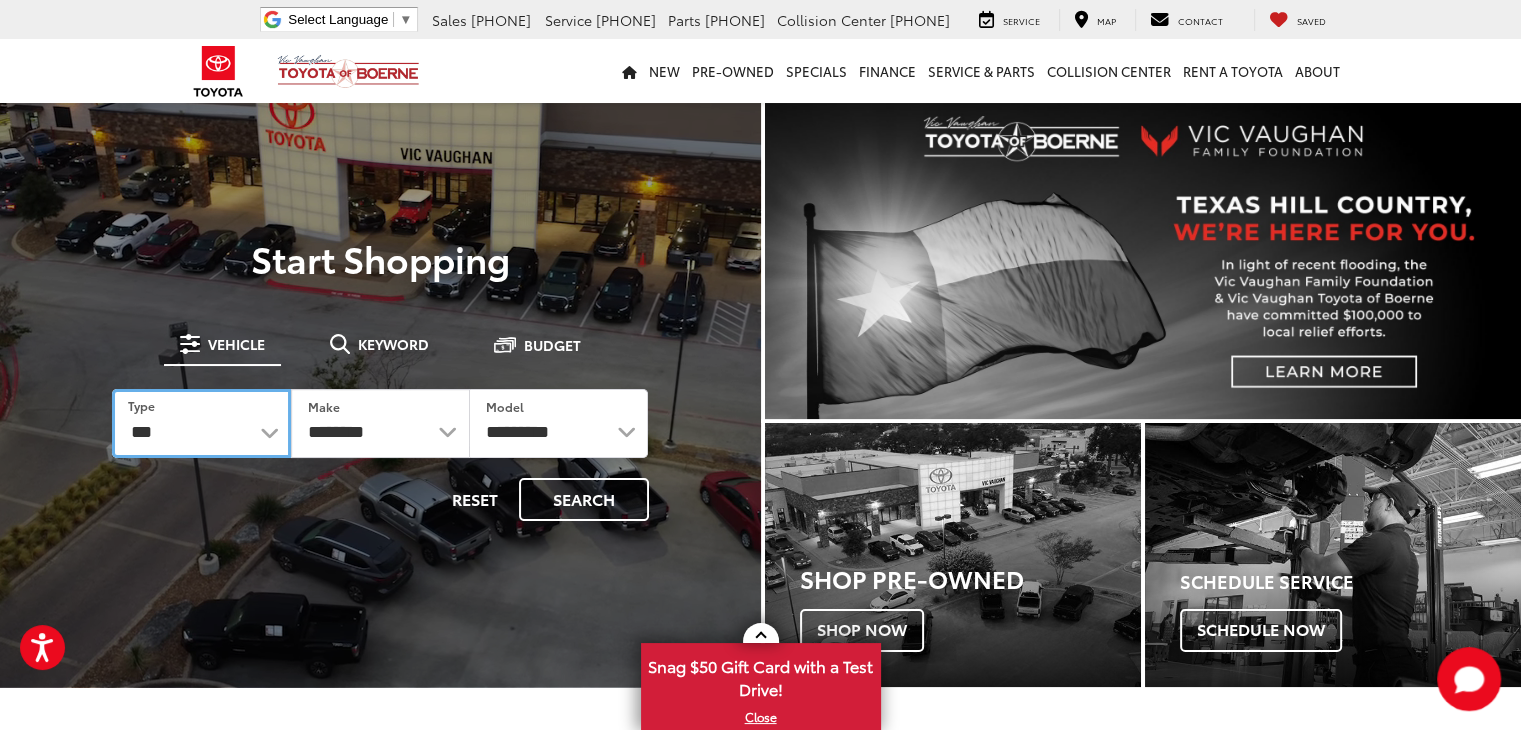 click on "***
***
****
*********" at bounding box center [201, 423] 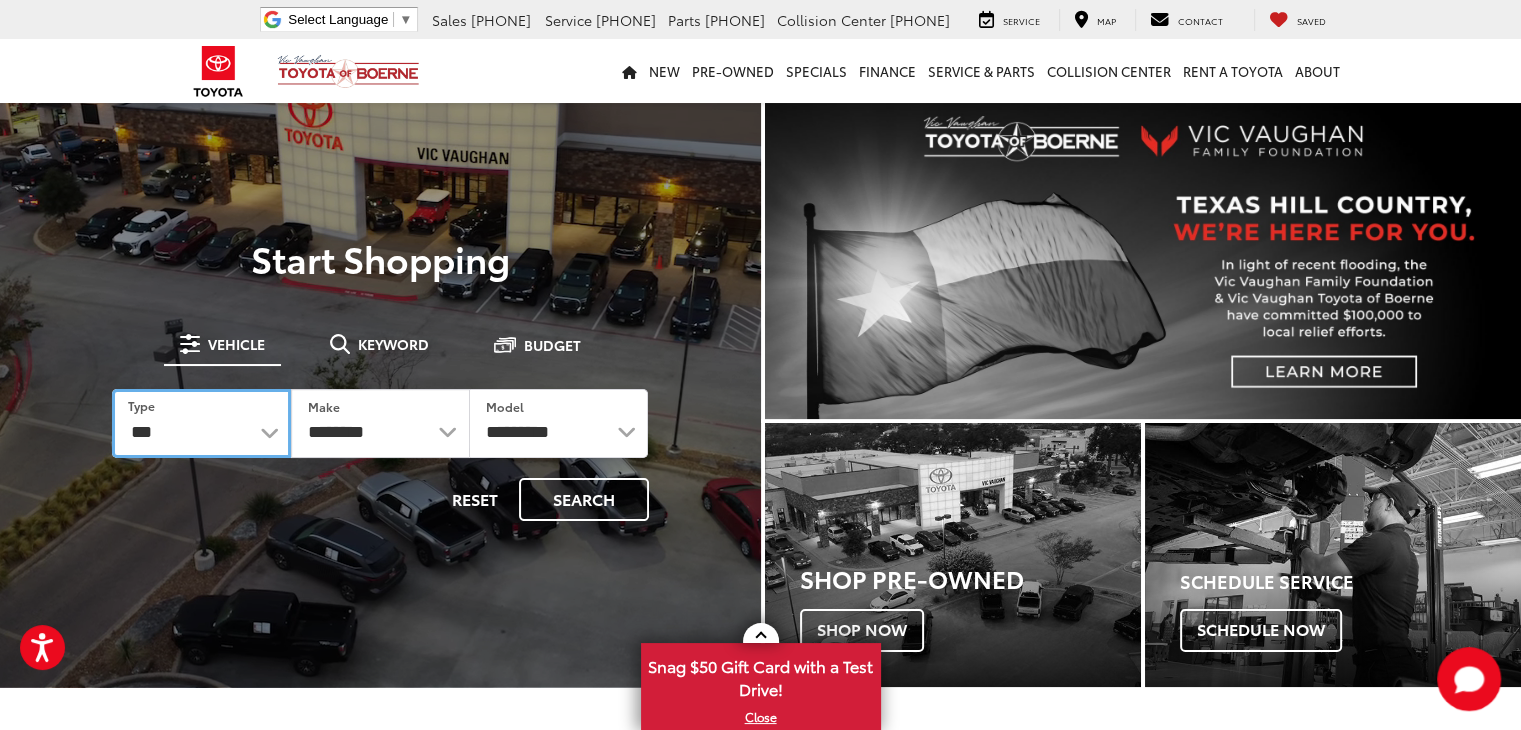 select on "******" 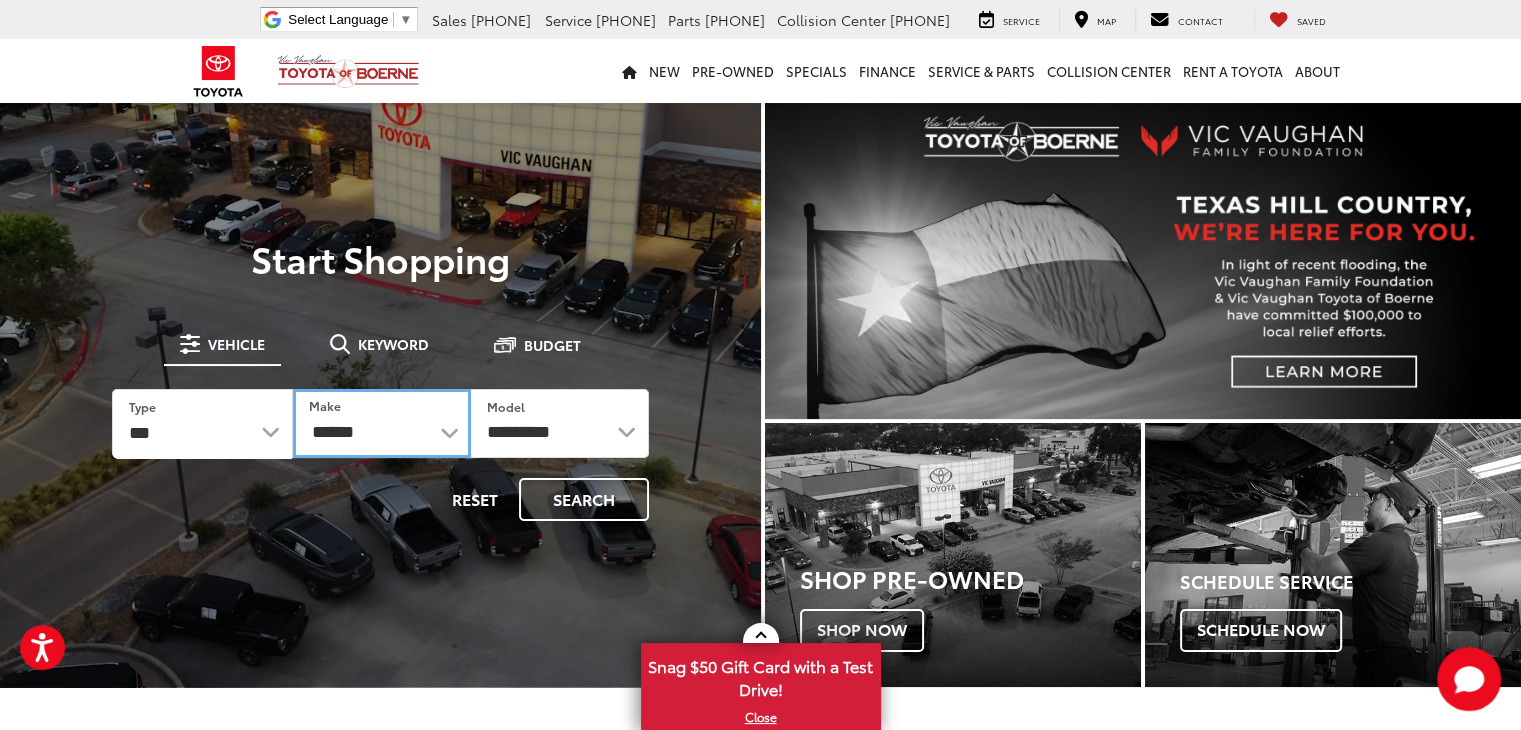 click on "******** ******" at bounding box center [382, 423] 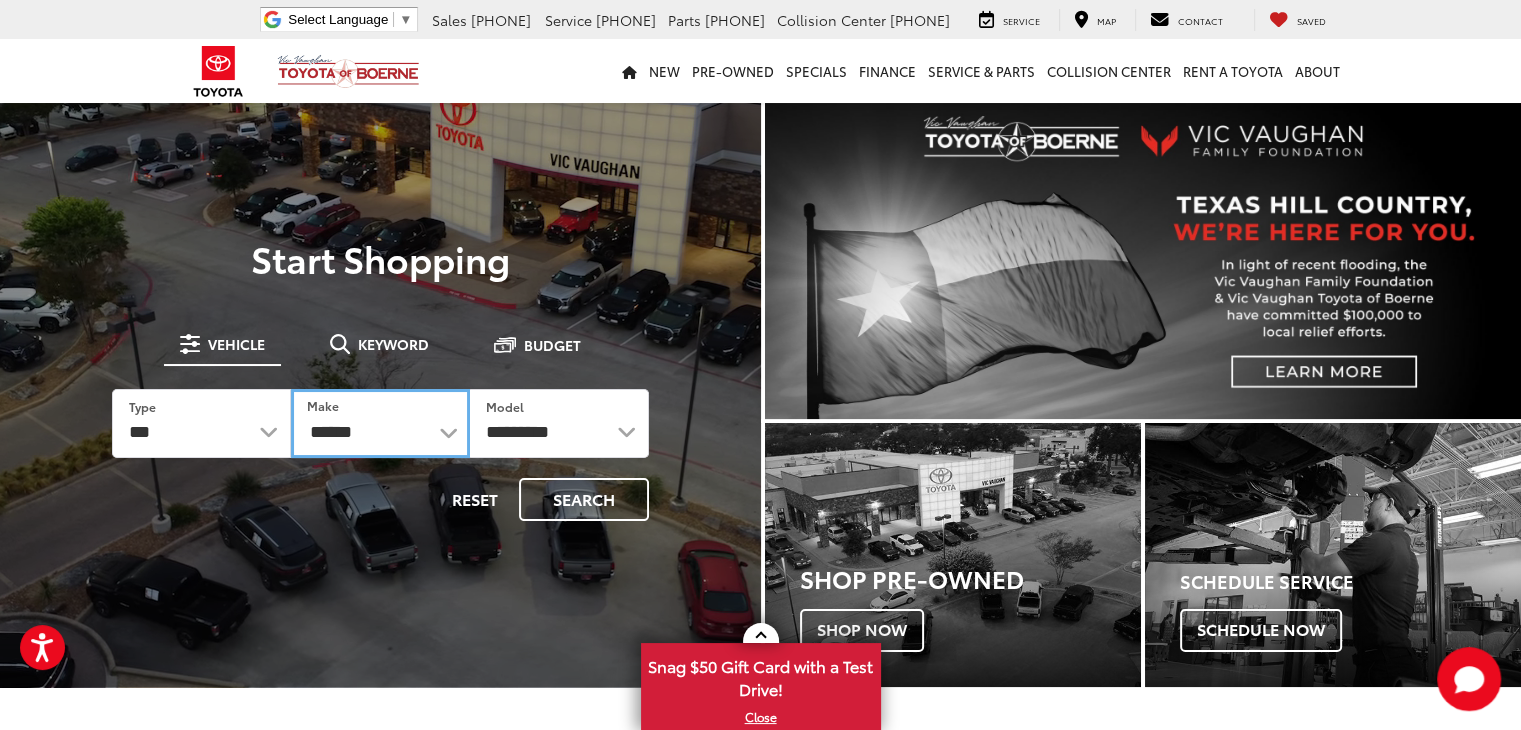 click on "******** ******" at bounding box center [380, 423] 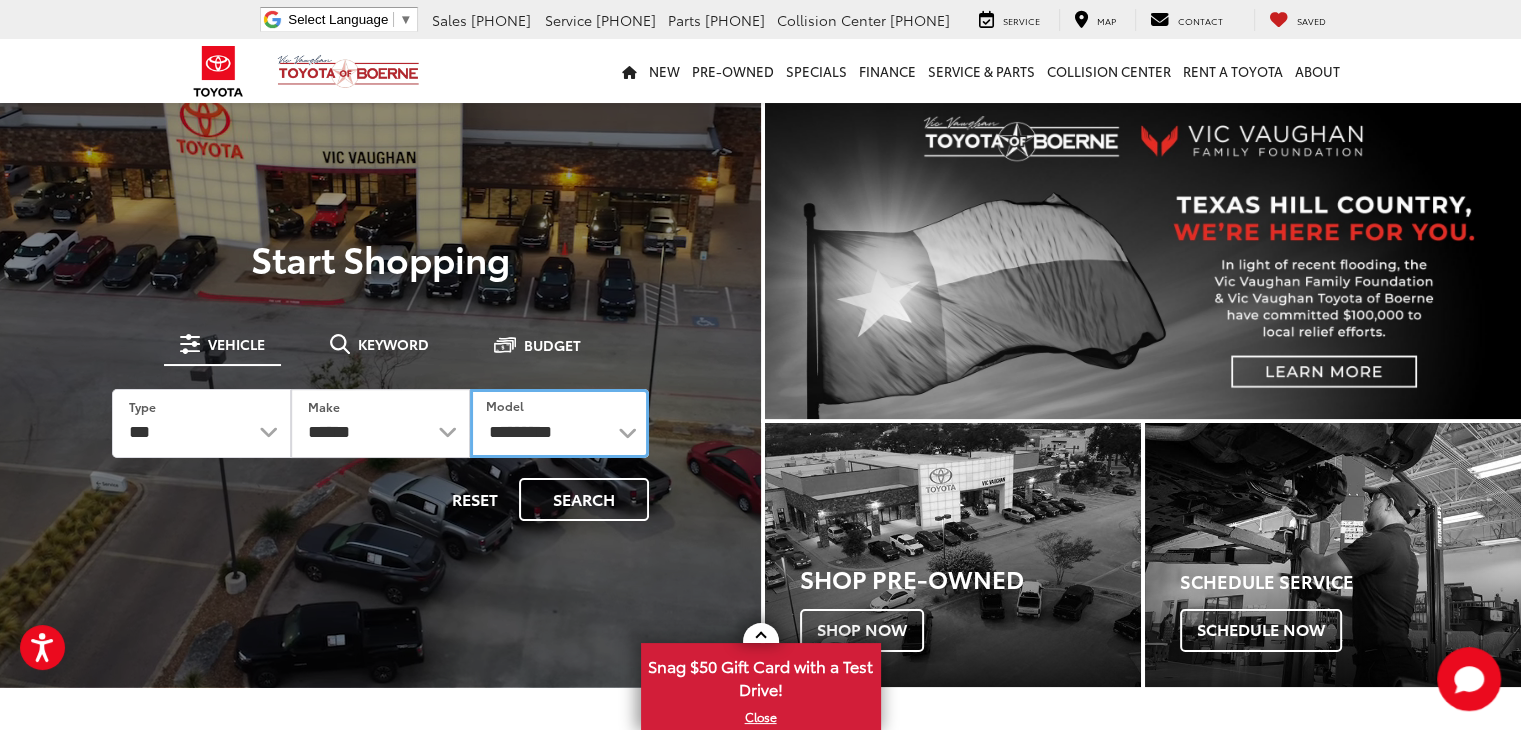 click on "**********" at bounding box center [559, 423] 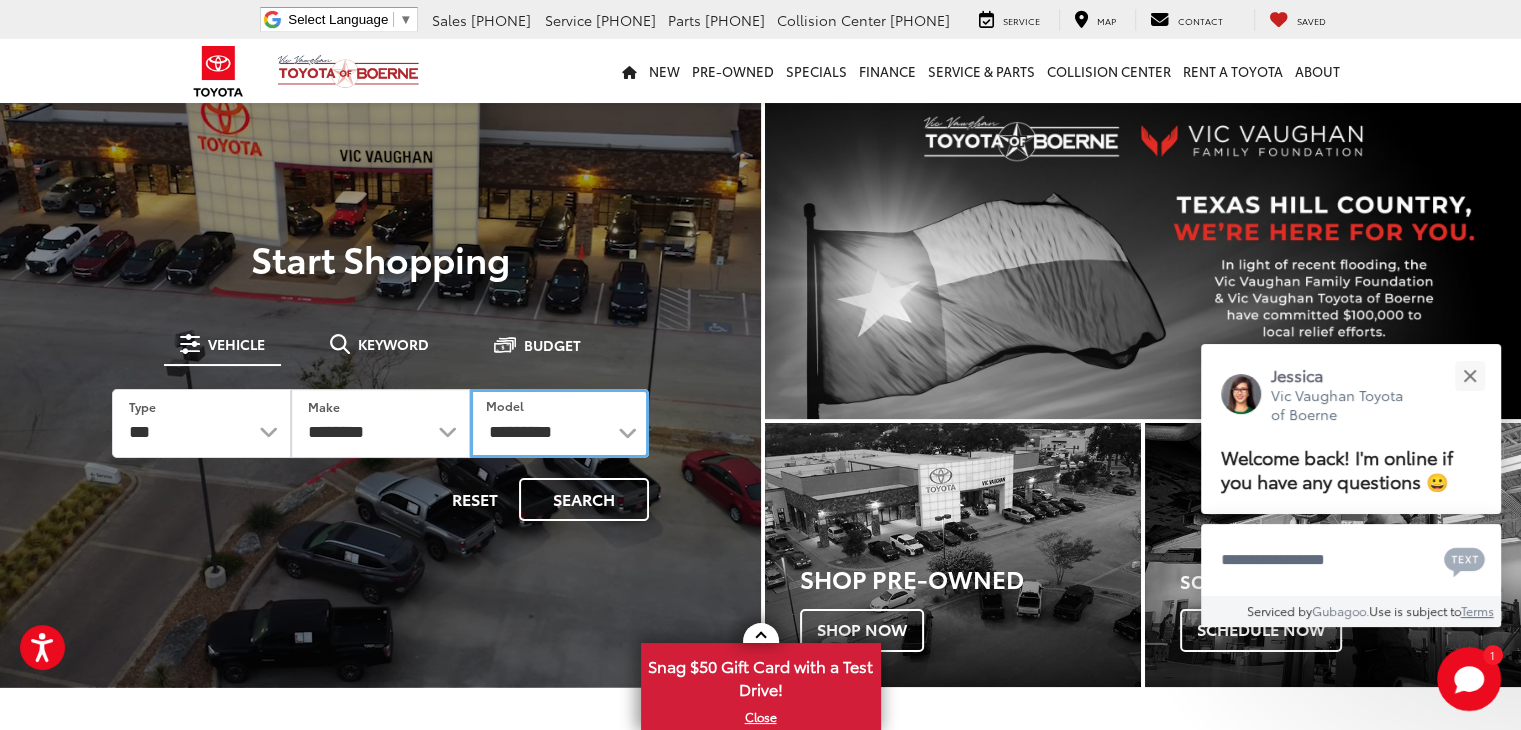 select on "**********" 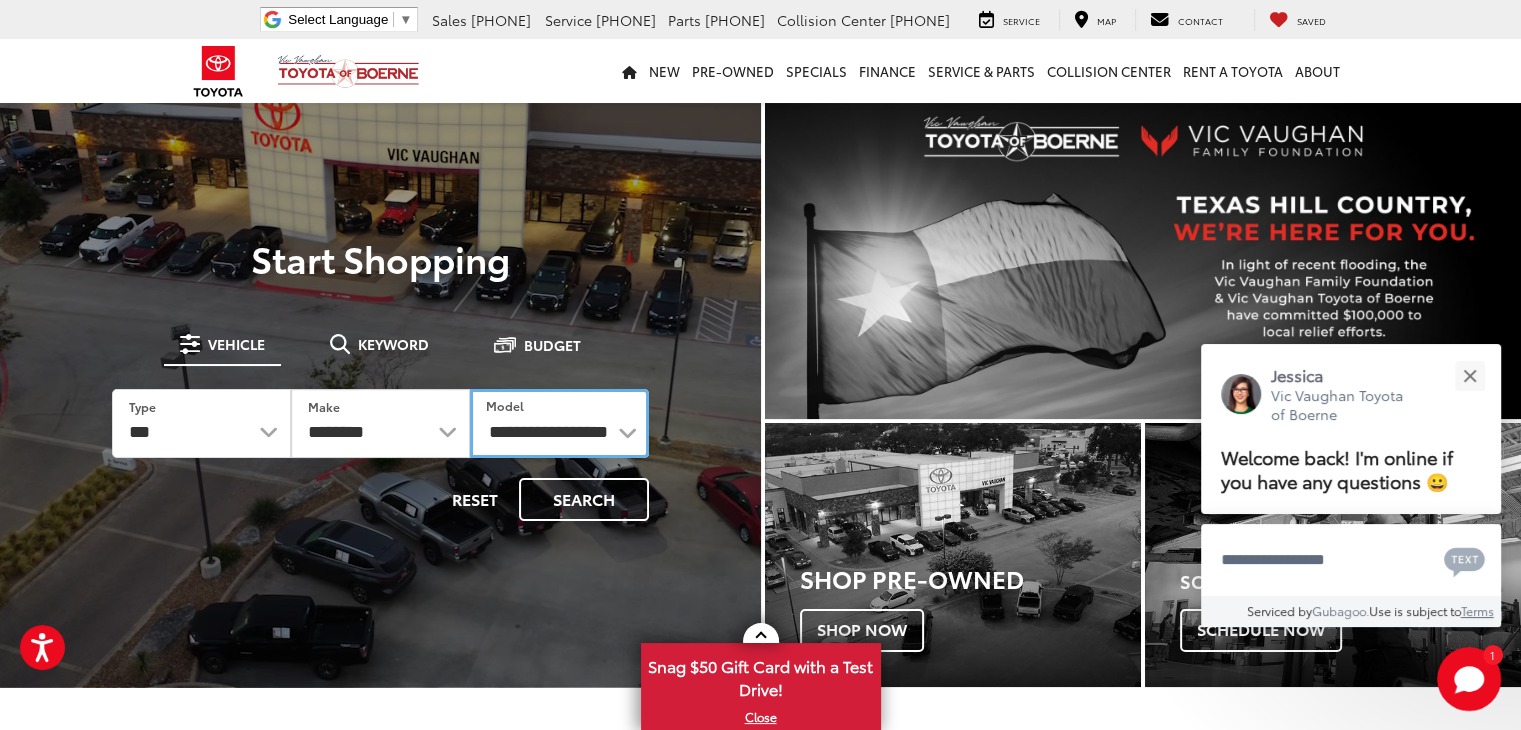 click on "**********" at bounding box center (559, 423) 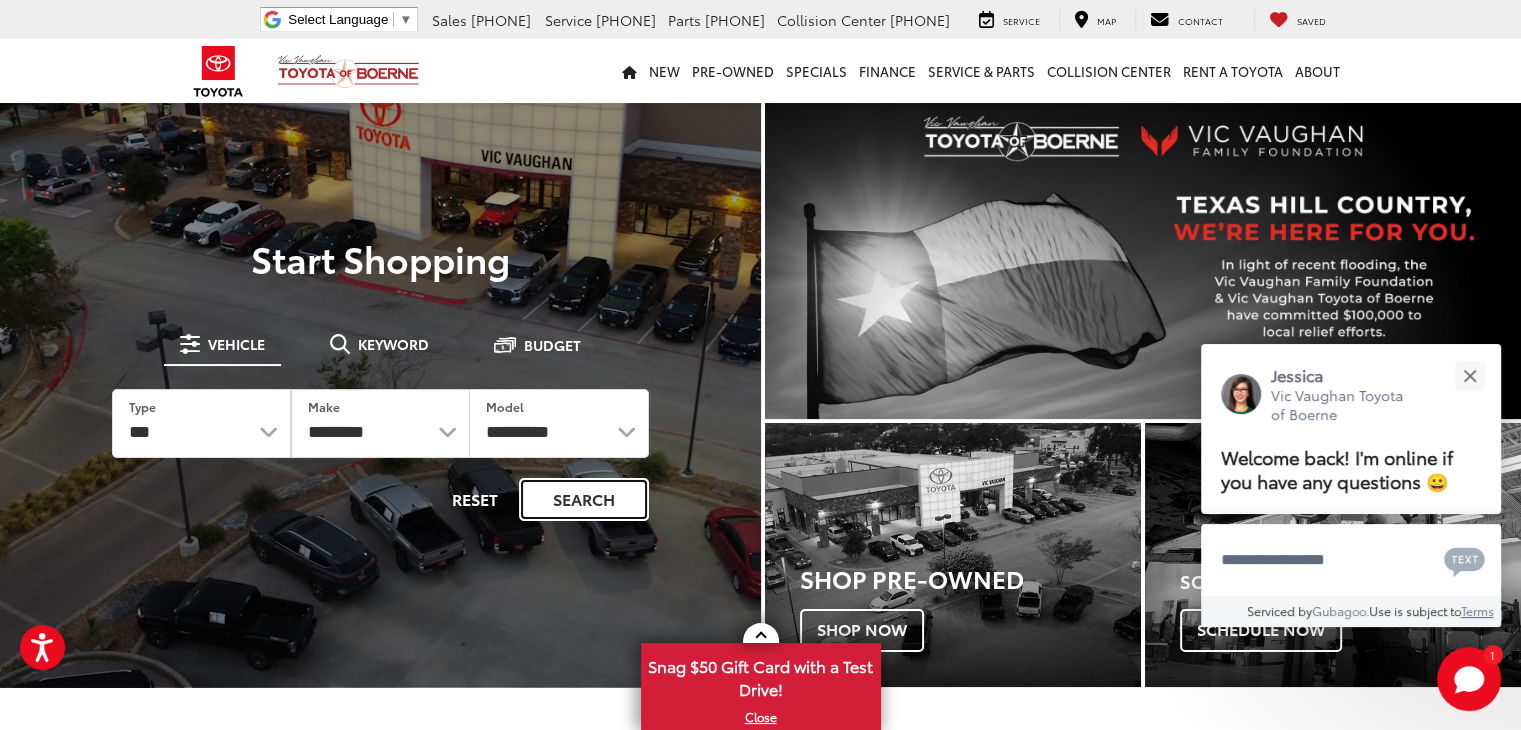 click on "Search" at bounding box center [584, 499] 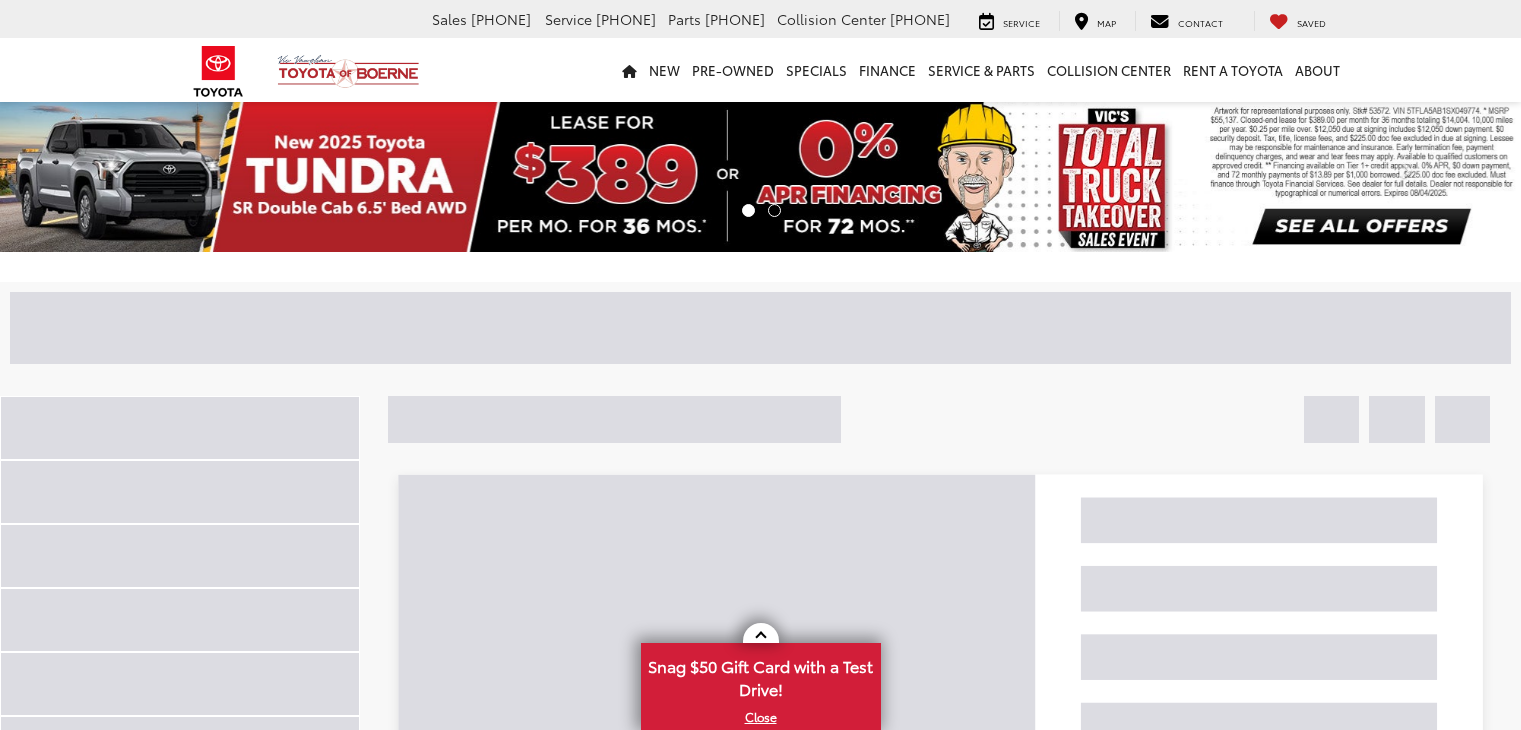 scroll, scrollTop: 0, scrollLeft: 0, axis: both 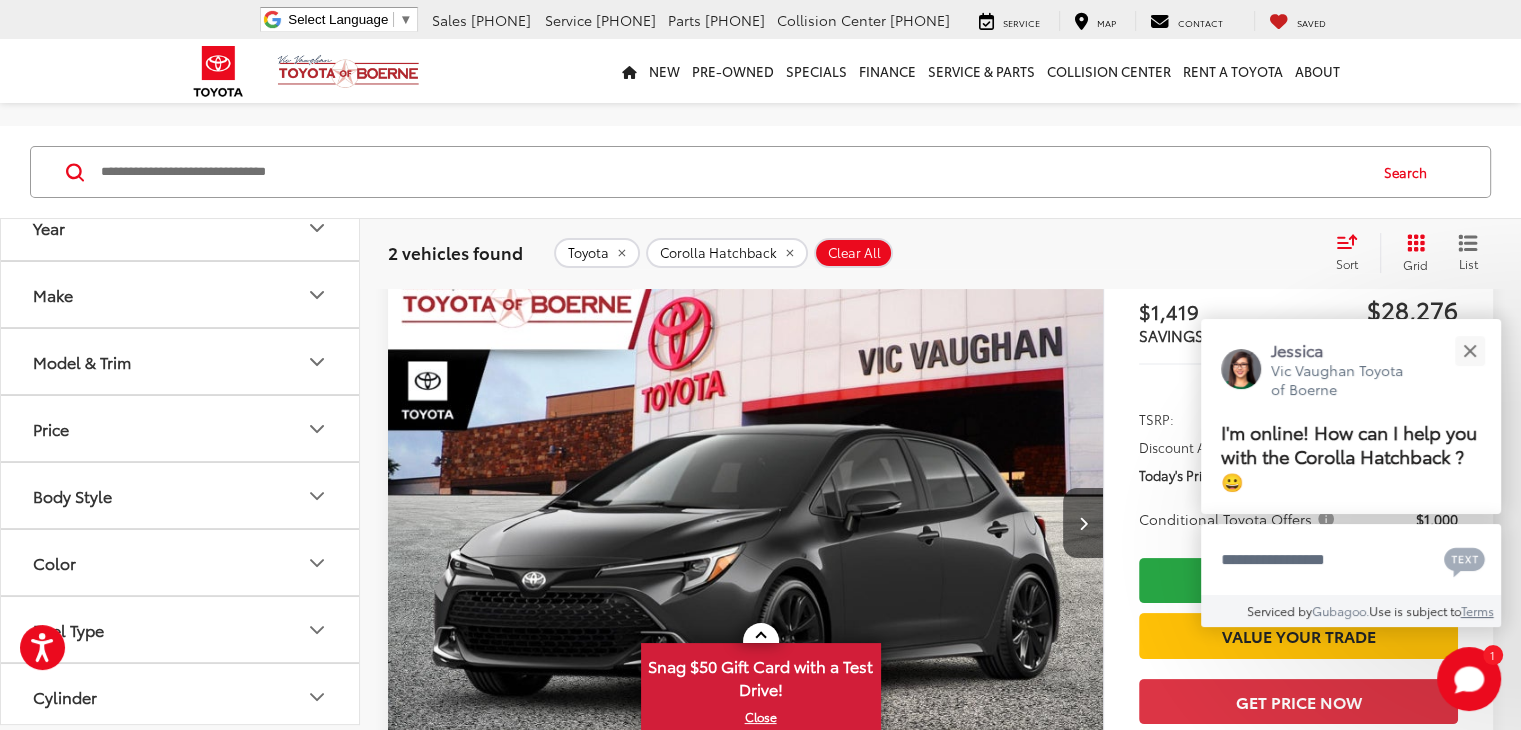 click 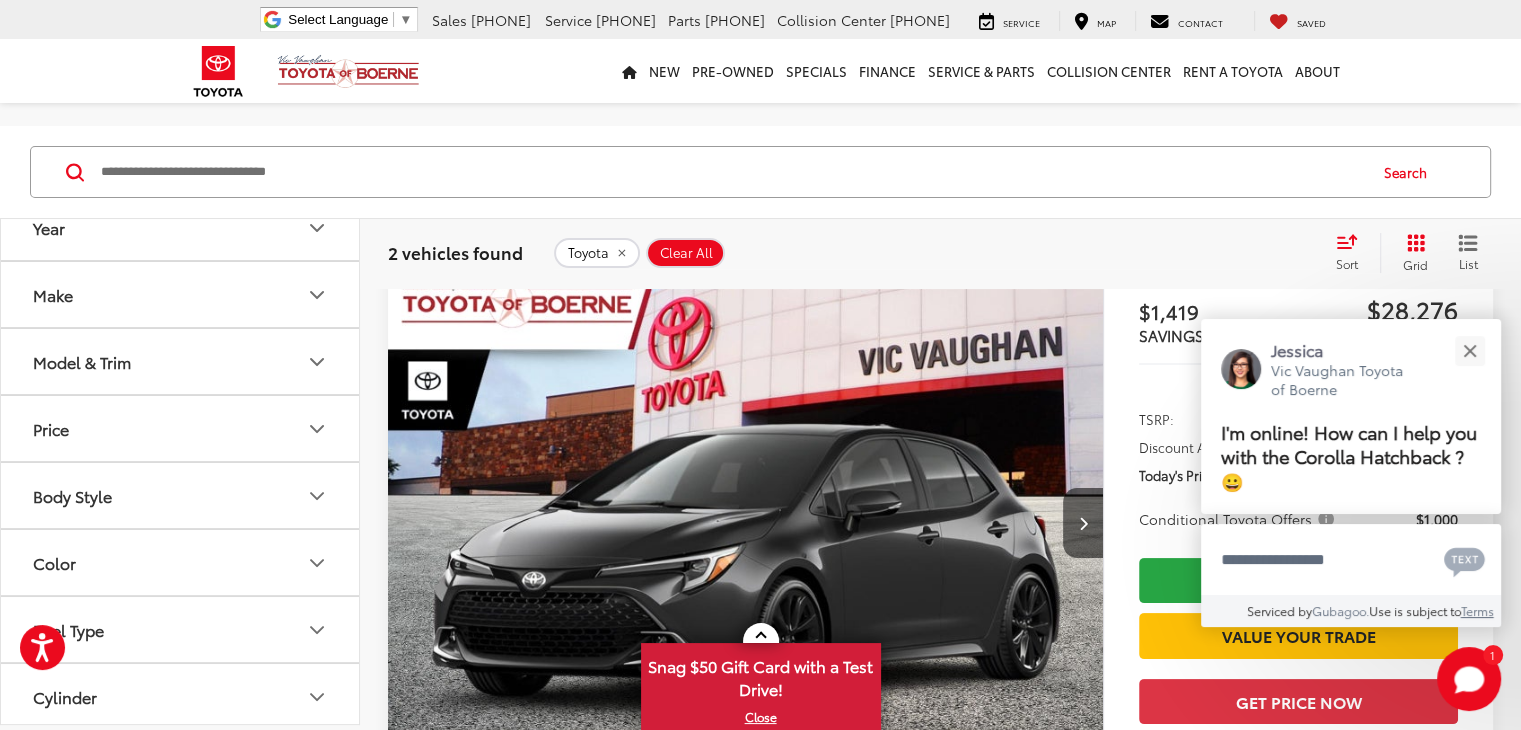 scroll, scrollTop: 156, scrollLeft: 0, axis: vertical 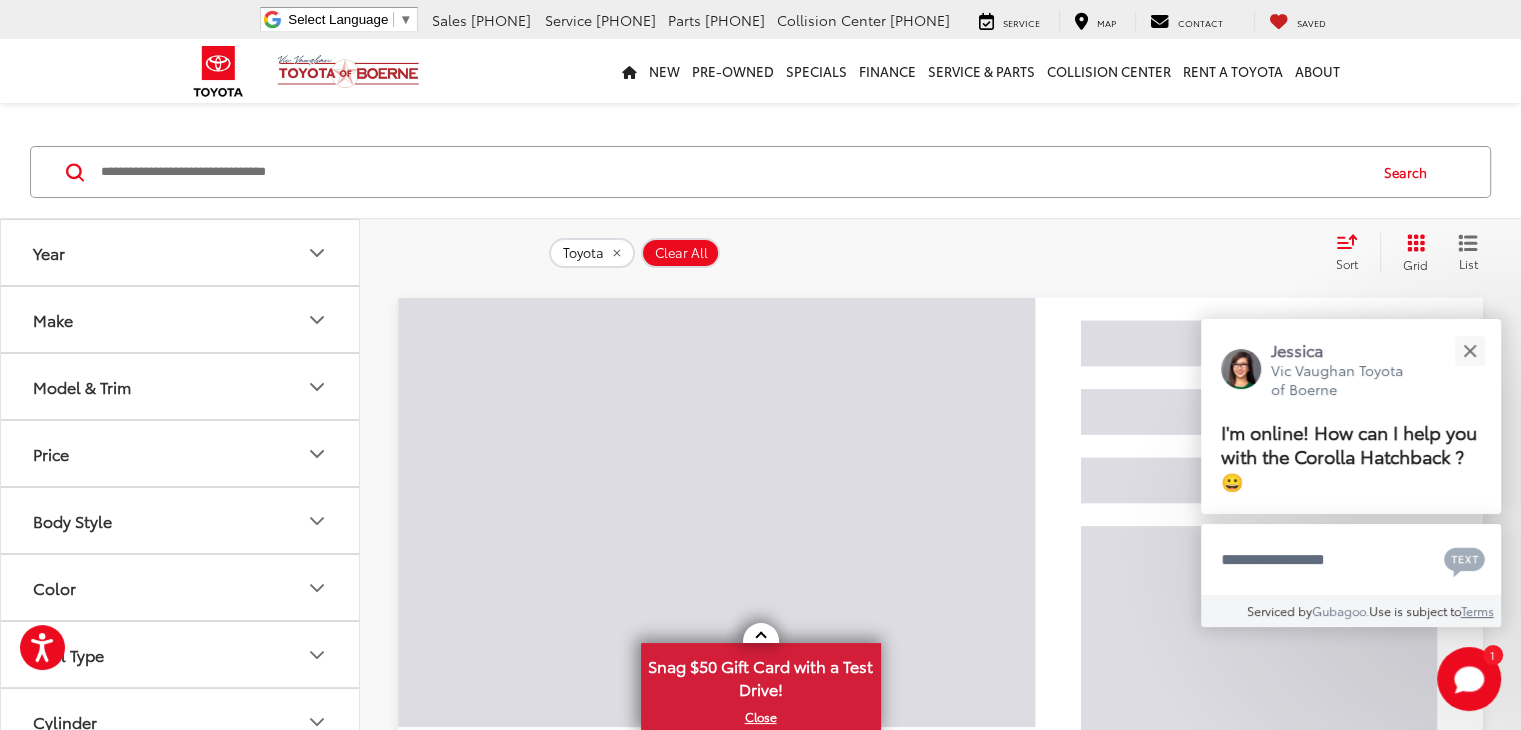 click on "Model & Trim" at bounding box center (181, 386) 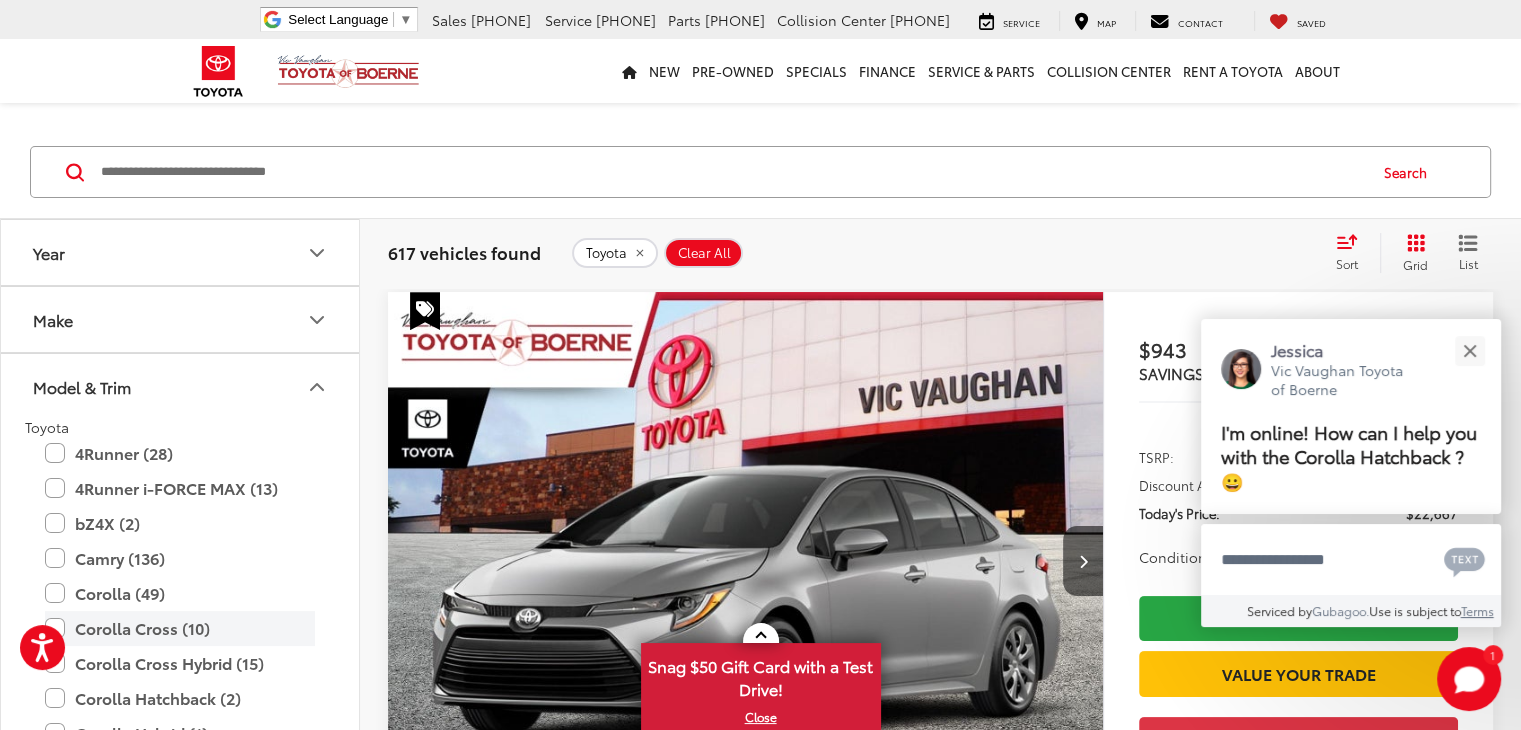 click on "Corolla Cross (10)" at bounding box center (180, 628) 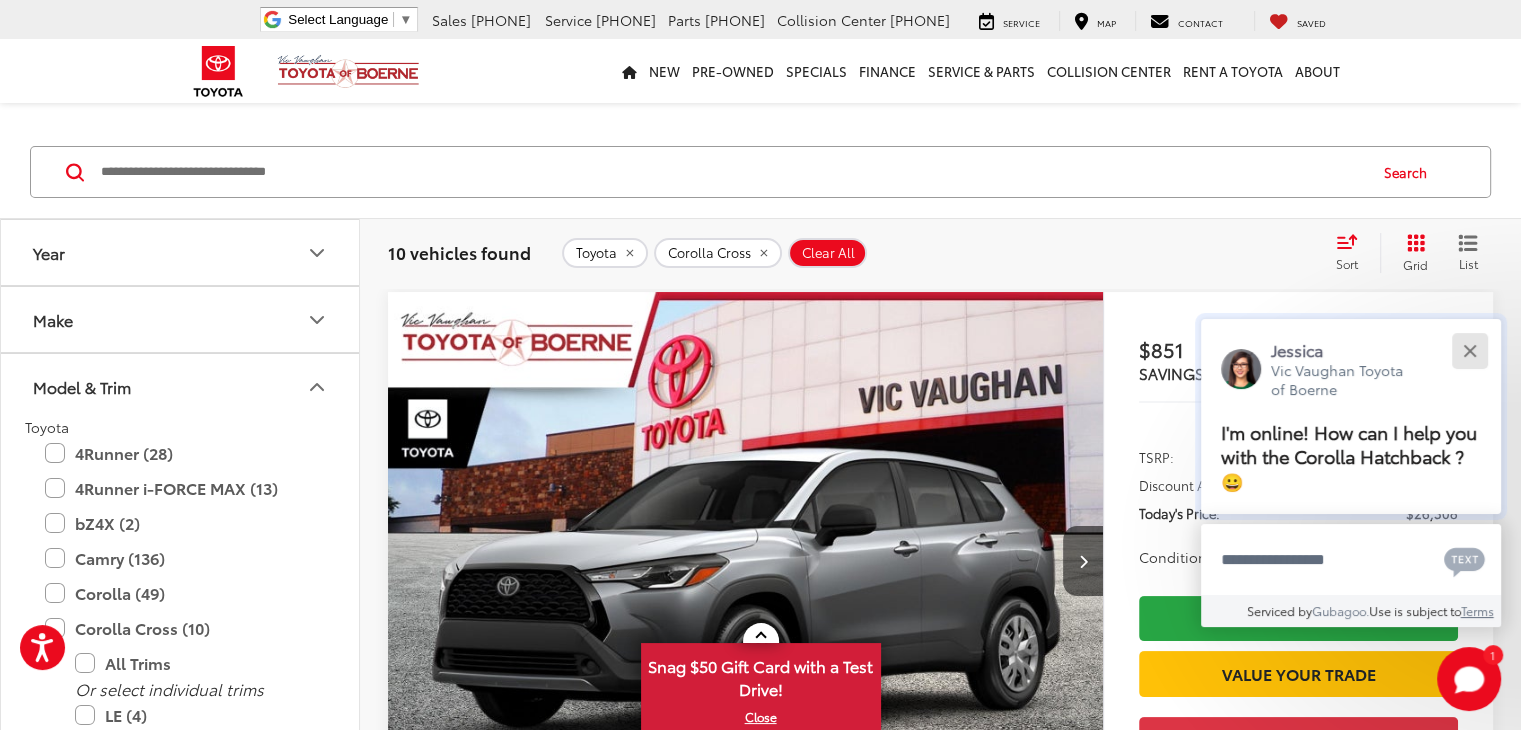click at bounding box center (1469, 350) 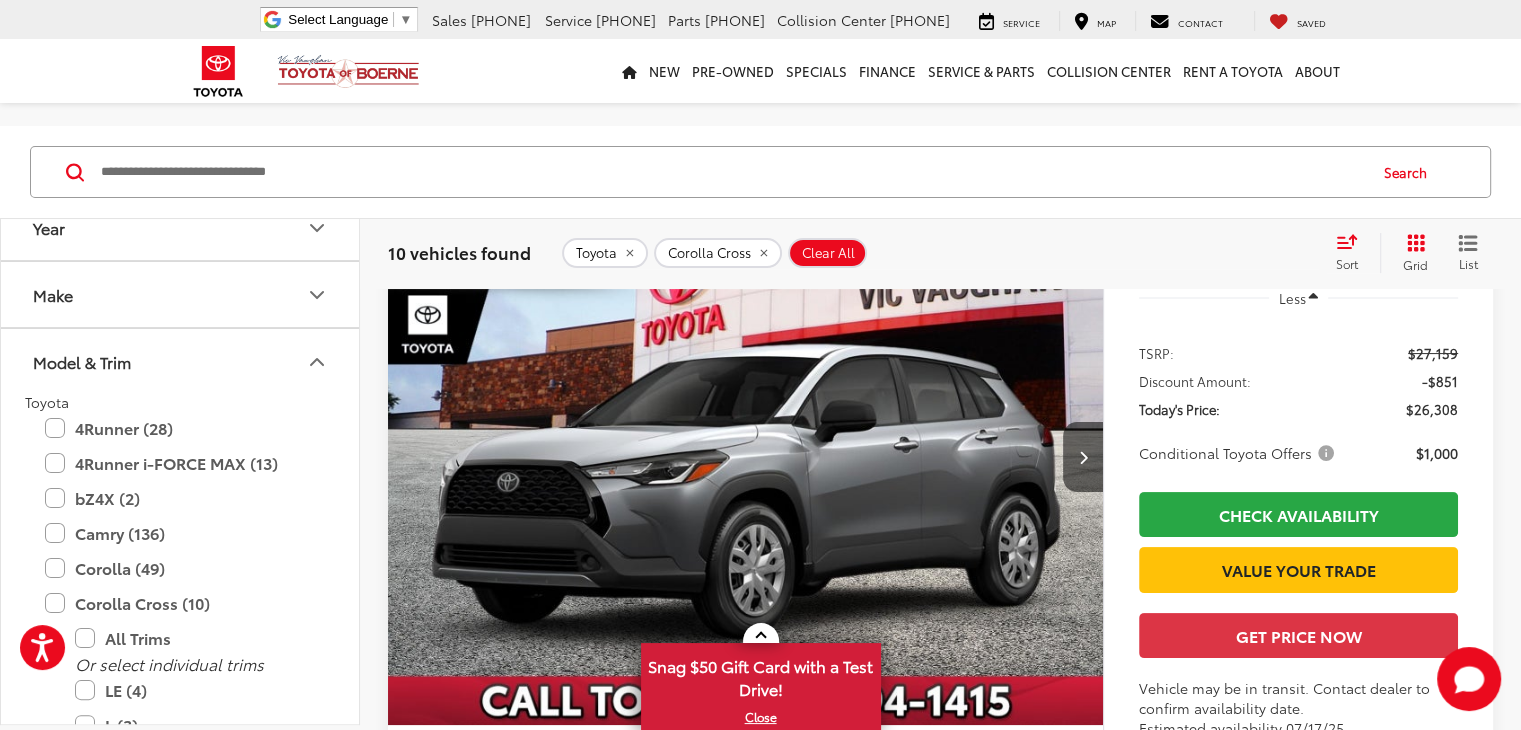 scroll, scrollTop: 313, scrollLeft: 0, axis: vertical 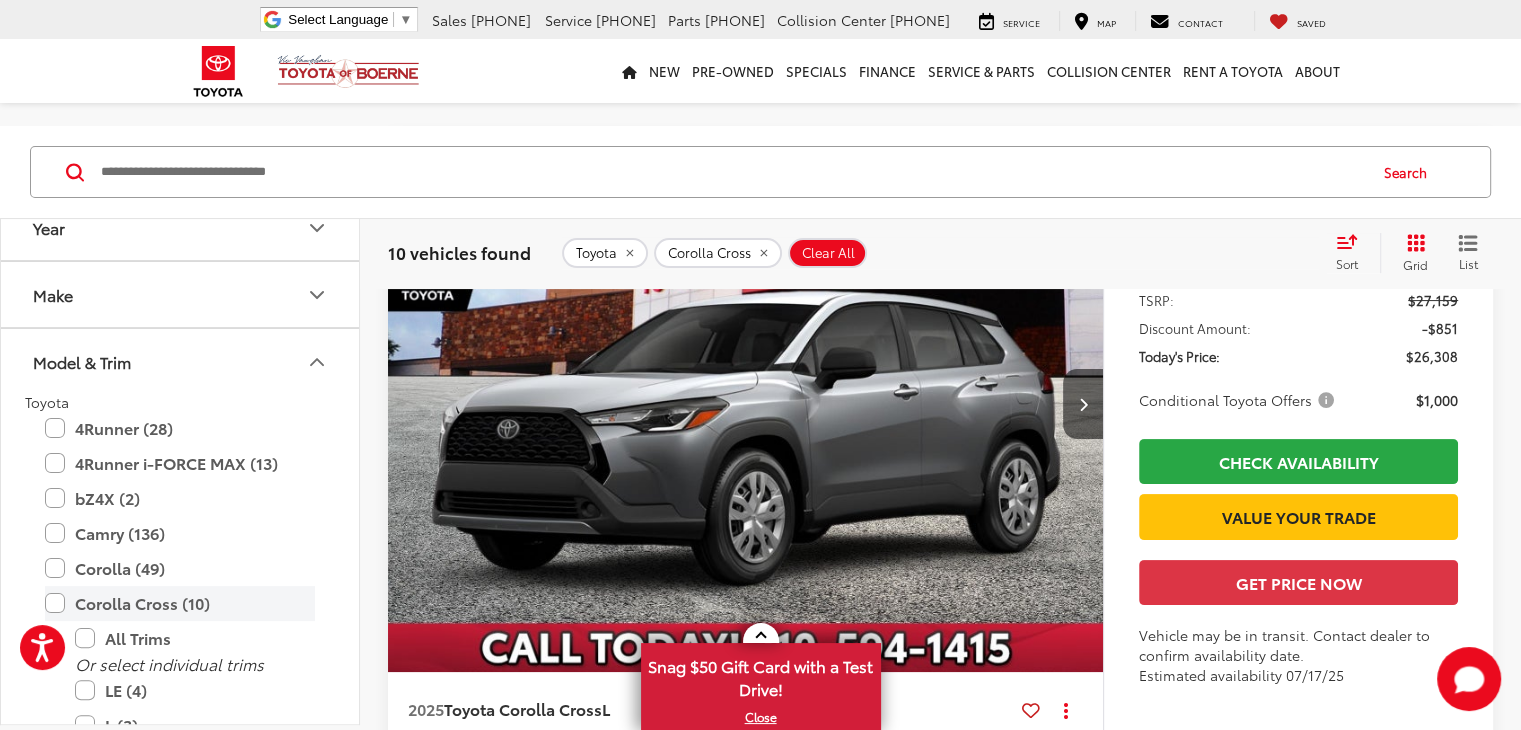 click on "Corolla Cross (10)" at bounding box center (180, 603) 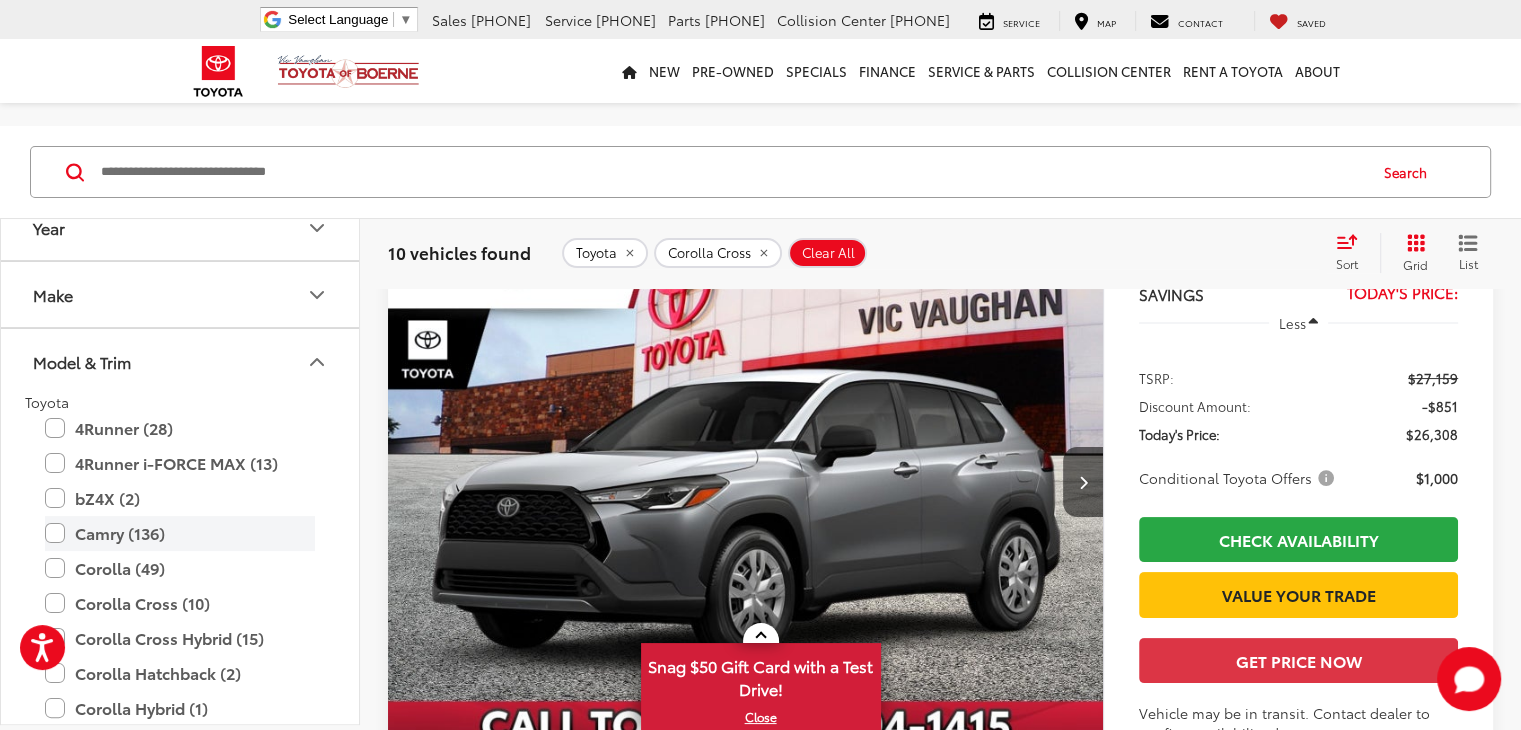 scroll, scrollTop: 156, scrollLeft: 0, axis: vertical 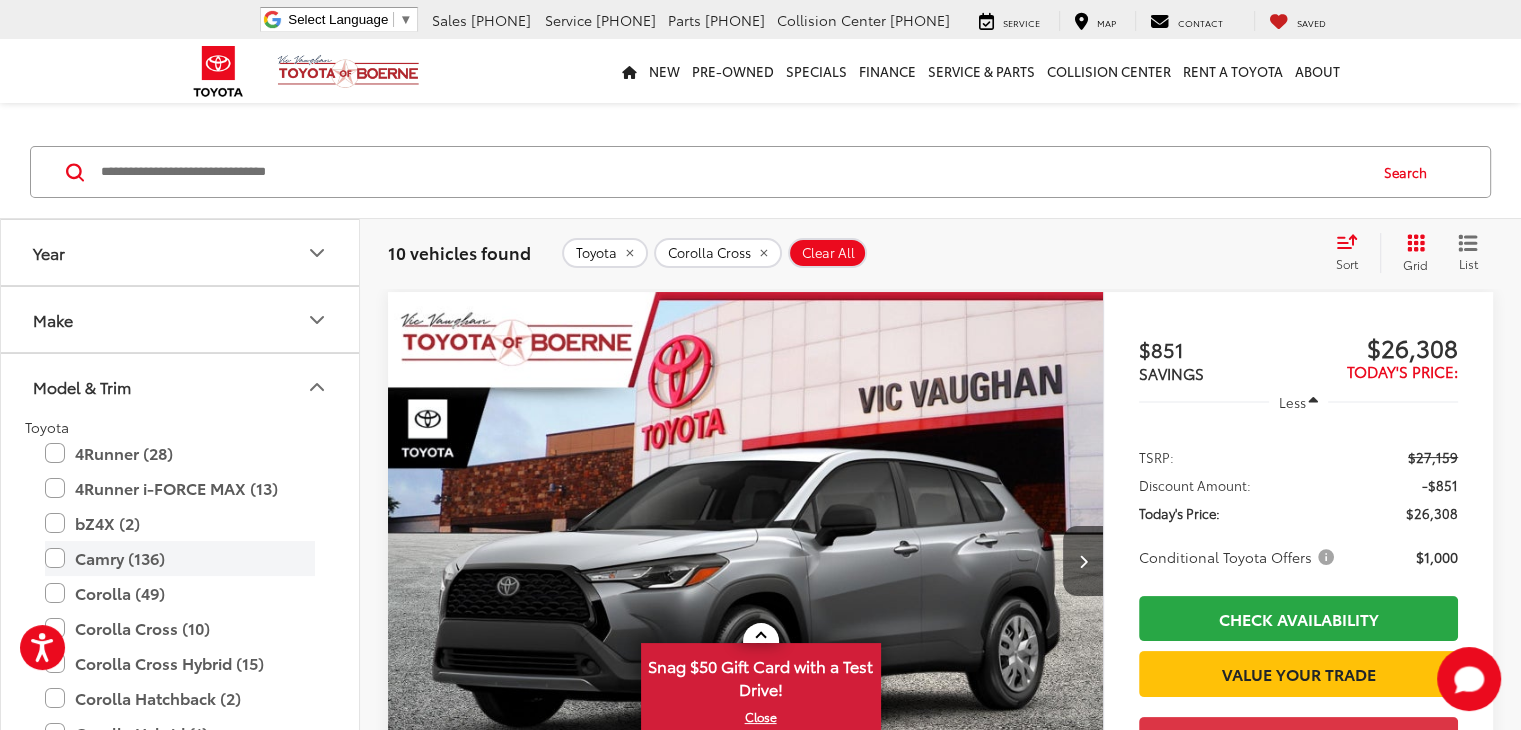 click on "Camry (136)" at bounding box center (180, 558) 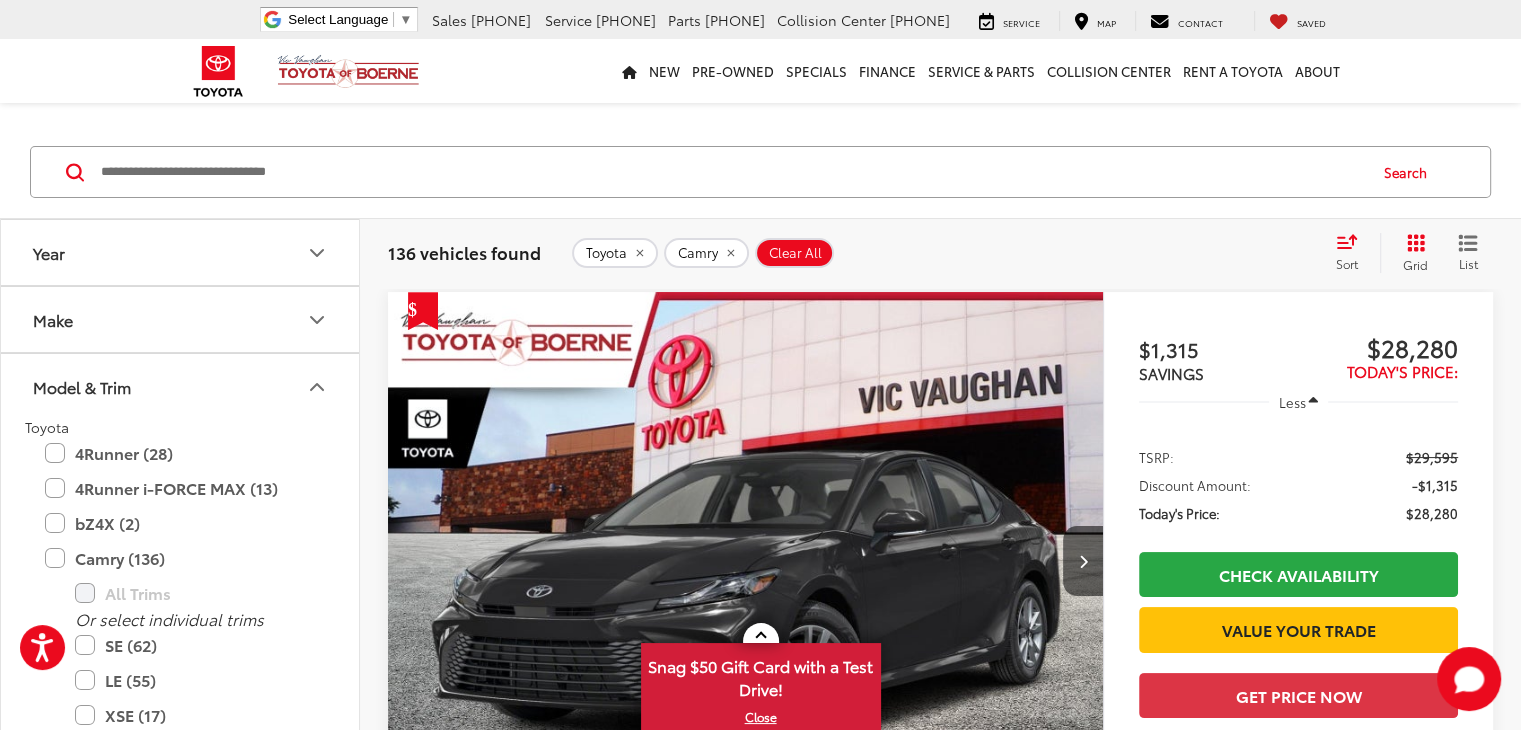 click on "Discount Amount:
-$1,315" at bounding box center [1298, 485] 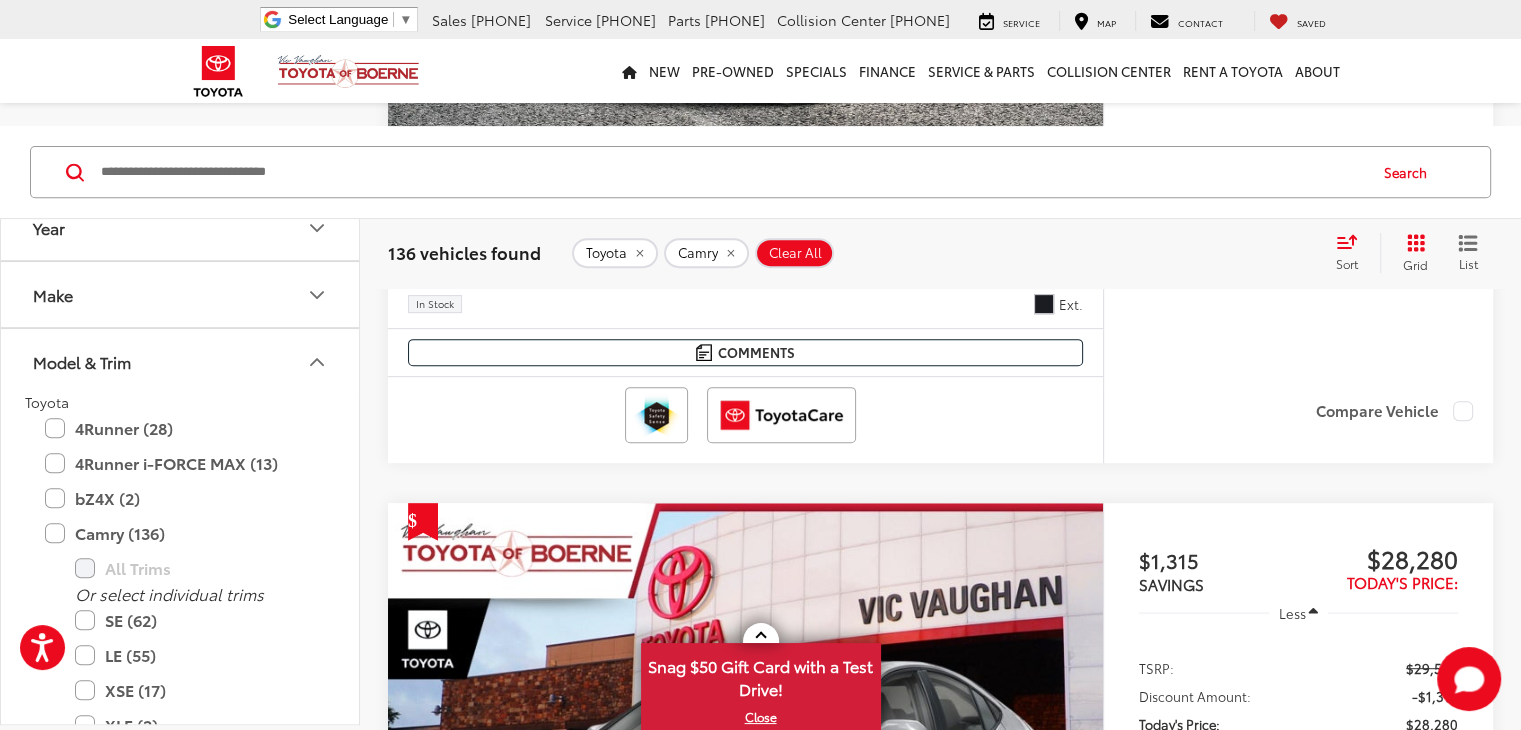 scroll, scrollTop: 1432, scrollLeft: 0, axis: vertical 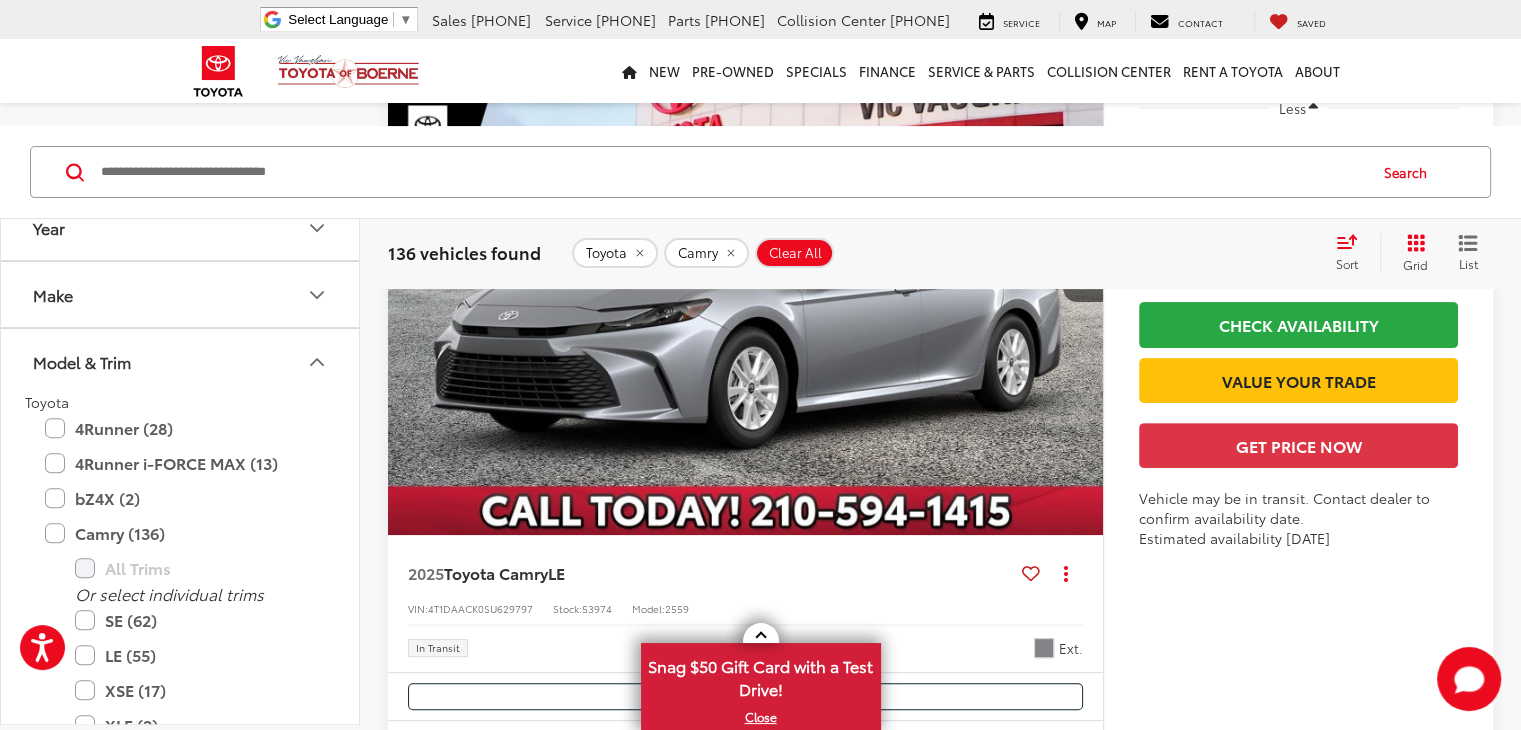 click at bounding box center (746, 1965) 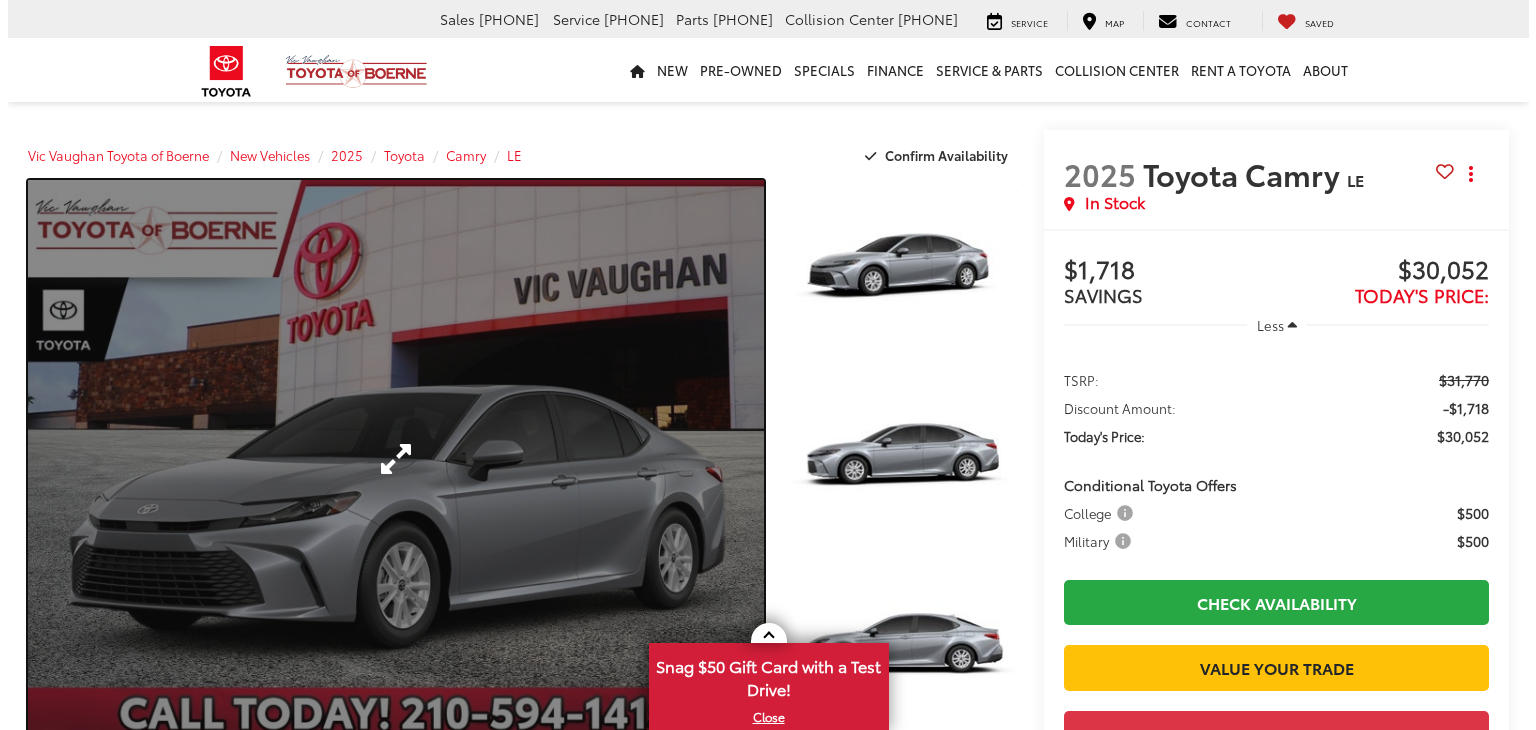 scroll, scrollTop: 0, scrollLeft: 0, axis: both 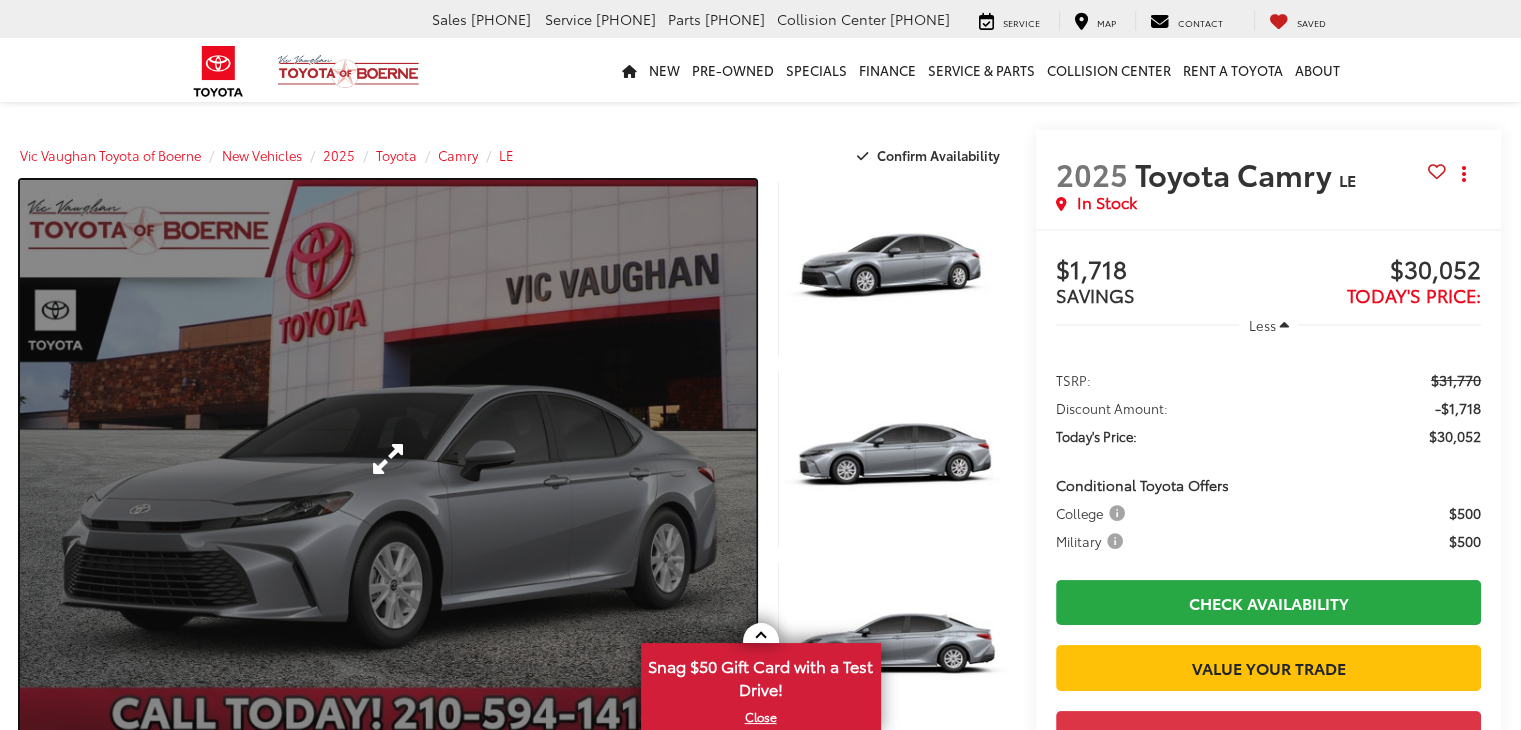 click at bounding box center (388, 459) 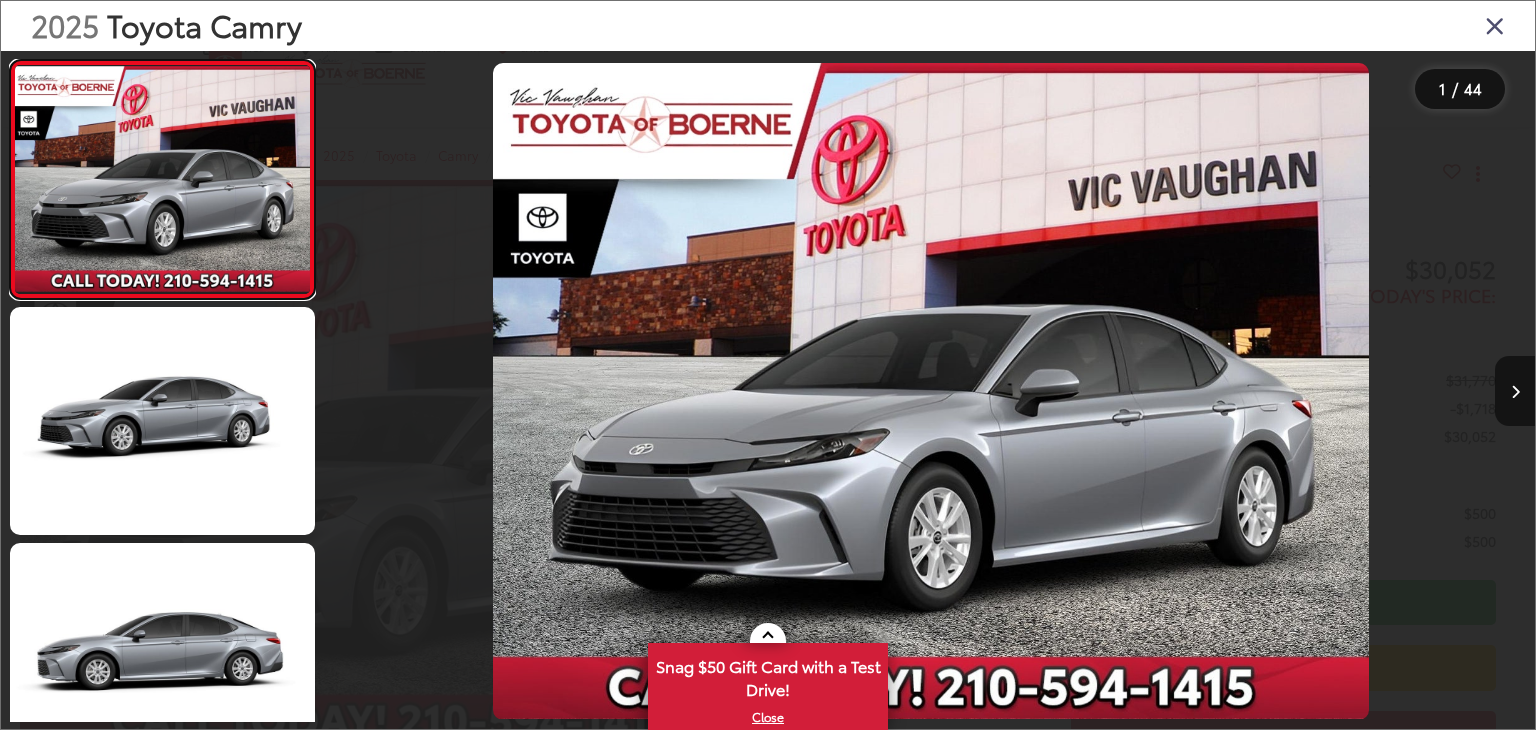 scroll, scrollTop: 0, scrollLeft: 0, axis: both 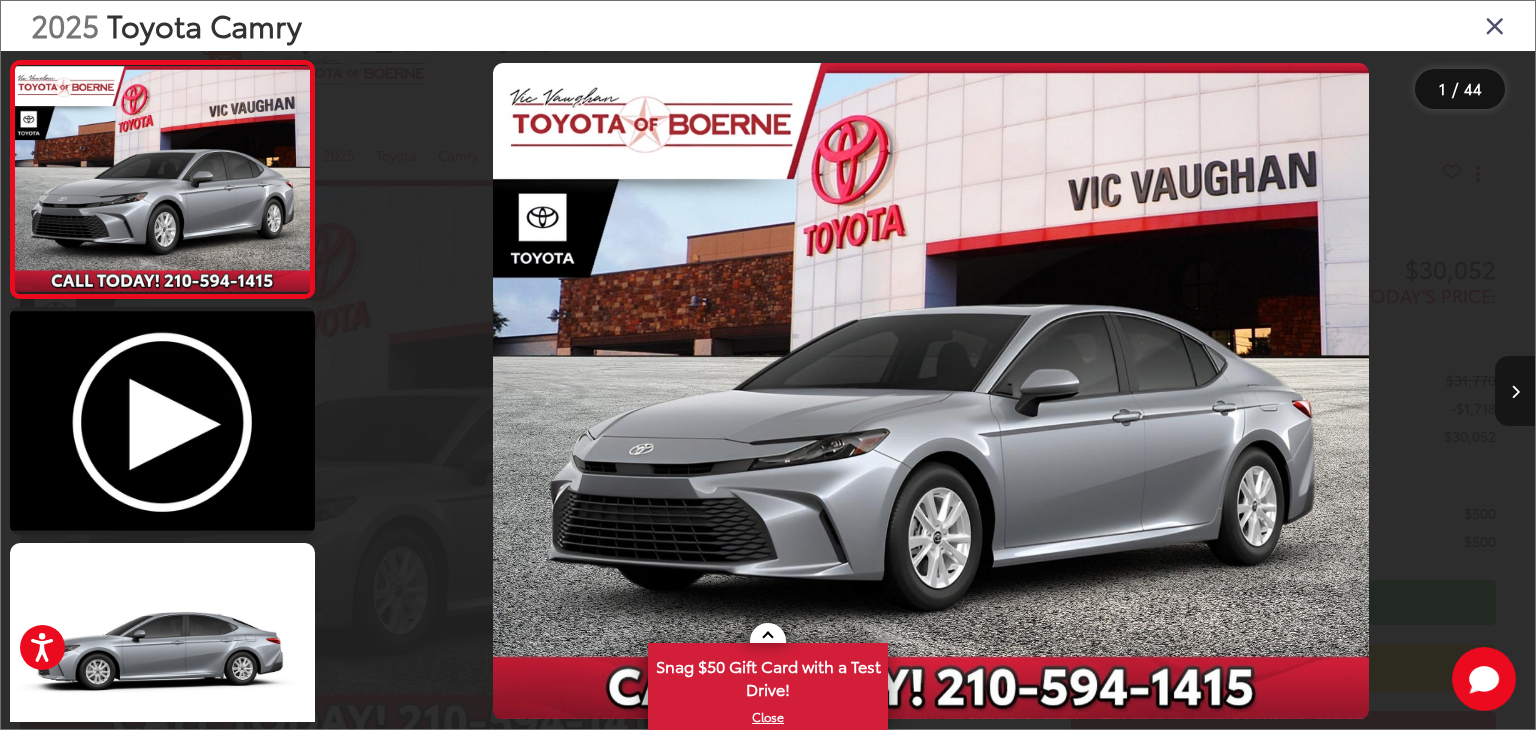 click at bounding box center [1515, 391] 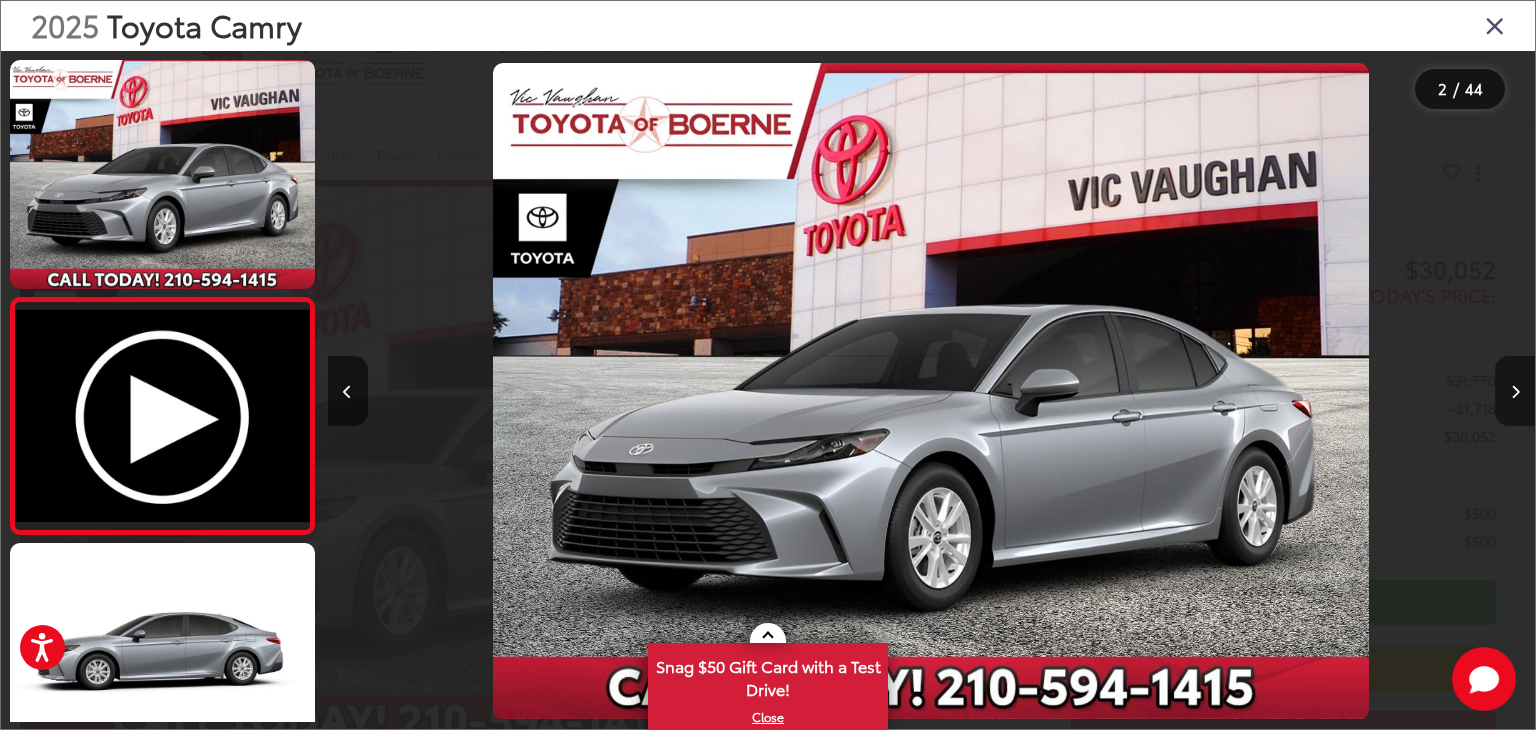 scroll, scrollTop: 0, scrollLeft: 372, axis: horizontal 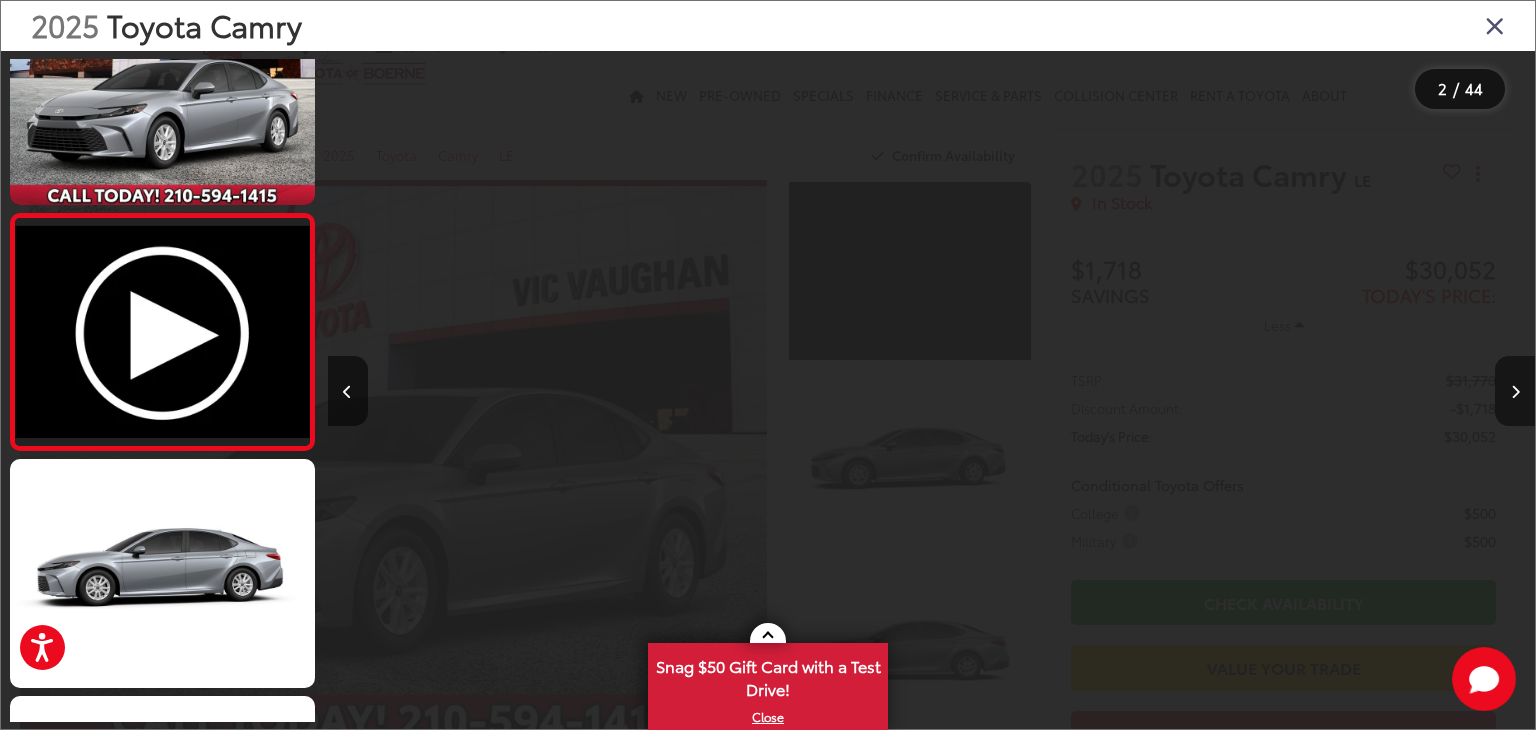 click at bounding box center [1515, 391] 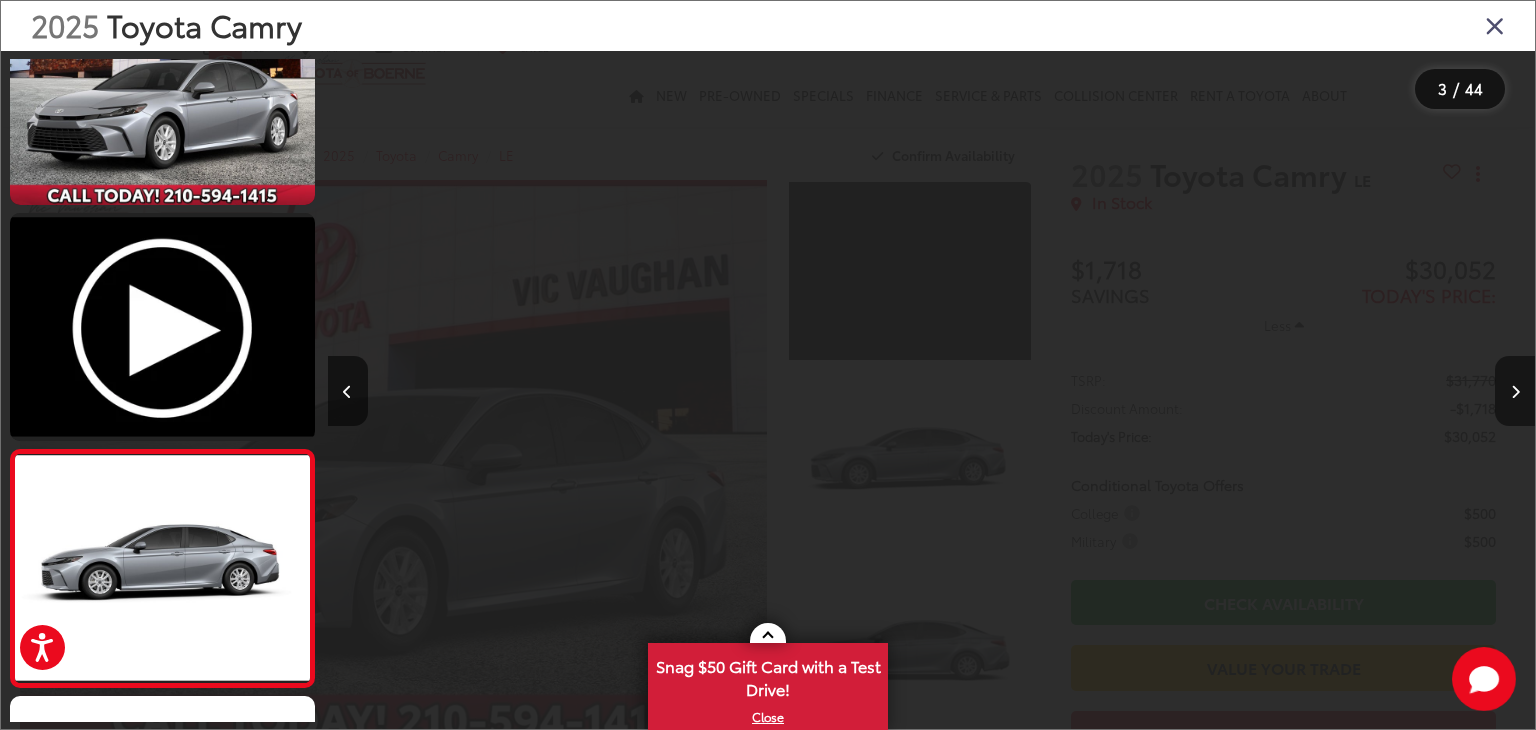 scroll, scrollTop: 0, scrollLeft: 1534, axis: horizontal 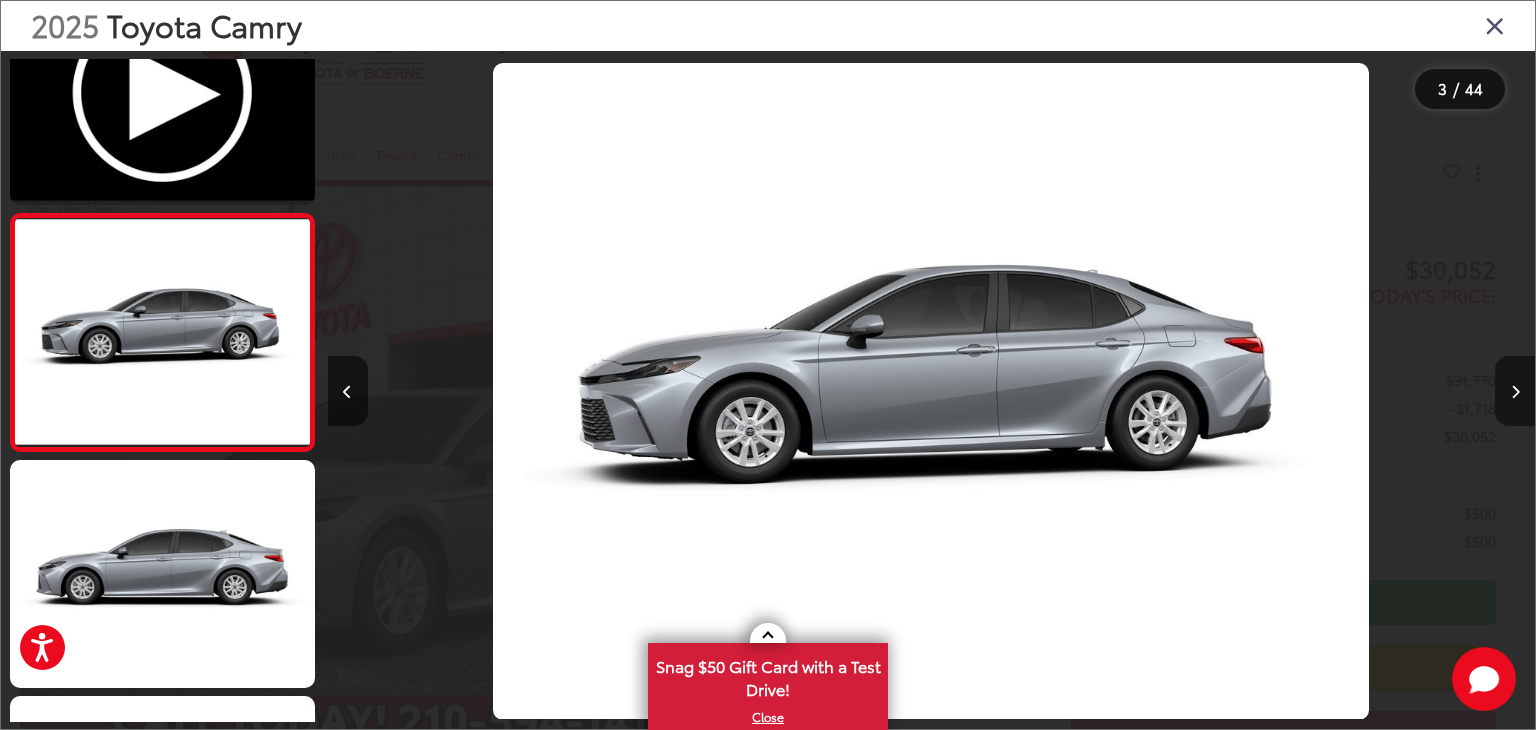 click at bounding box center [1515, 391] 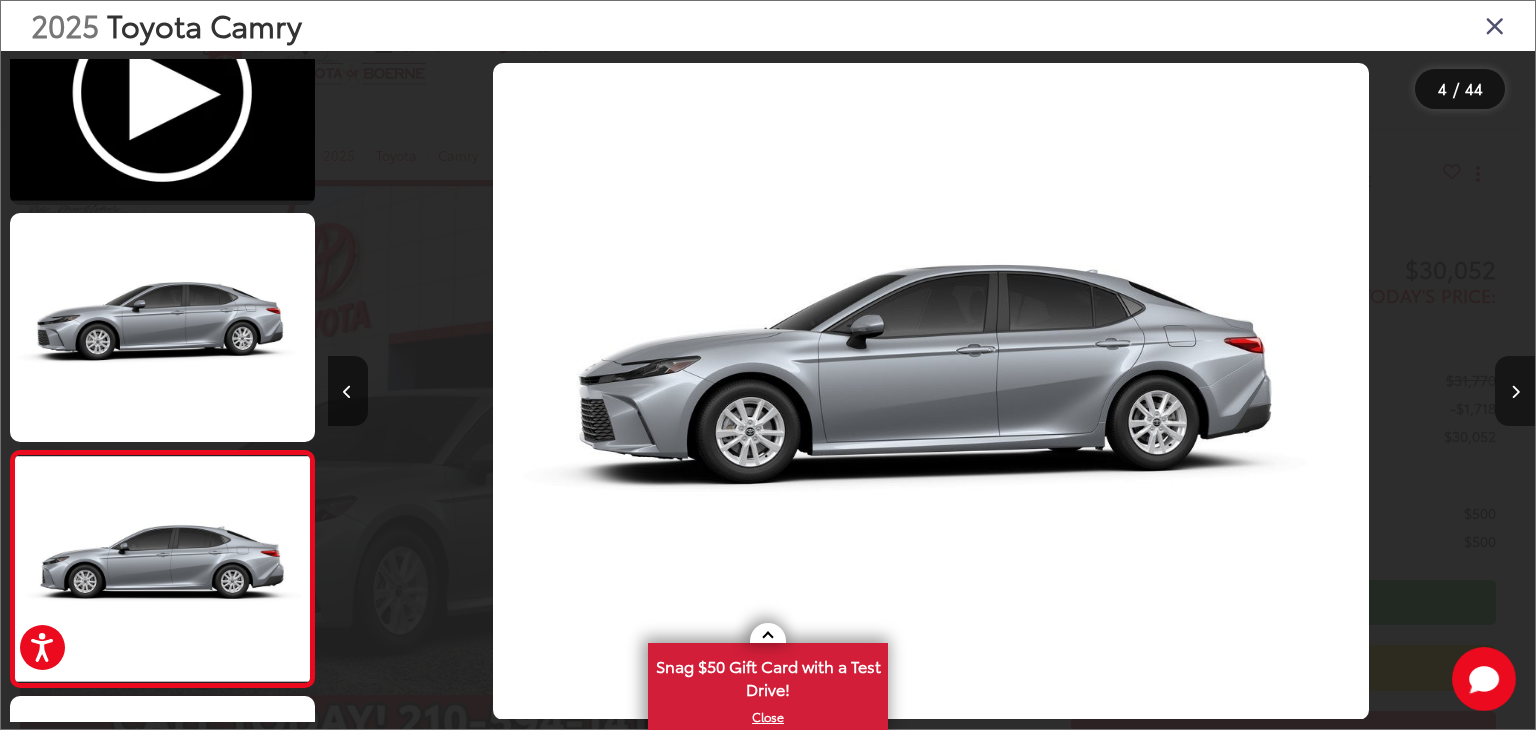 scroll, scrollTop: 0, scrollLeft: 2655, axis: horizontal 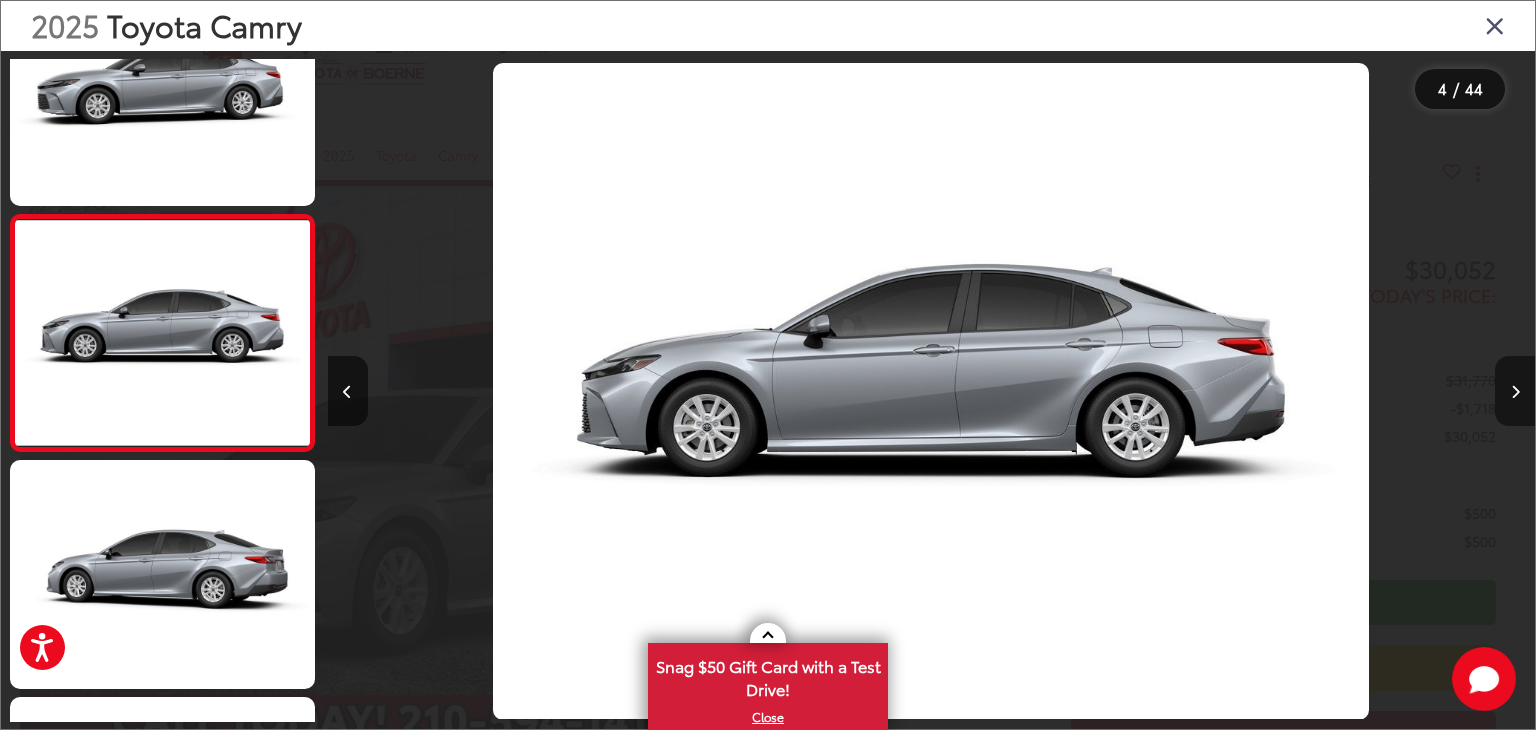 click at bounding box center [1515, 391] 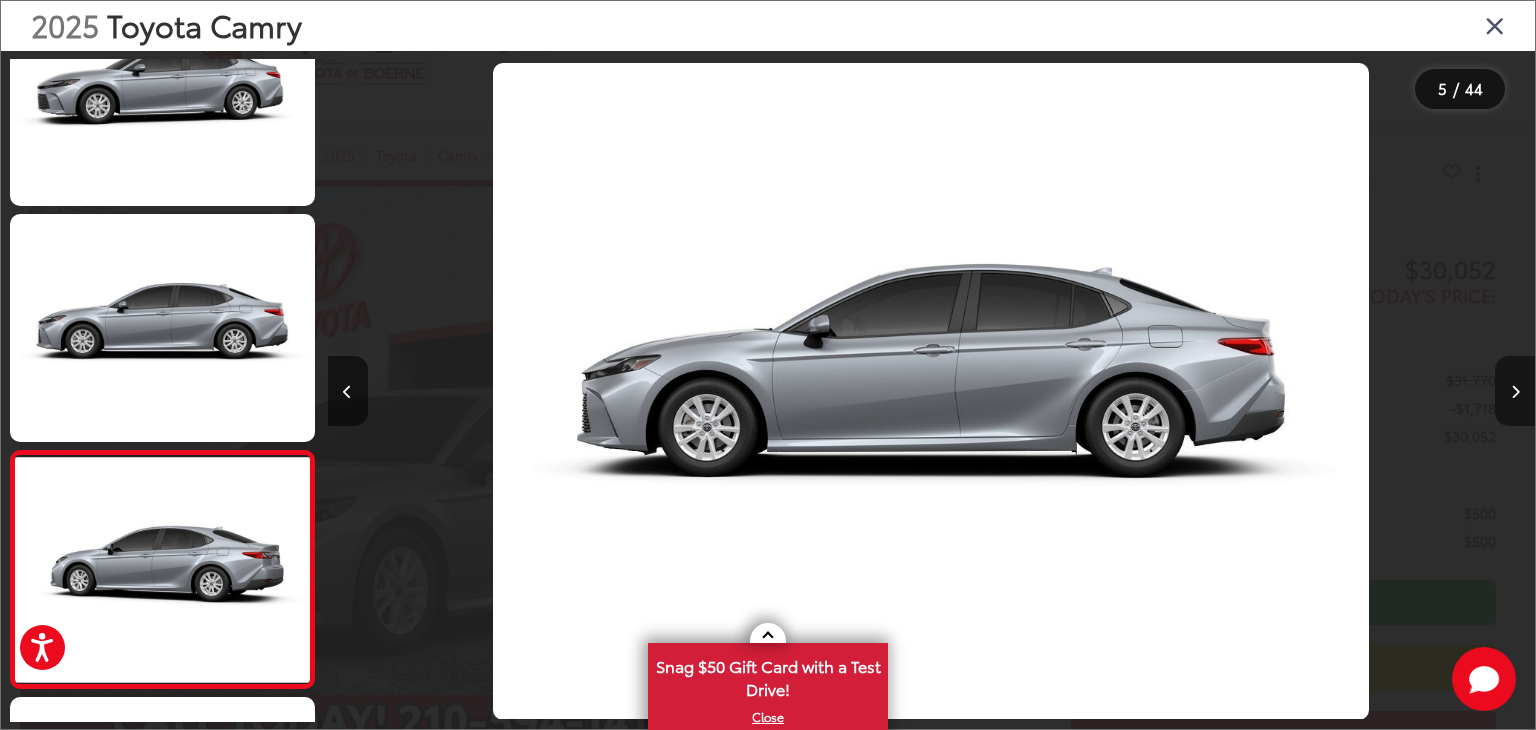scroll, scrollTop: 0, scrollLeft: 3904, axis: horizontal 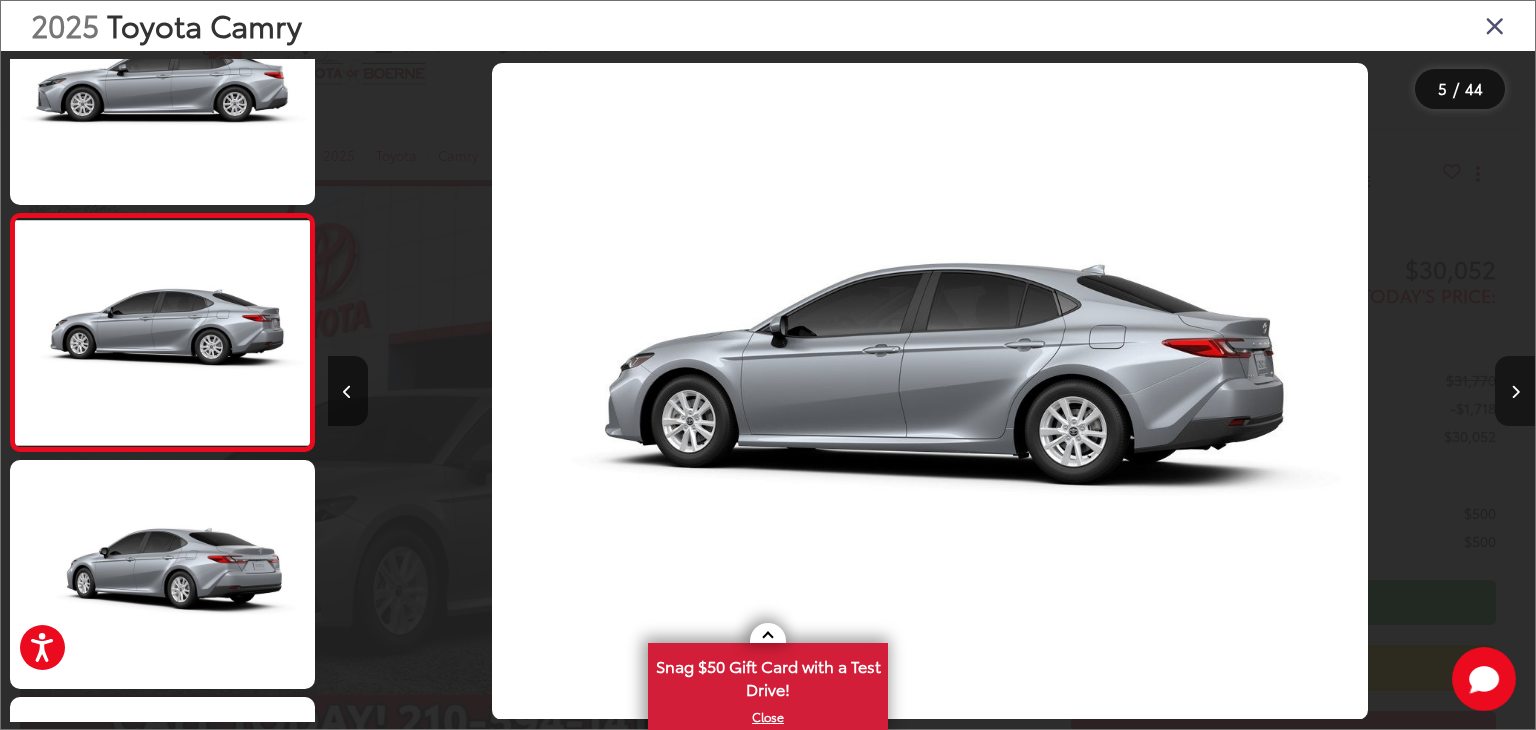 click at bounding box center [1515, 391] 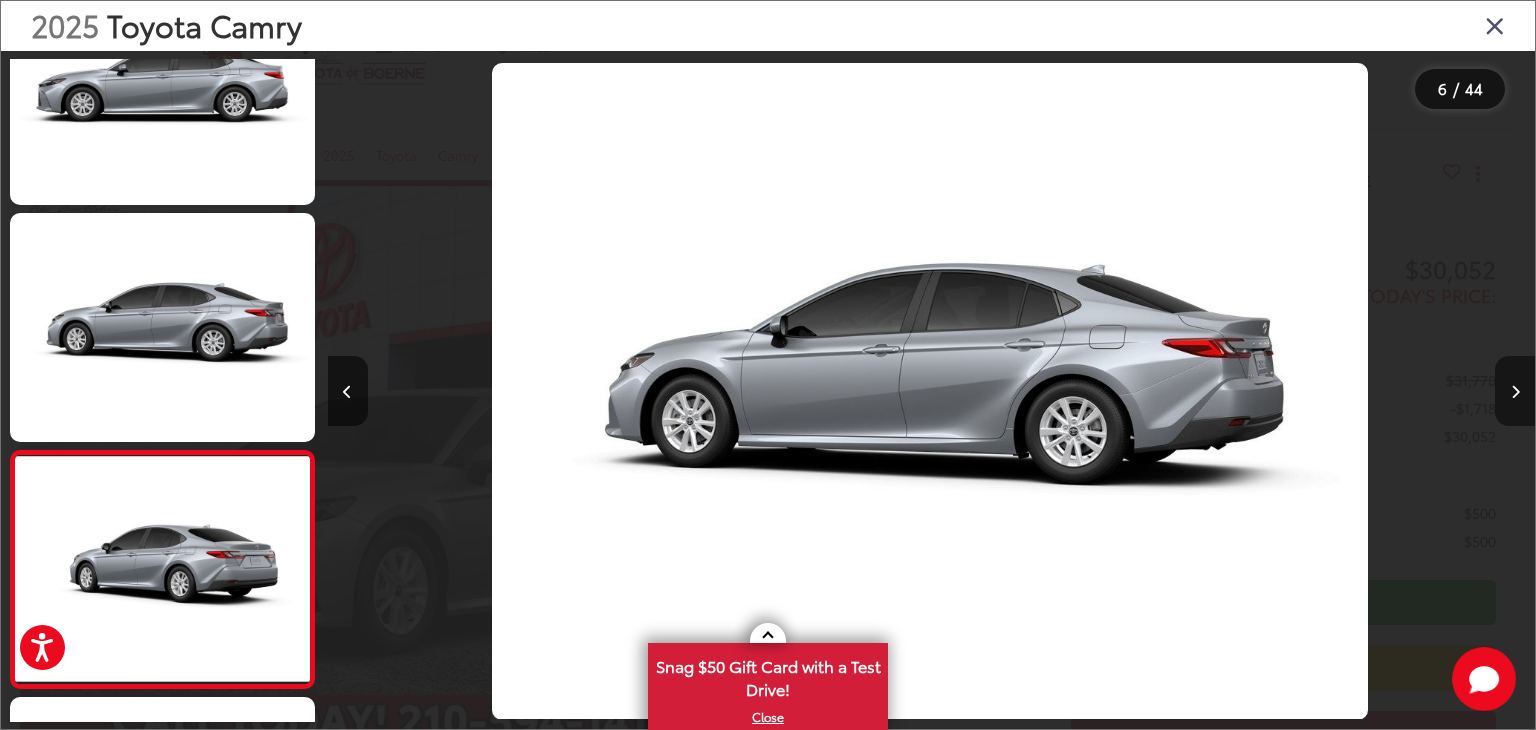 scroll, scrollTop: 0, scrollLeft: 5158, axis: horizontal 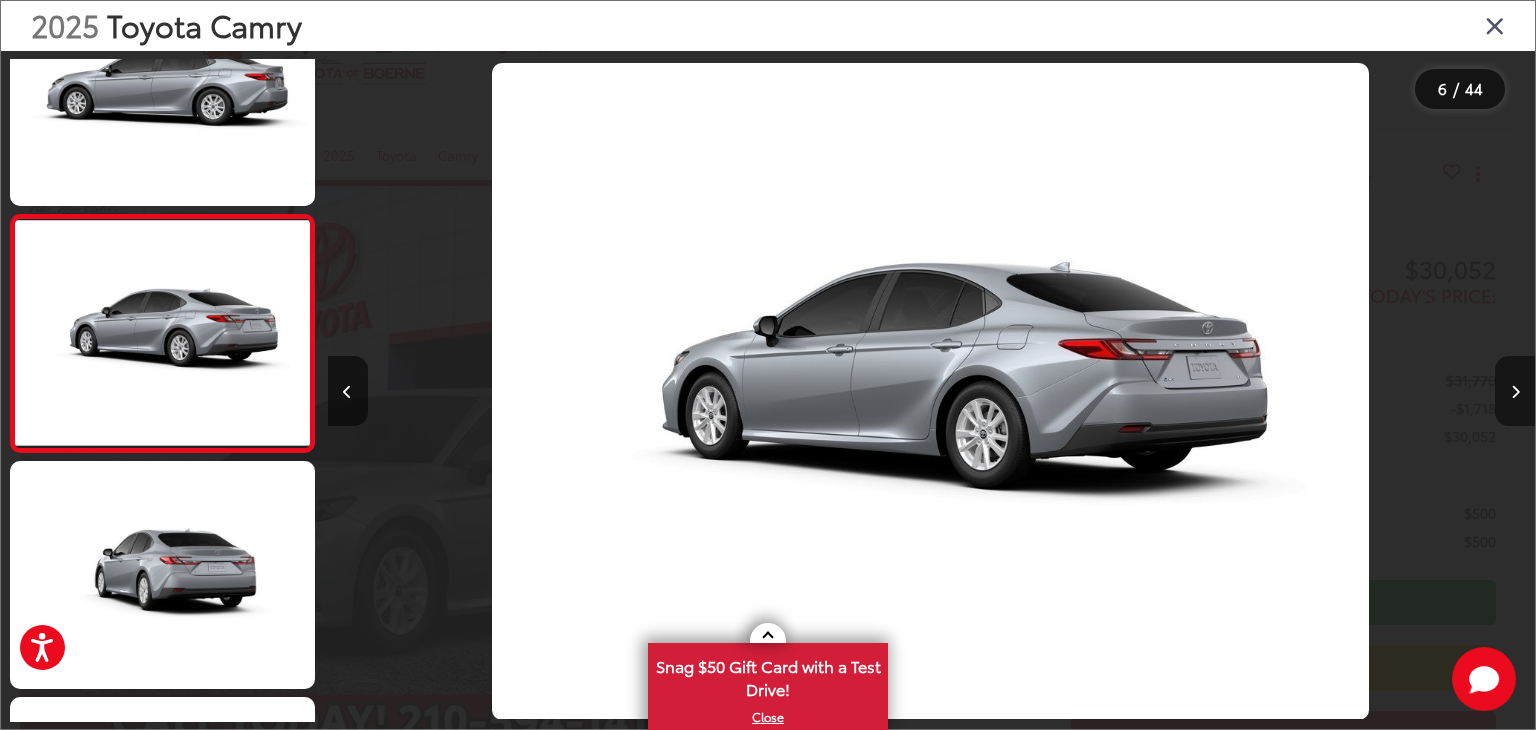 click at bounding box center (1515, 391) 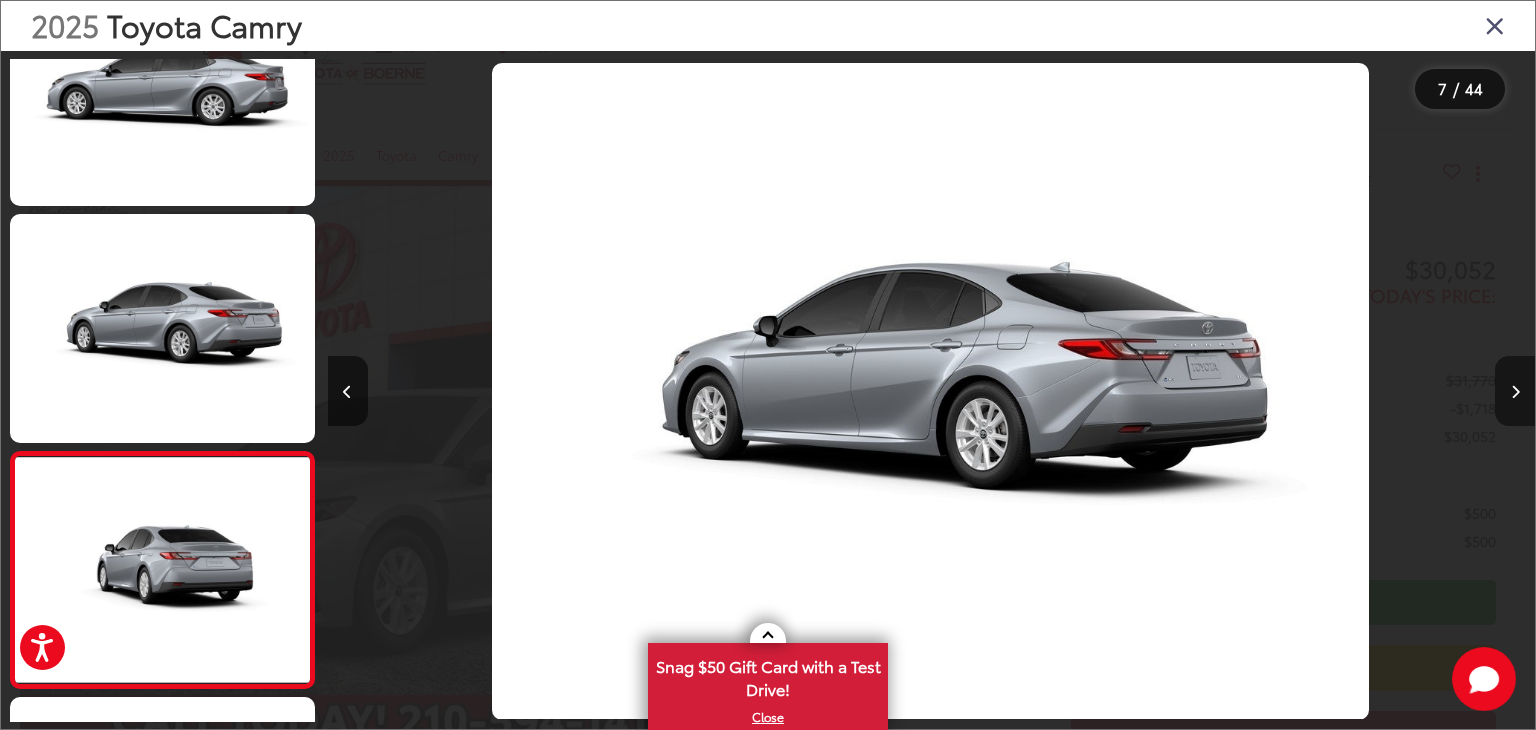 scroll, scrollTop: 0, scrollLeft: 6116, axis: horizontal 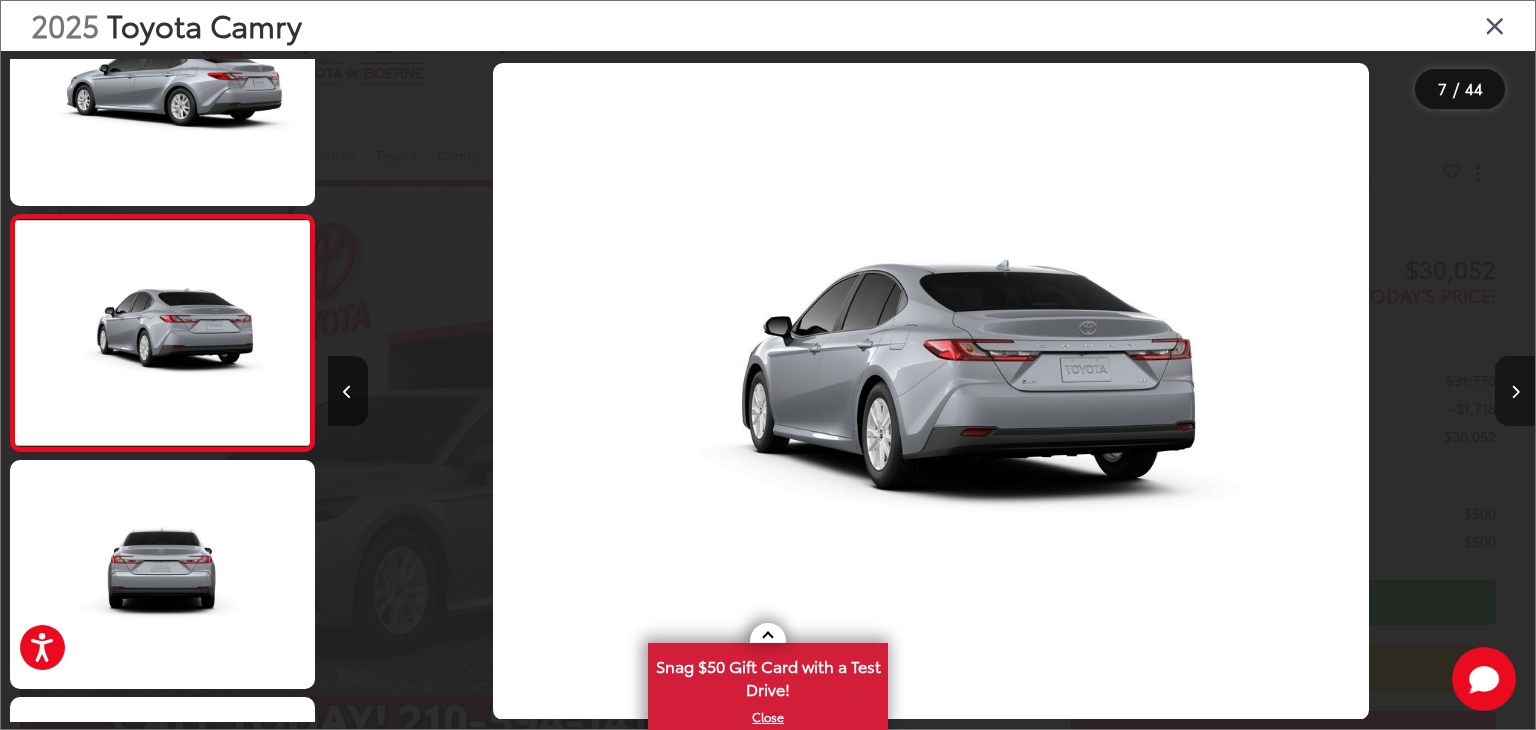 click at bounding box center [1515, 391] 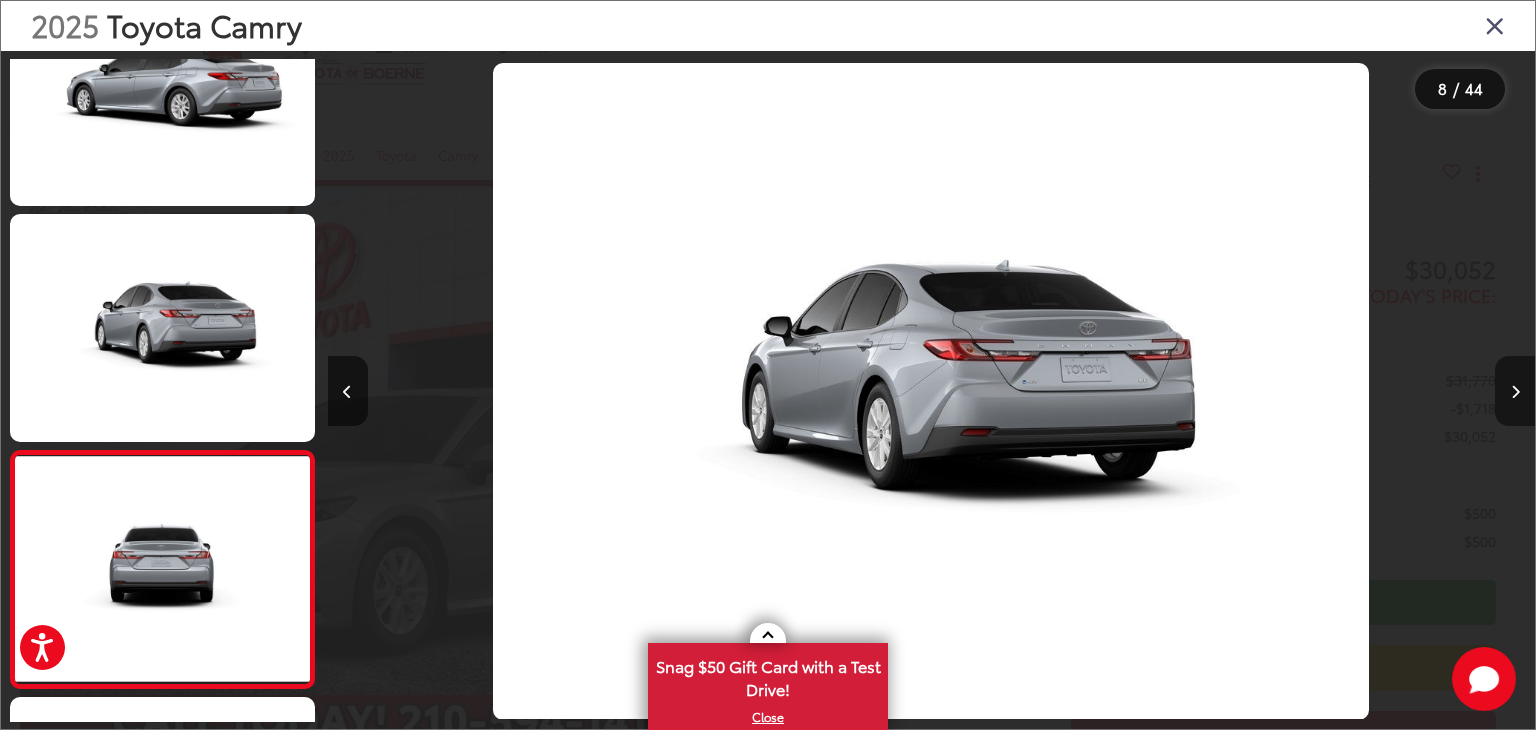 scroll, scrollTop: 0, scrollLeft: 7619, axis: horizontal 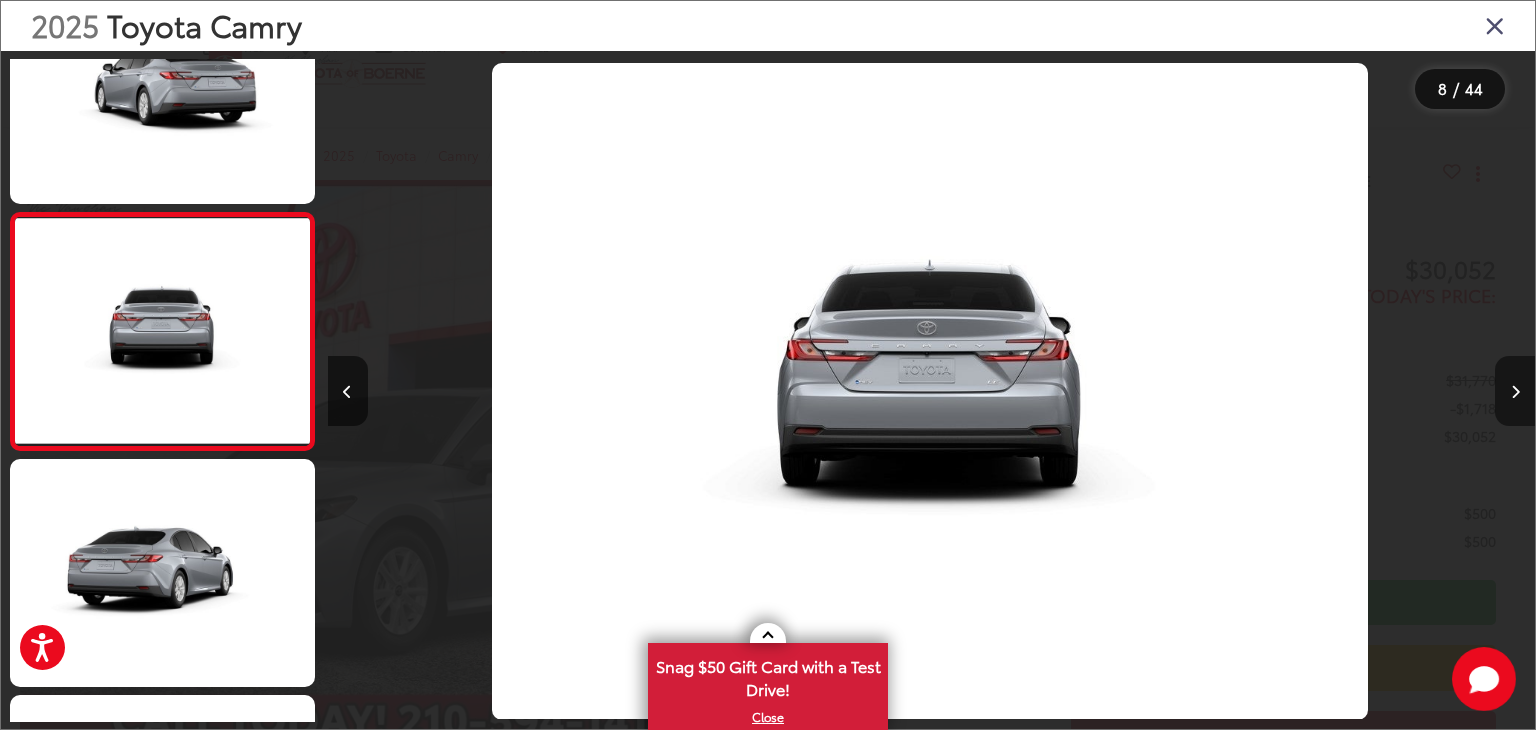 click at bounding box center [1515, 391] 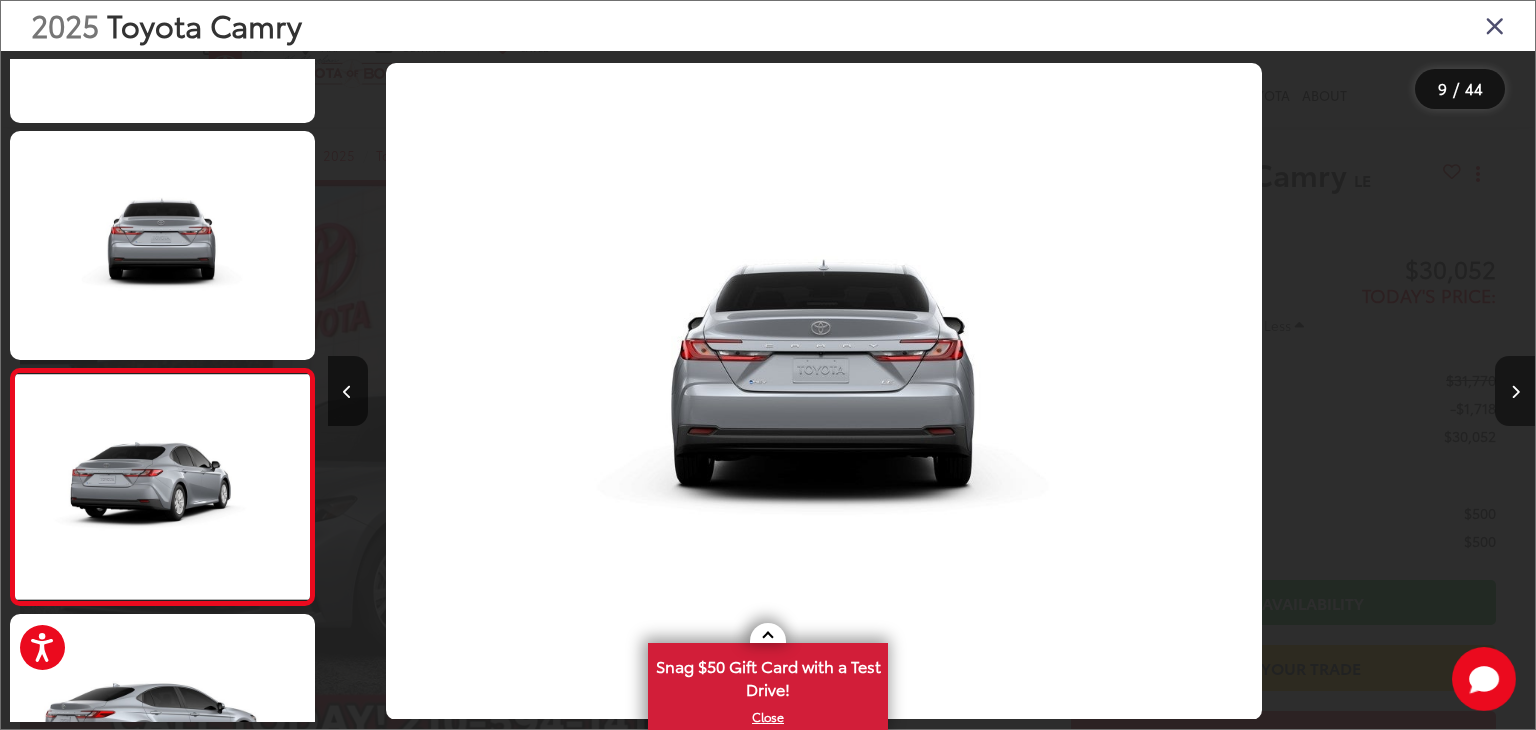 scroll, scrollTop: 1724, scrollLeft: 0, axis: vertical 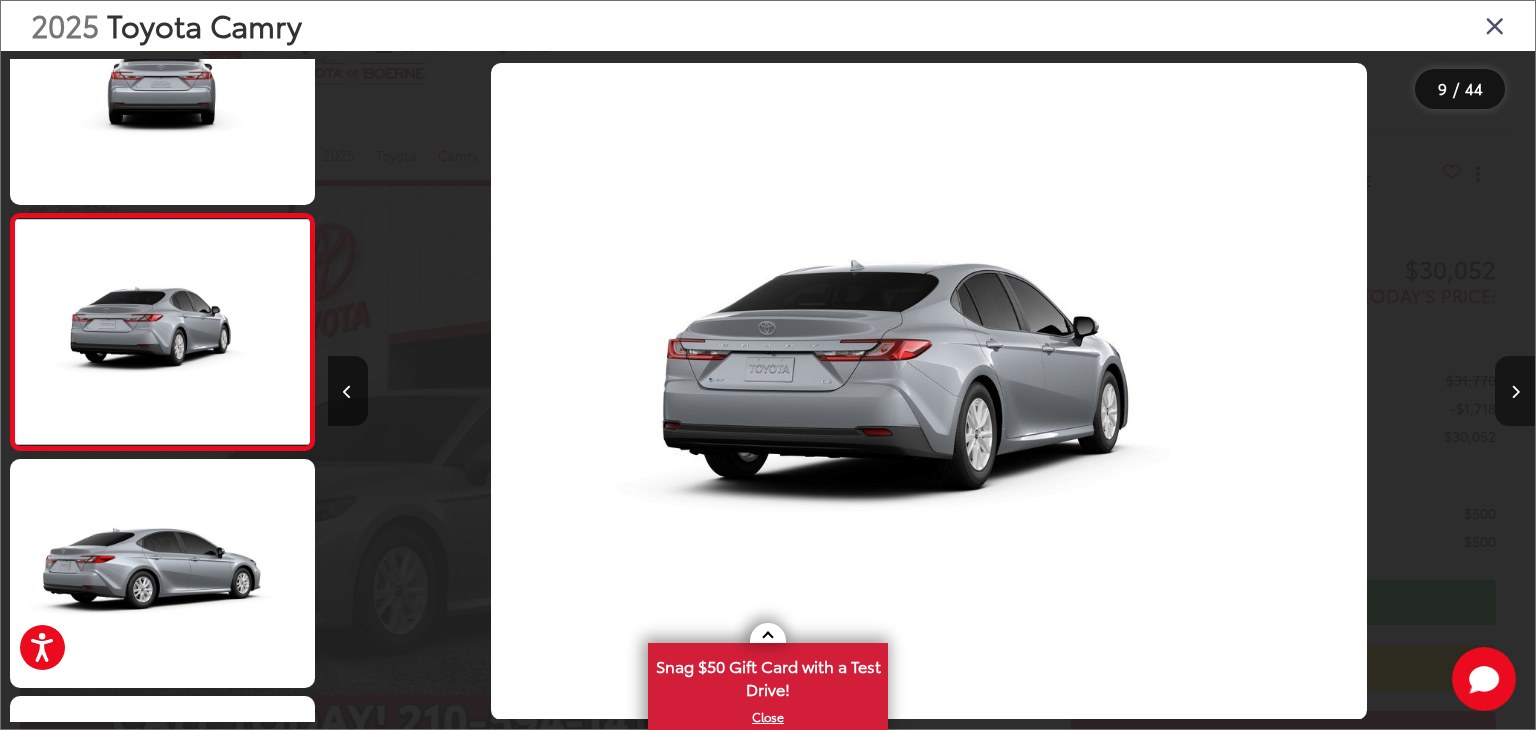 click at bounding box center (1515, 391) 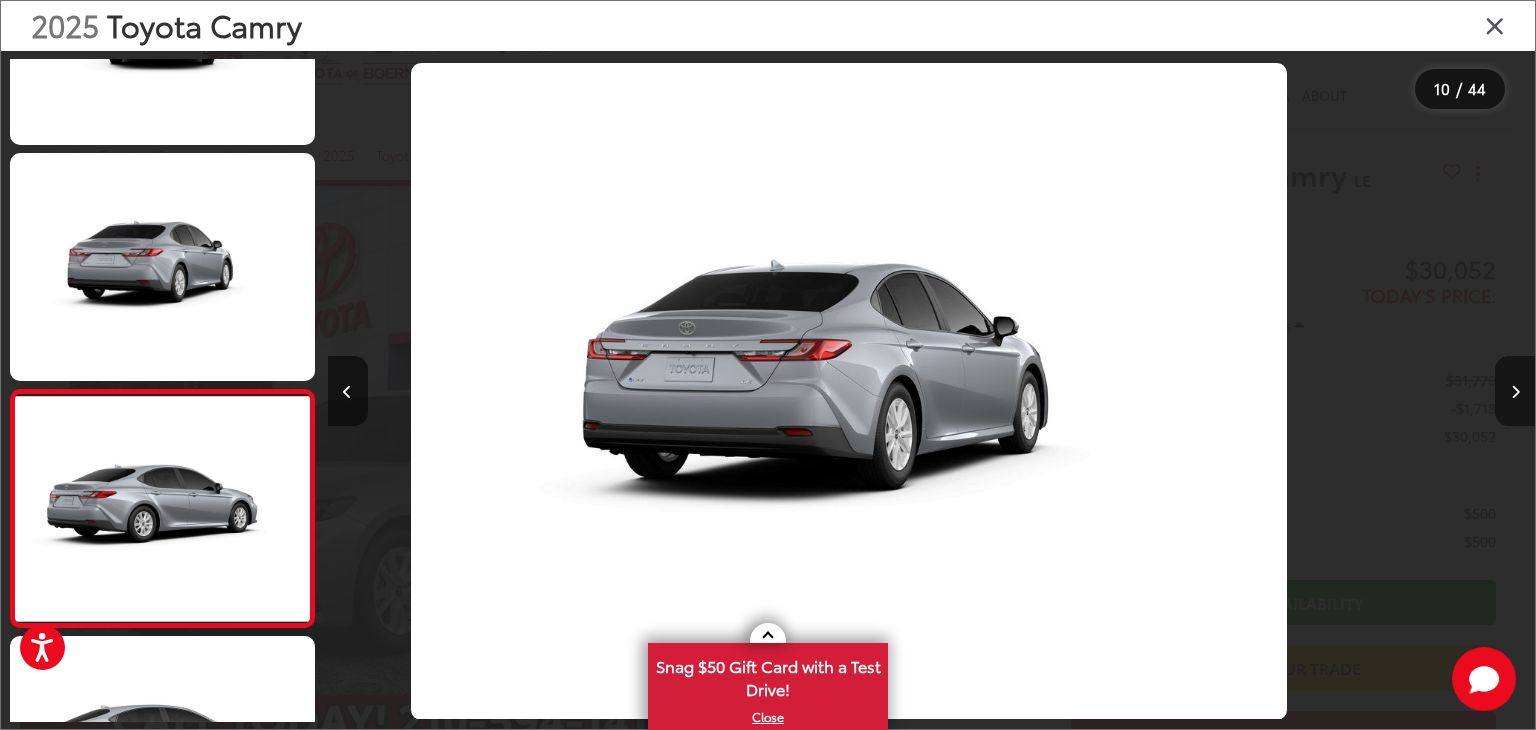 scroll, scrollTop: 1932, scrollLeft: 0, axis: vertical 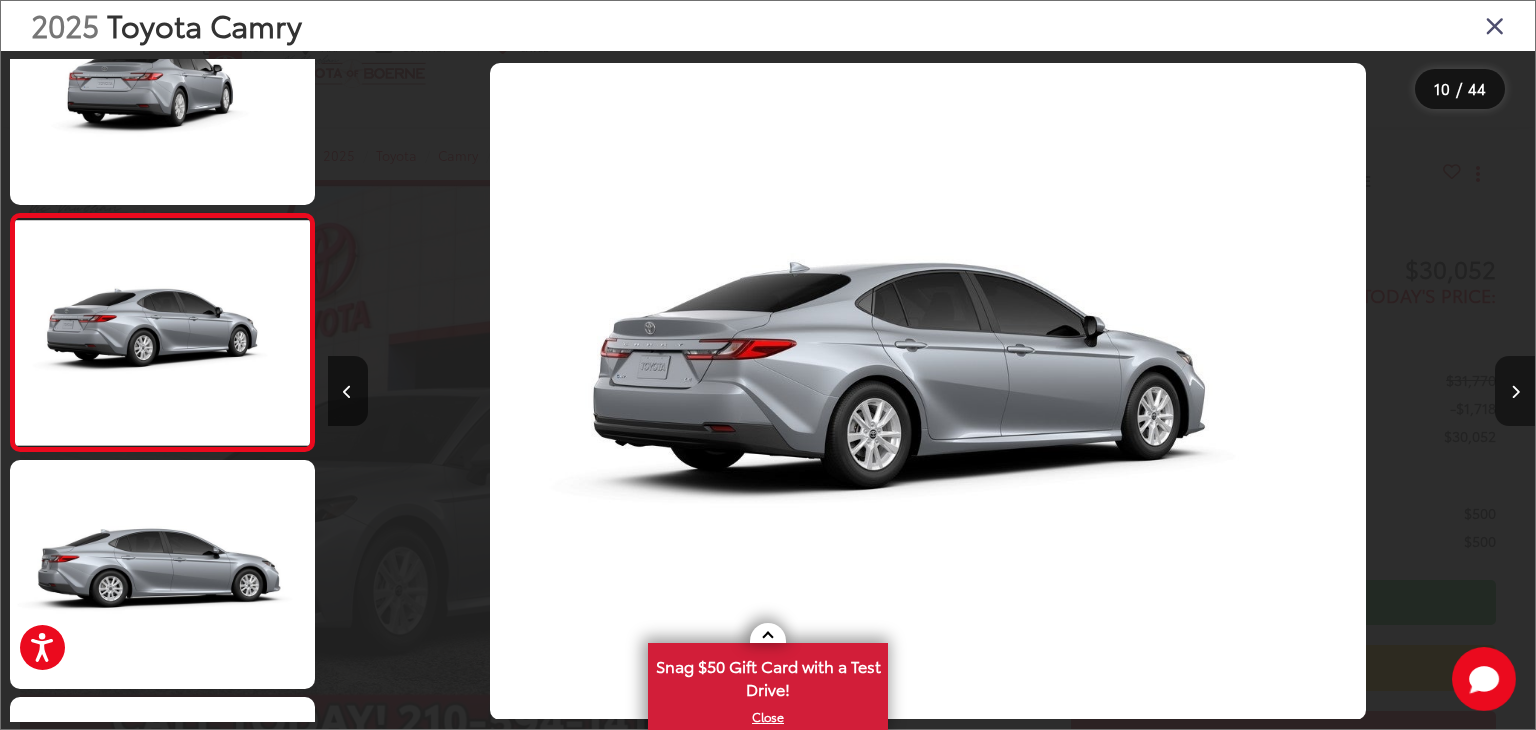 click at bounding box center (1515, 391) 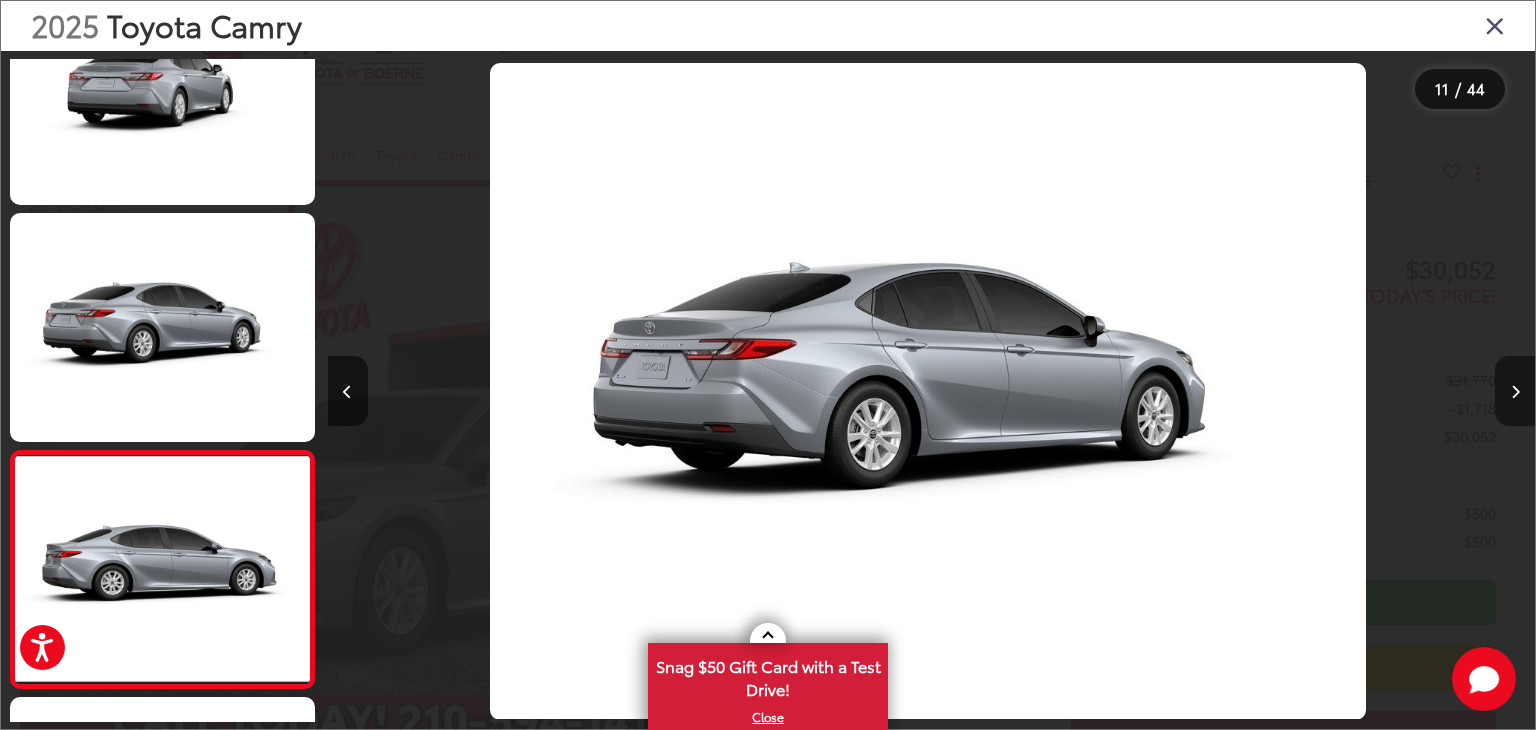 scroll, scrollTop: 0, scrollLeft: 11195, axis: horizontal 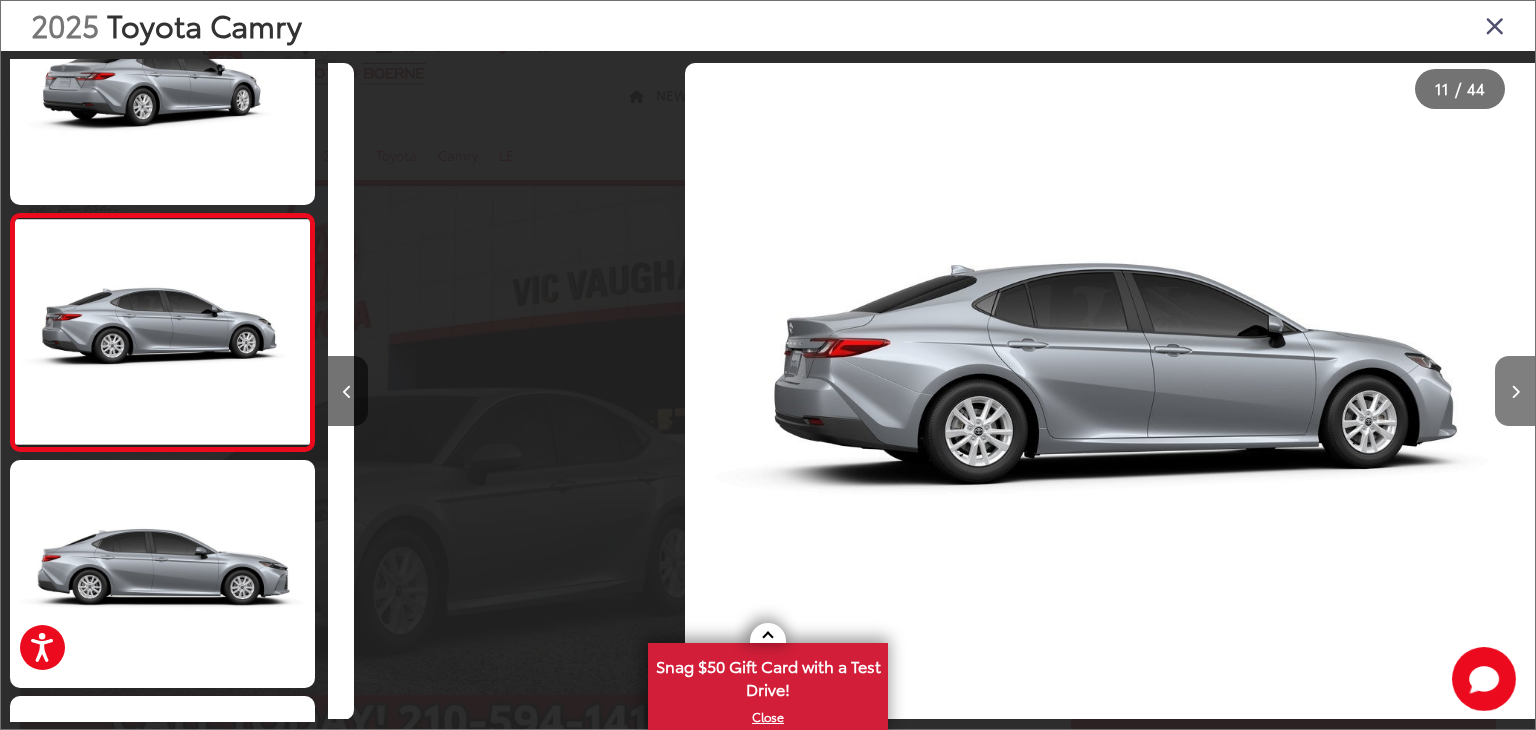 click at bounding box center [1515, 391] 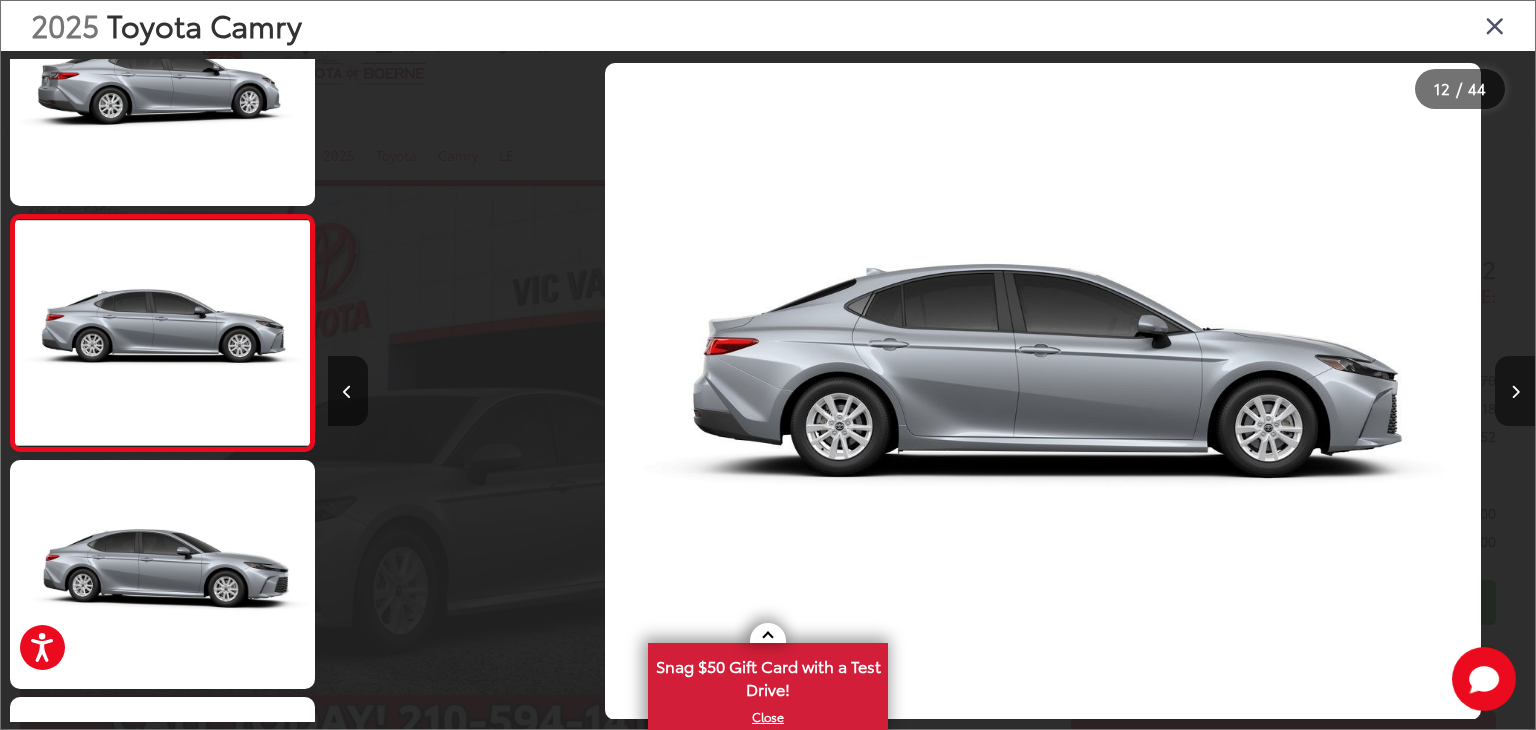 click at bounding box center (1515, 391) 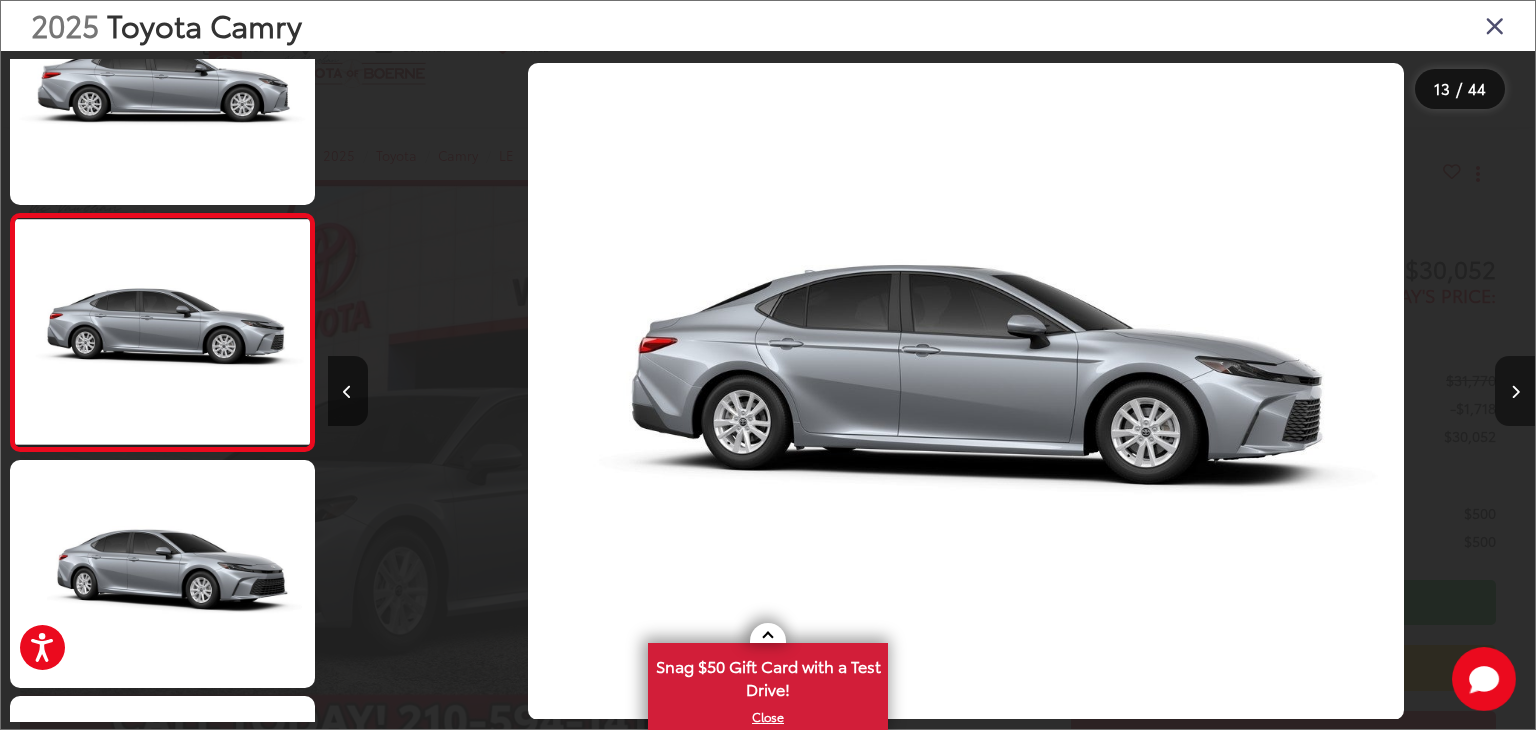 click at bounding box center [1515, 391] 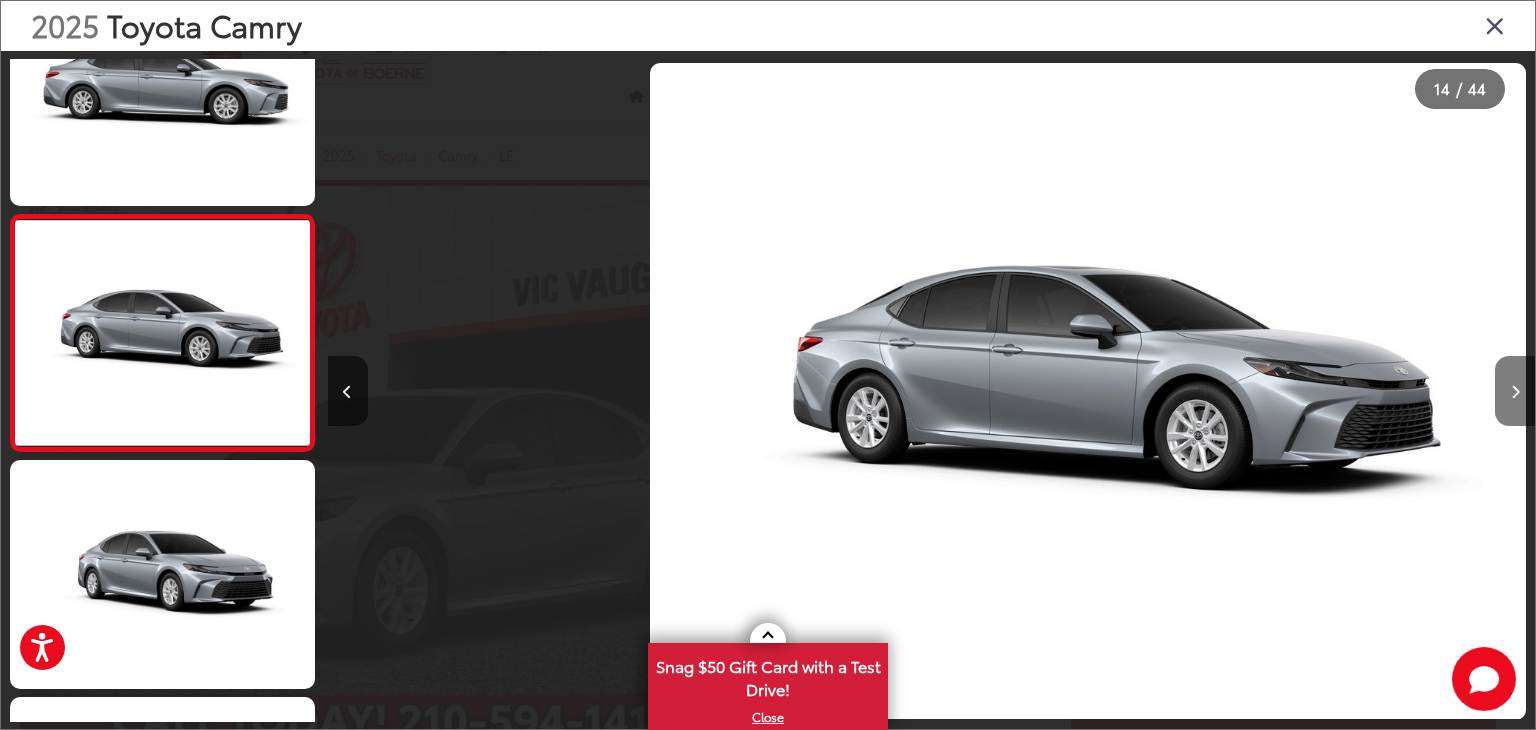 click at bounding box center (1515, 391) 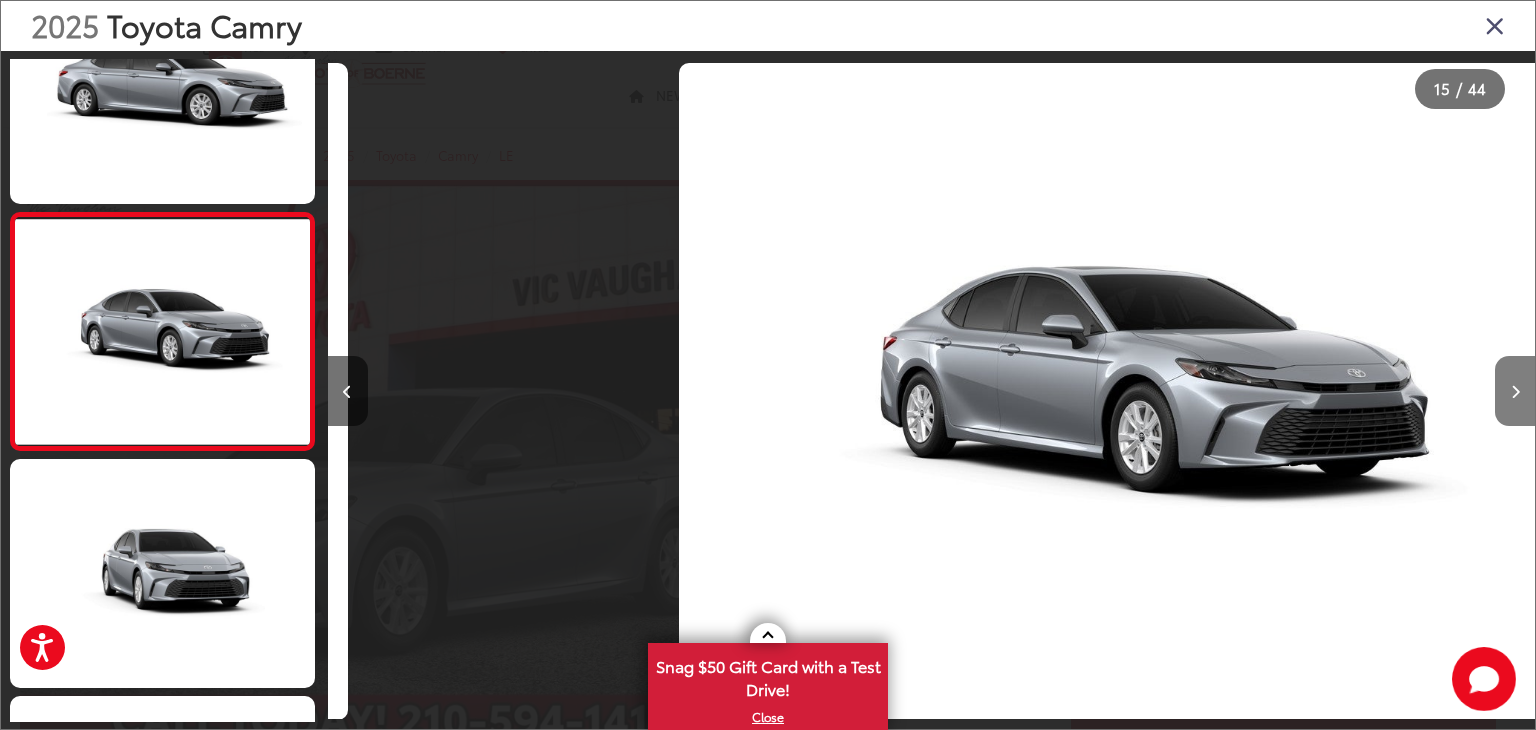 click at bounding box center (1515, 391) 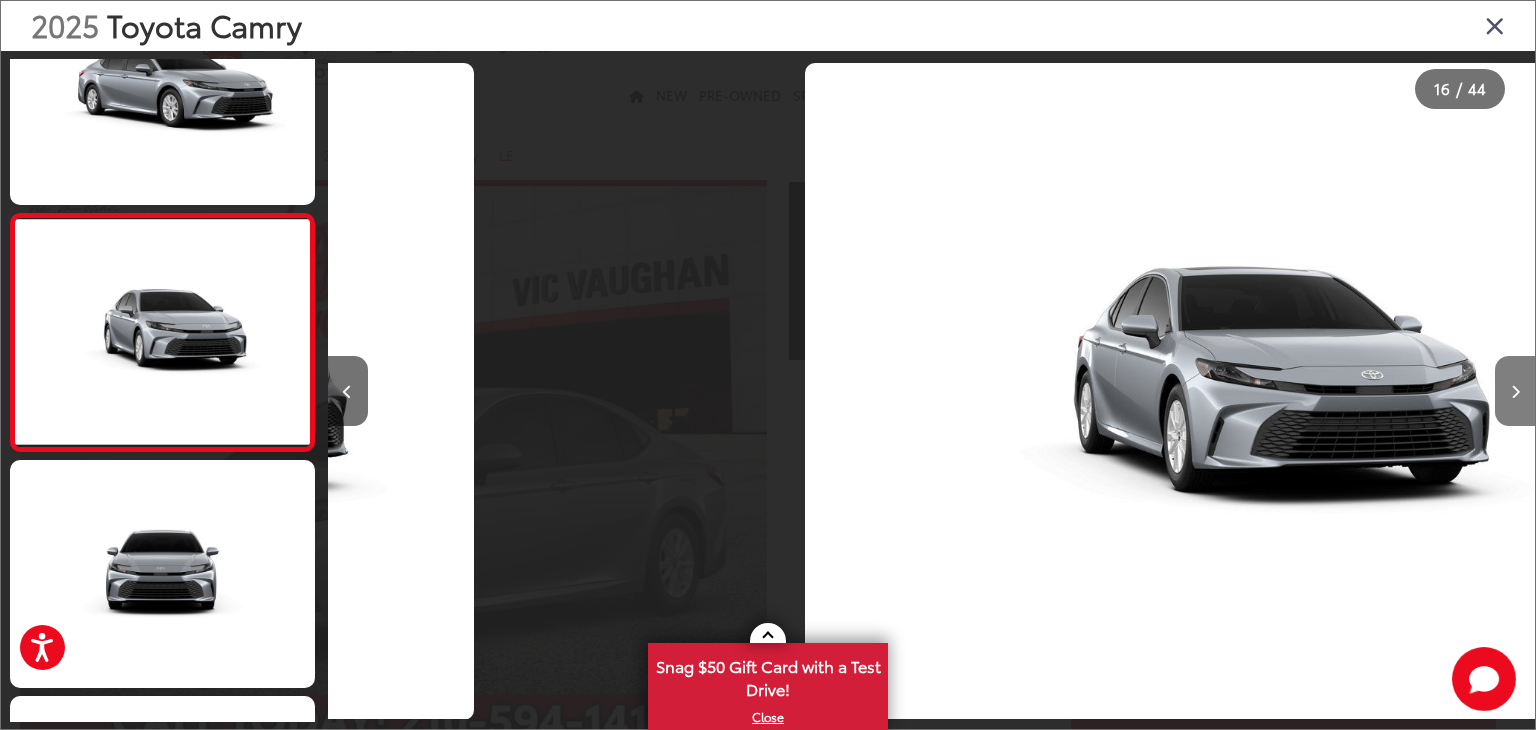 click at bounding box center (1515, 391) 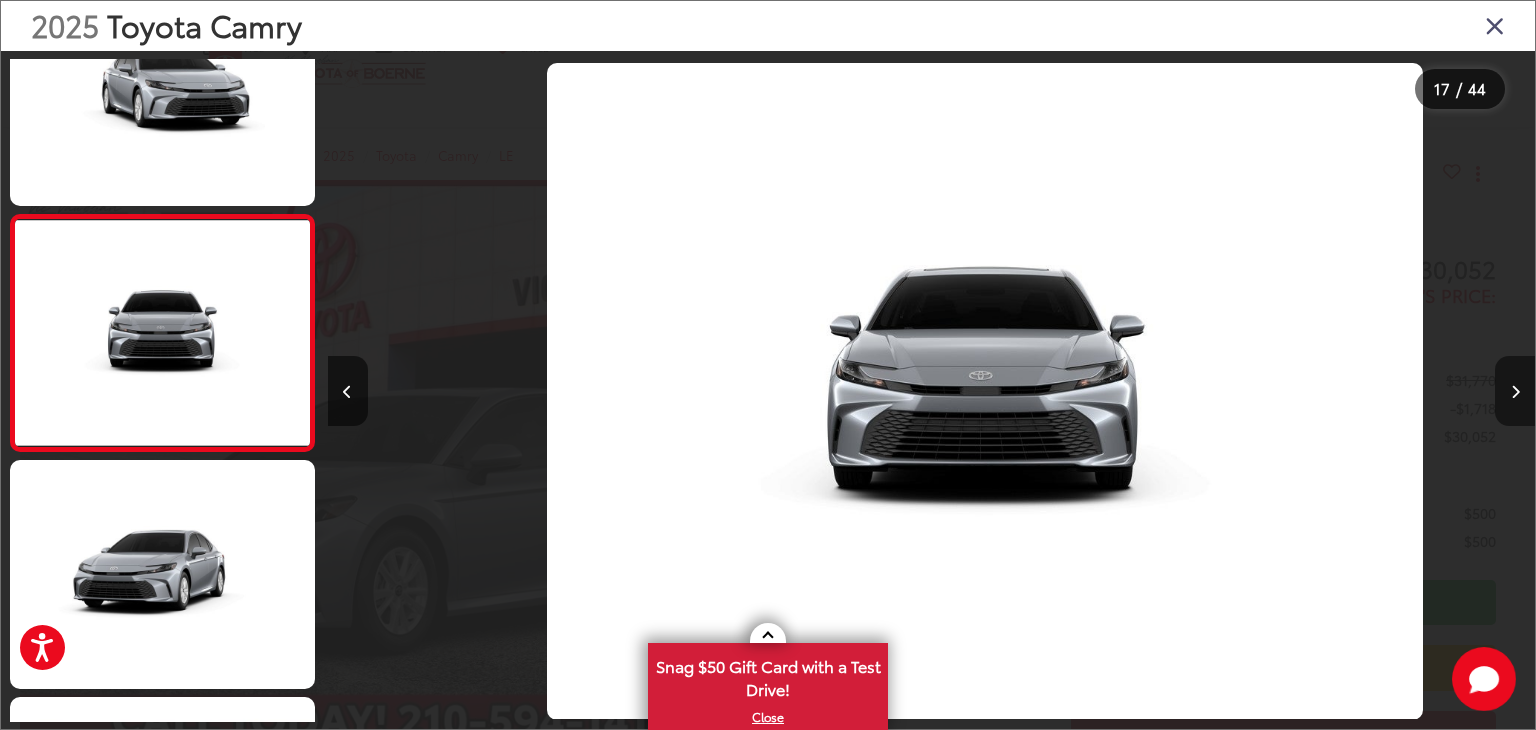 click at bounding box center [1515, 391] 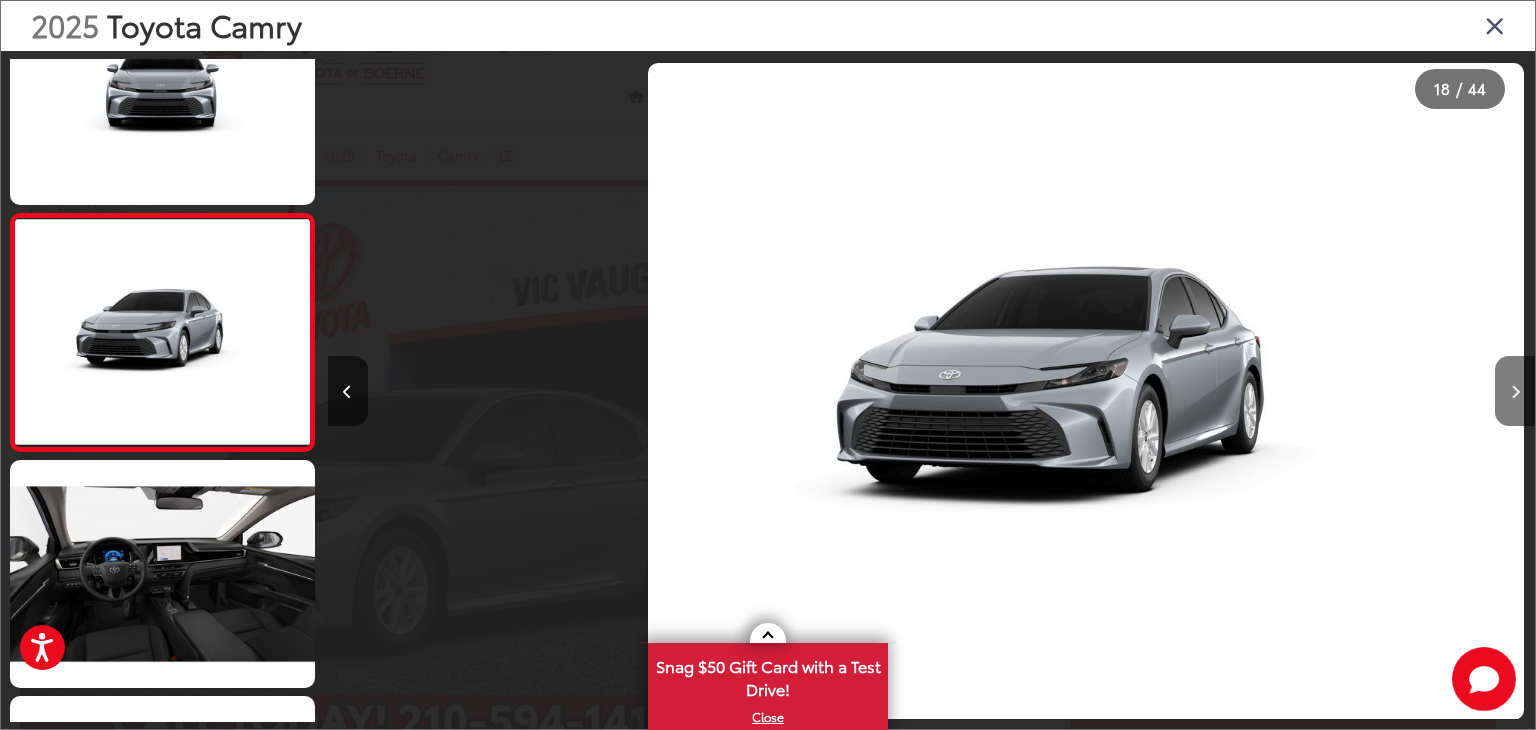 click at bounding box center [1515, 391] 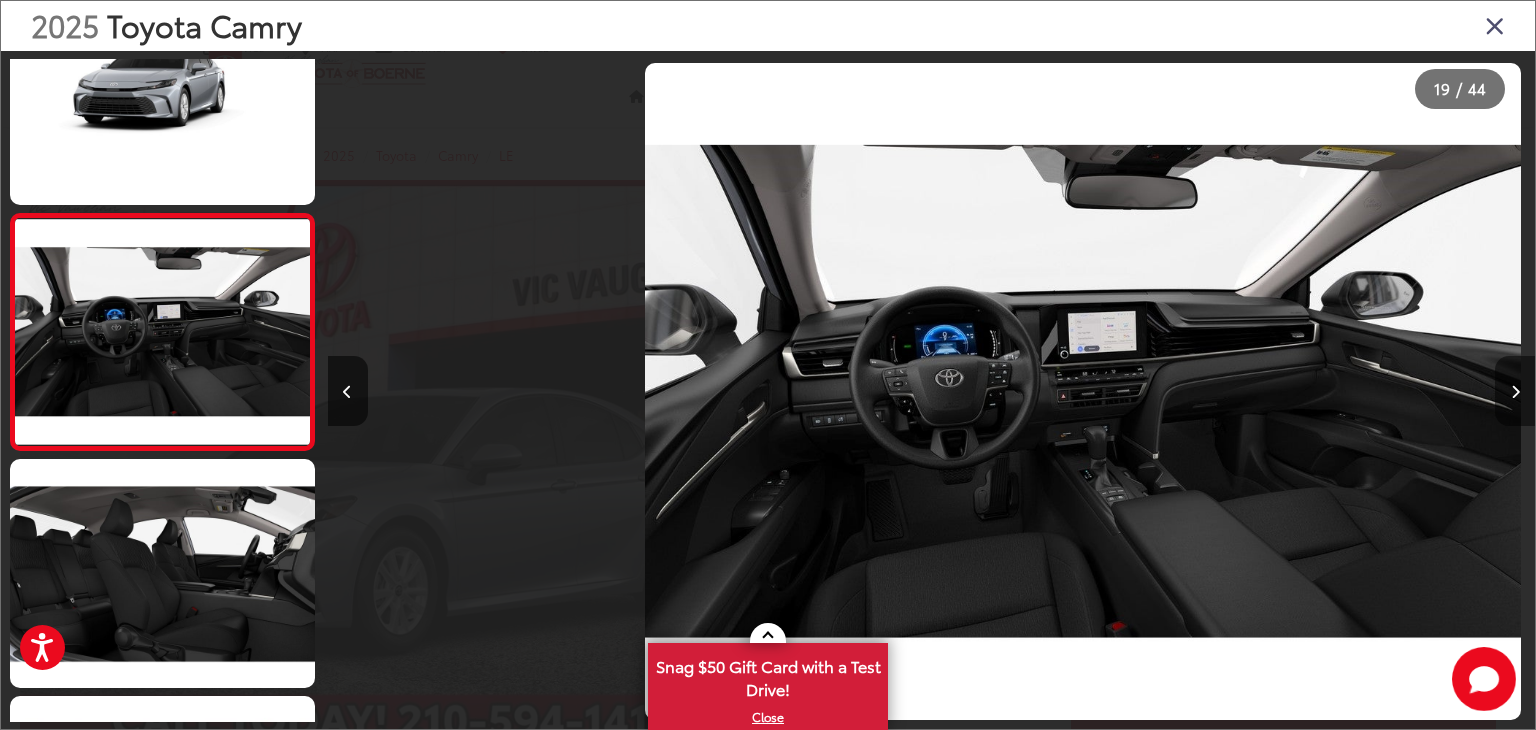 click at bounding box center [1515, 391] 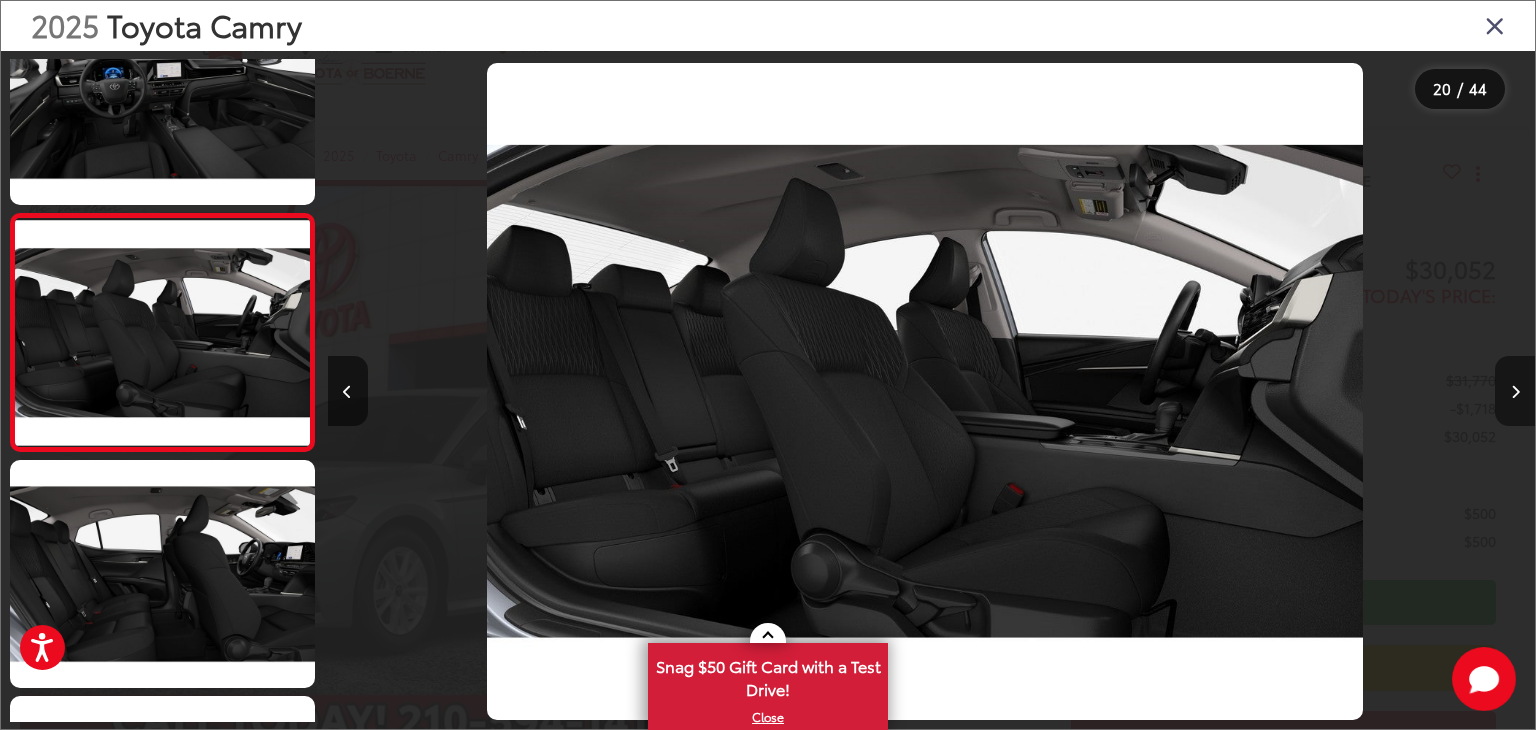 click at bounding box center (1515, 391) 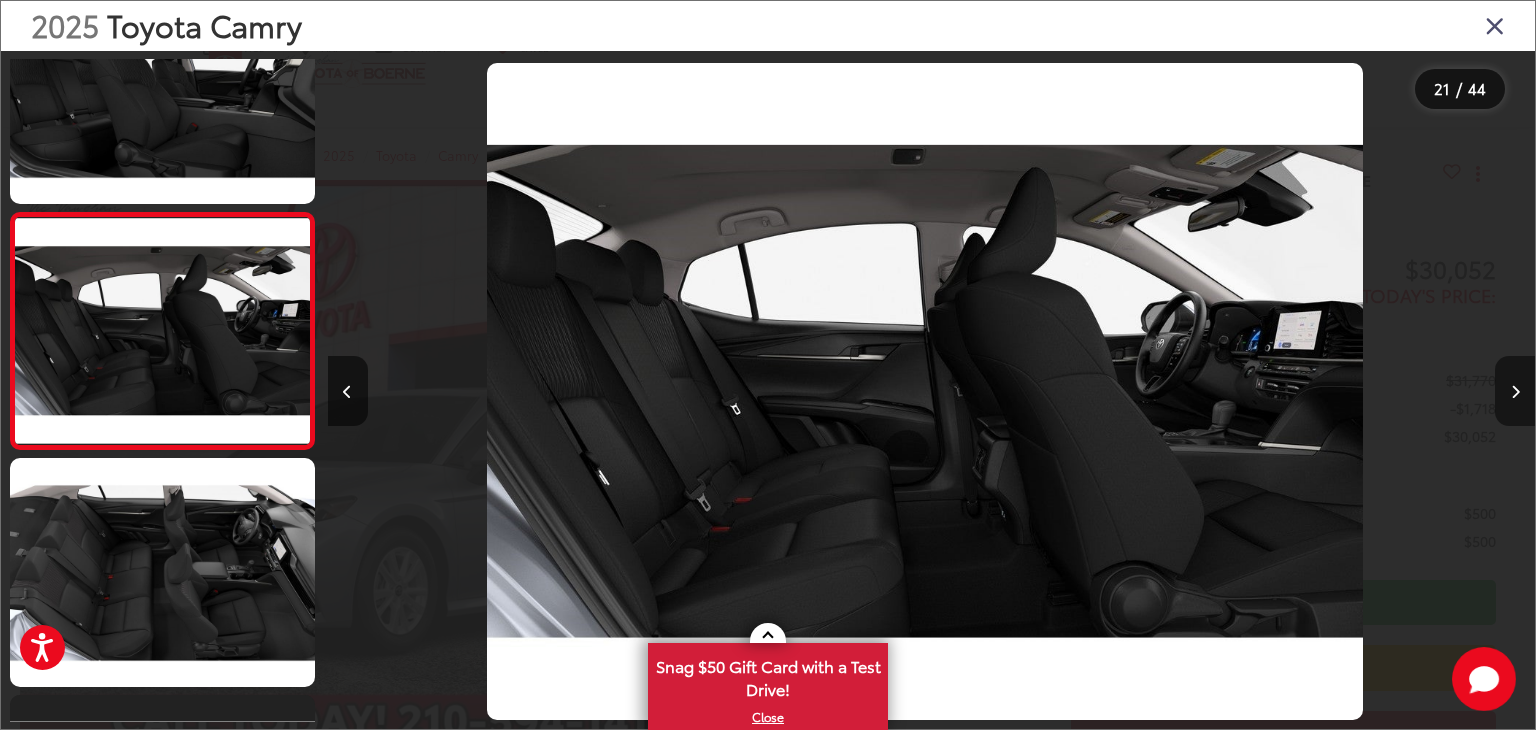click at bounding box center (1515, 391) 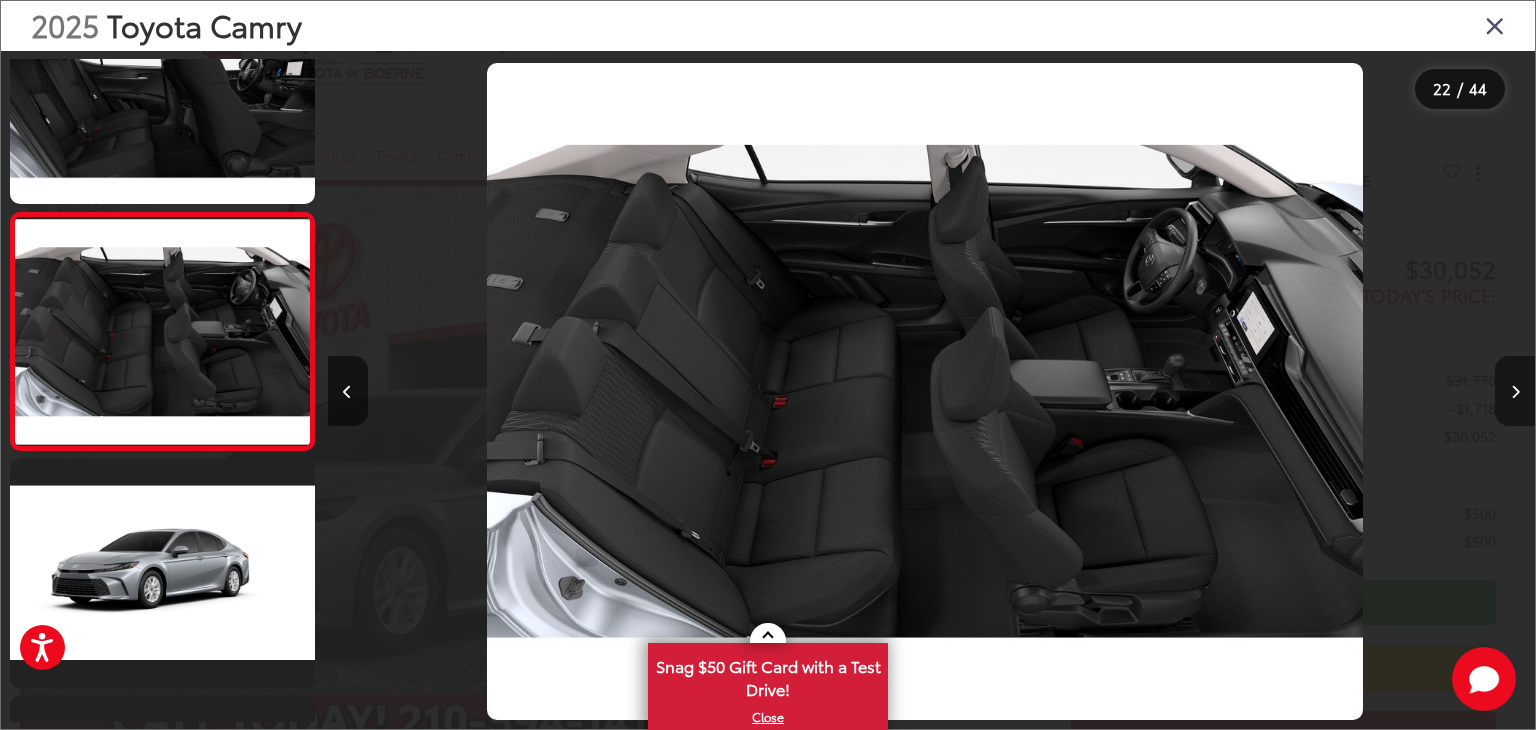 click at bounding box center [1515, 391] 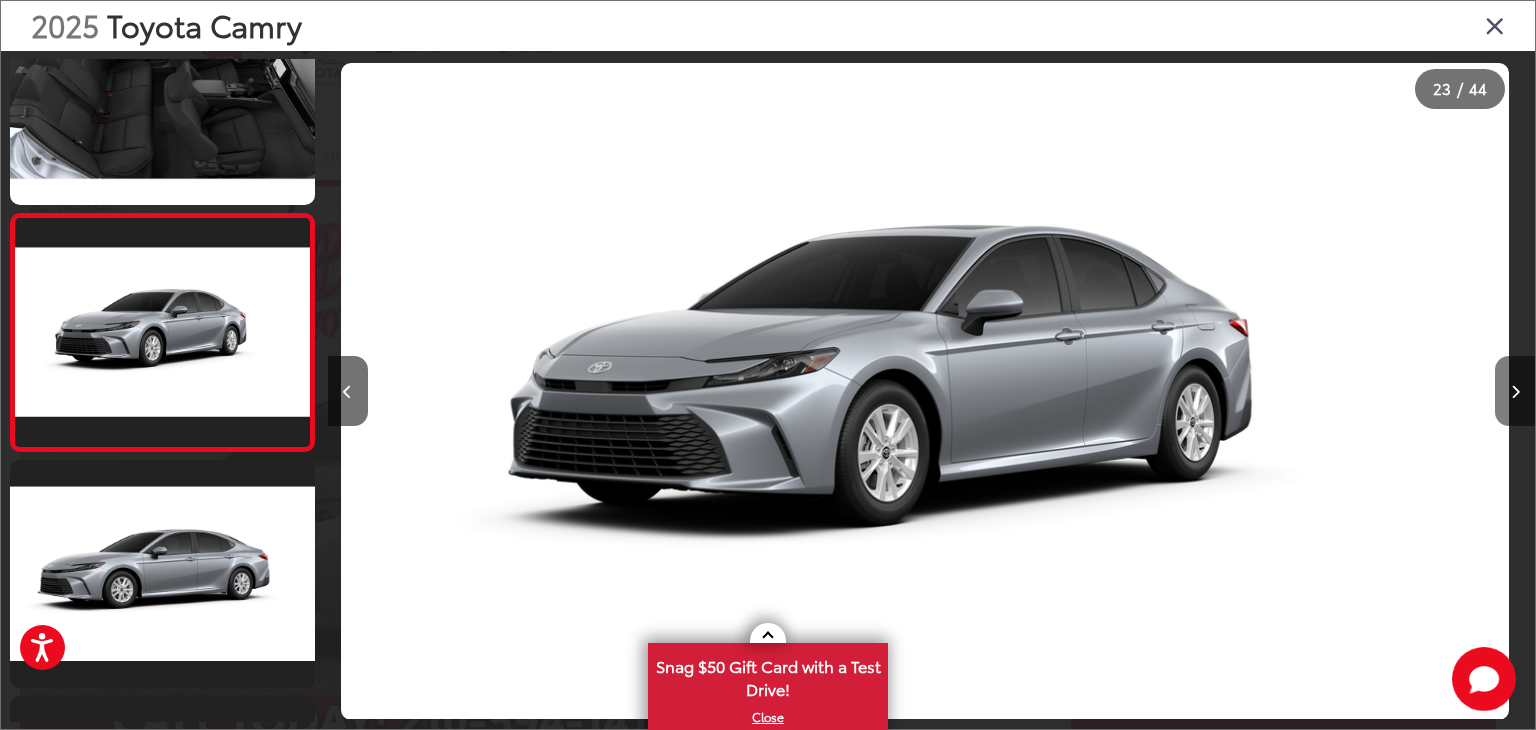 click at bounding box center (1515, 391) 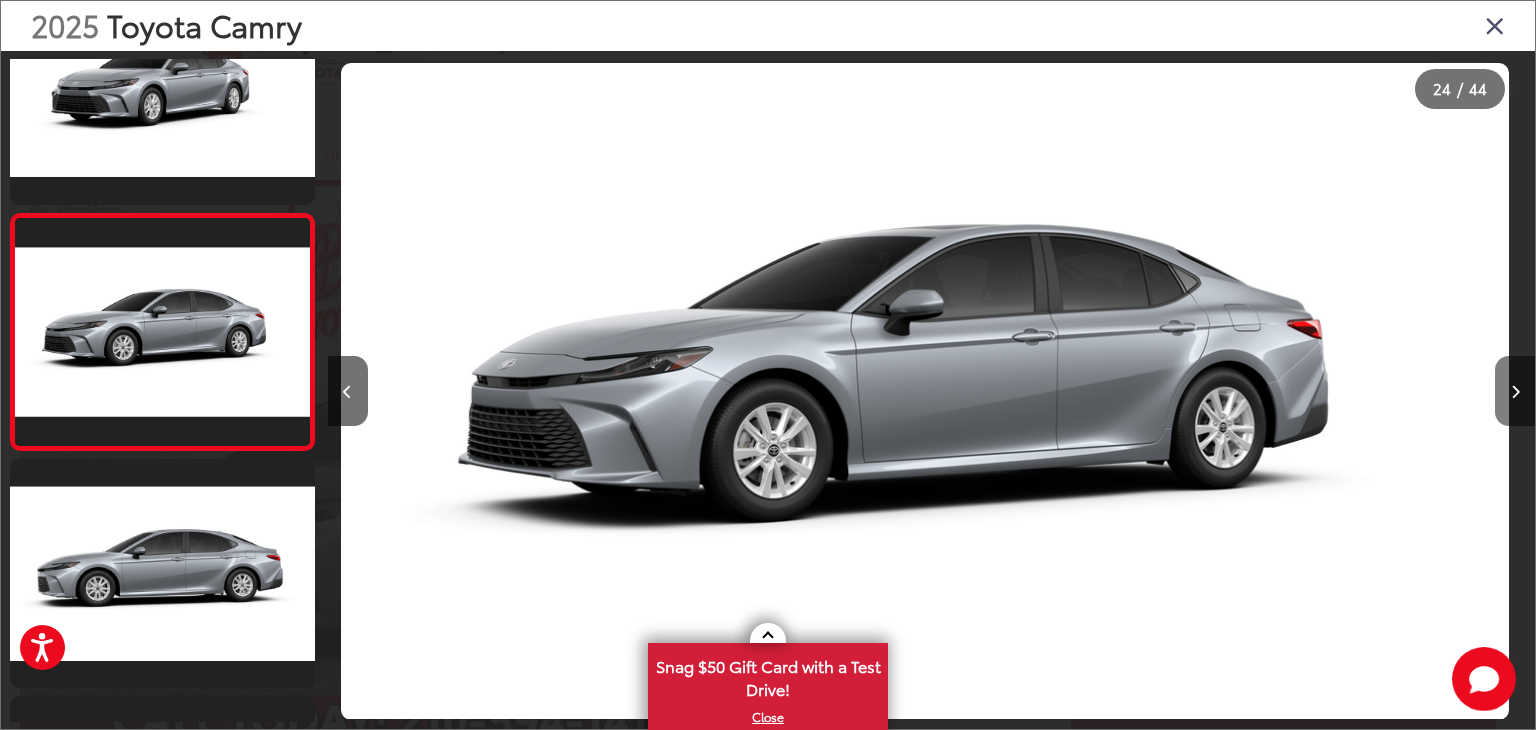 click at bounding box center [1515, 391] 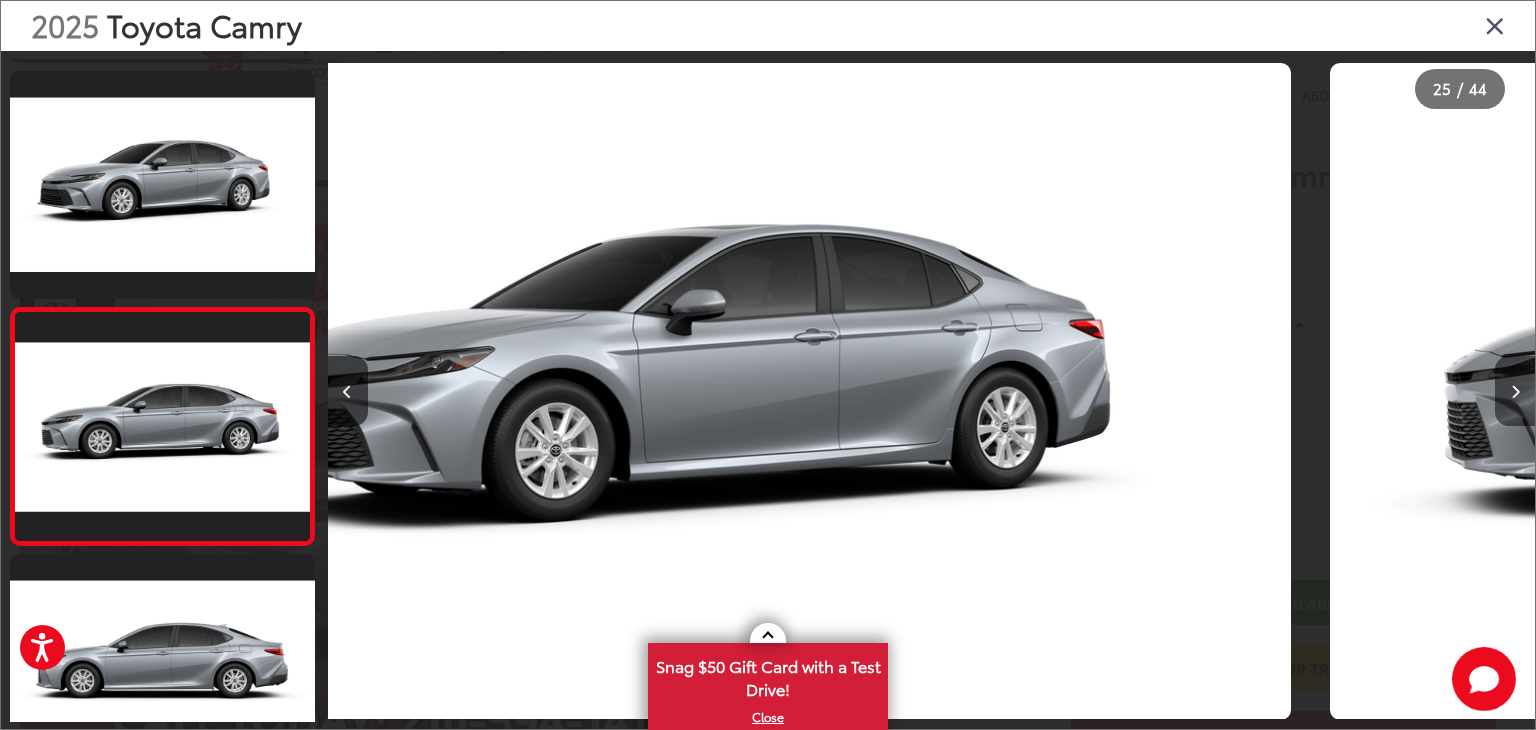 click at bounding box center (1515, 391) 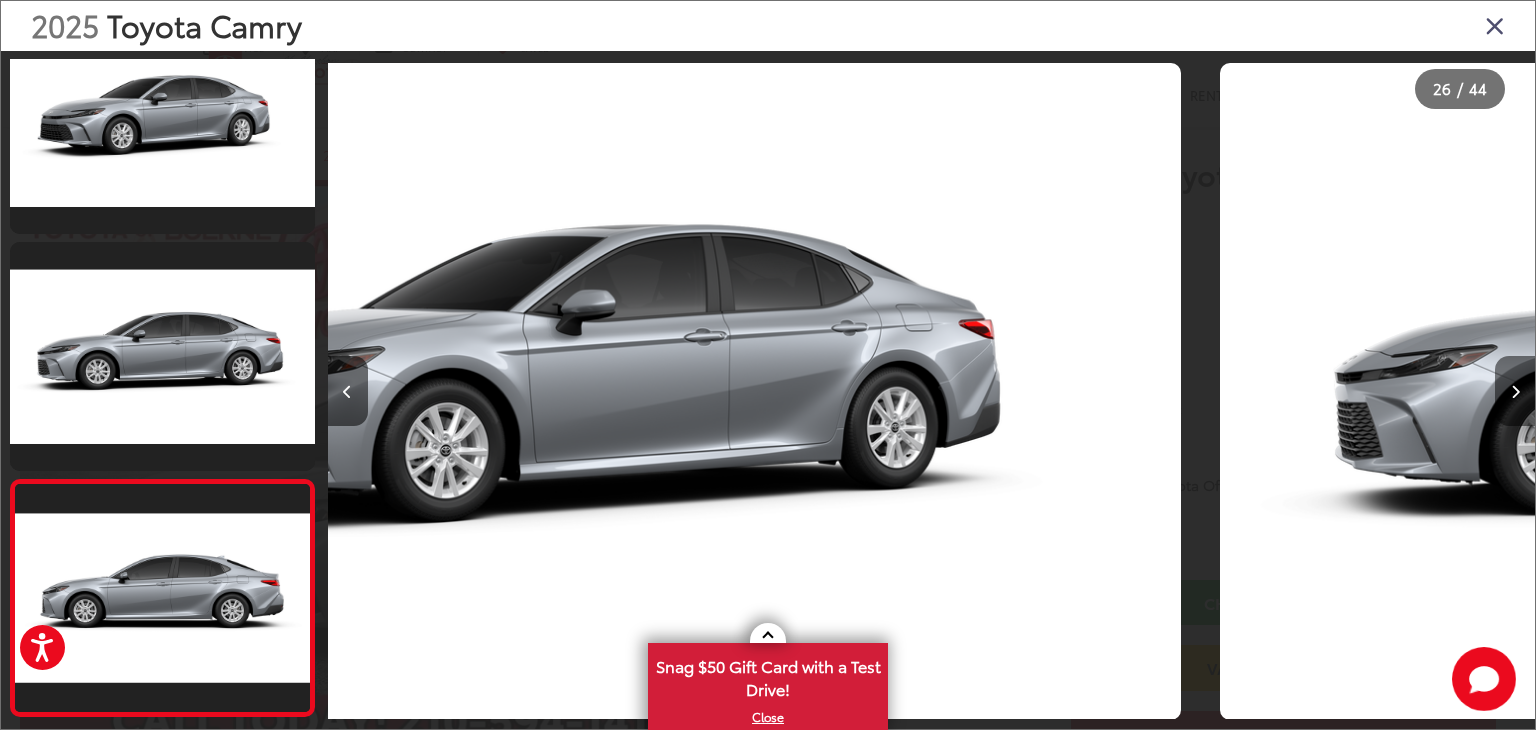 click at bounding box center (1515, 391) 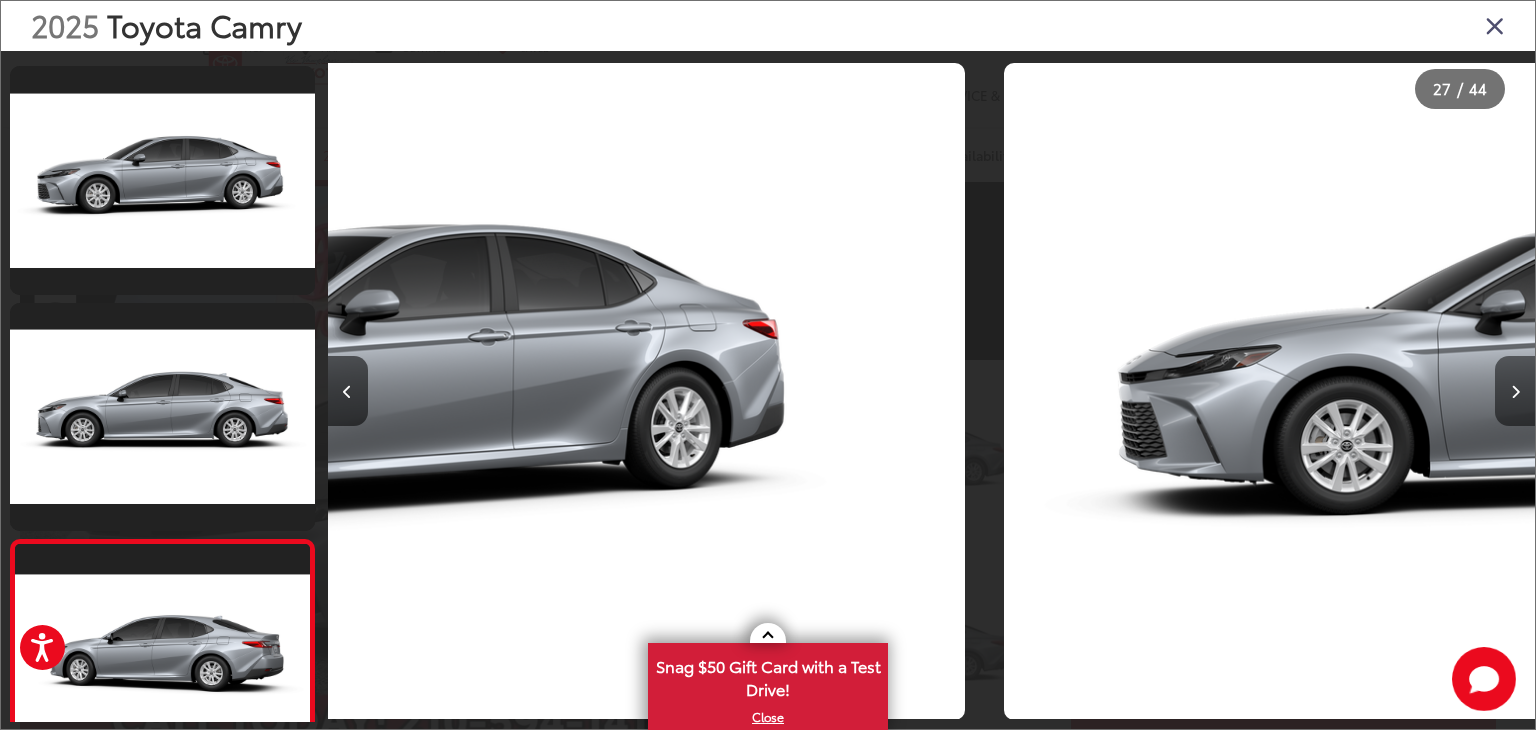 click at bounding box center (1515, 391) 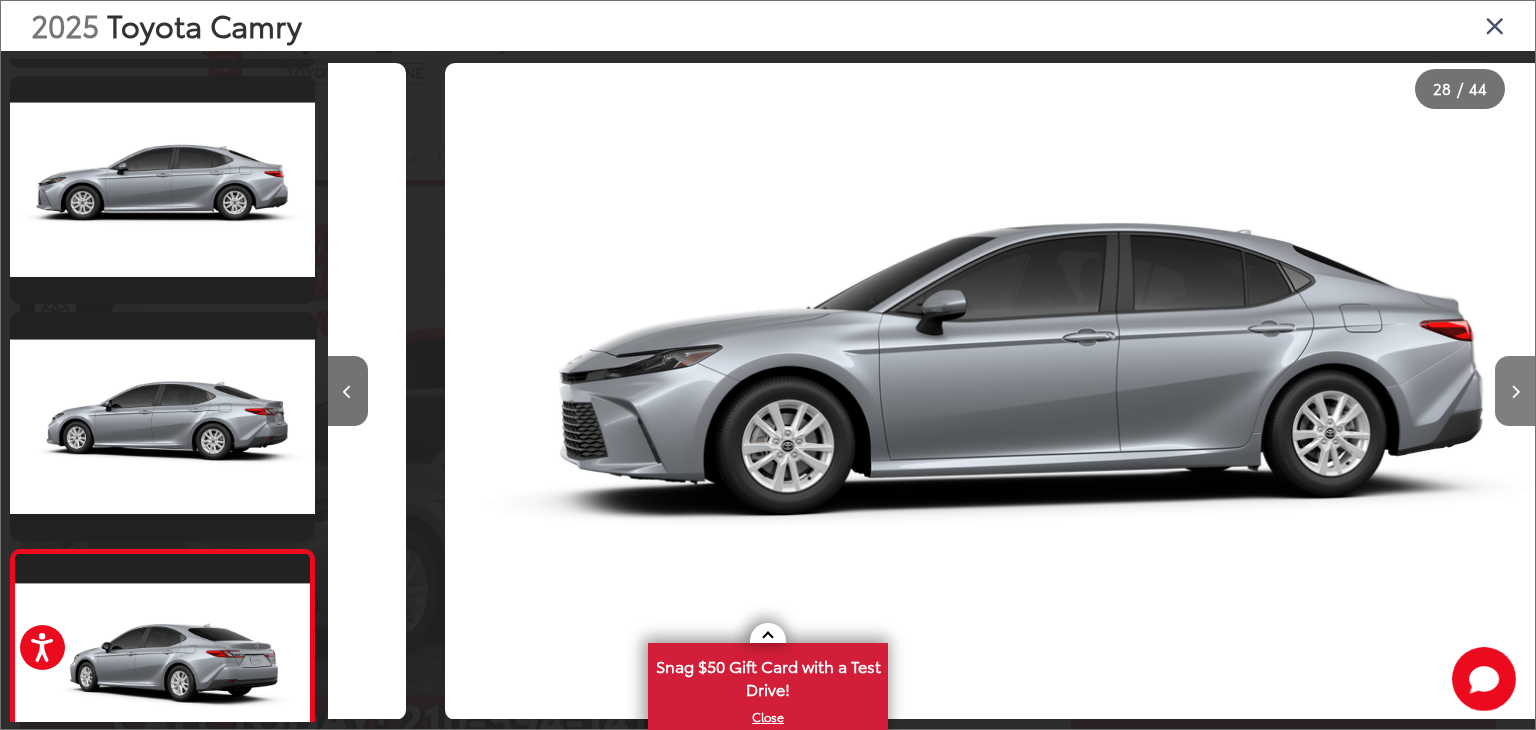 click at bounding box center (1515, 391) 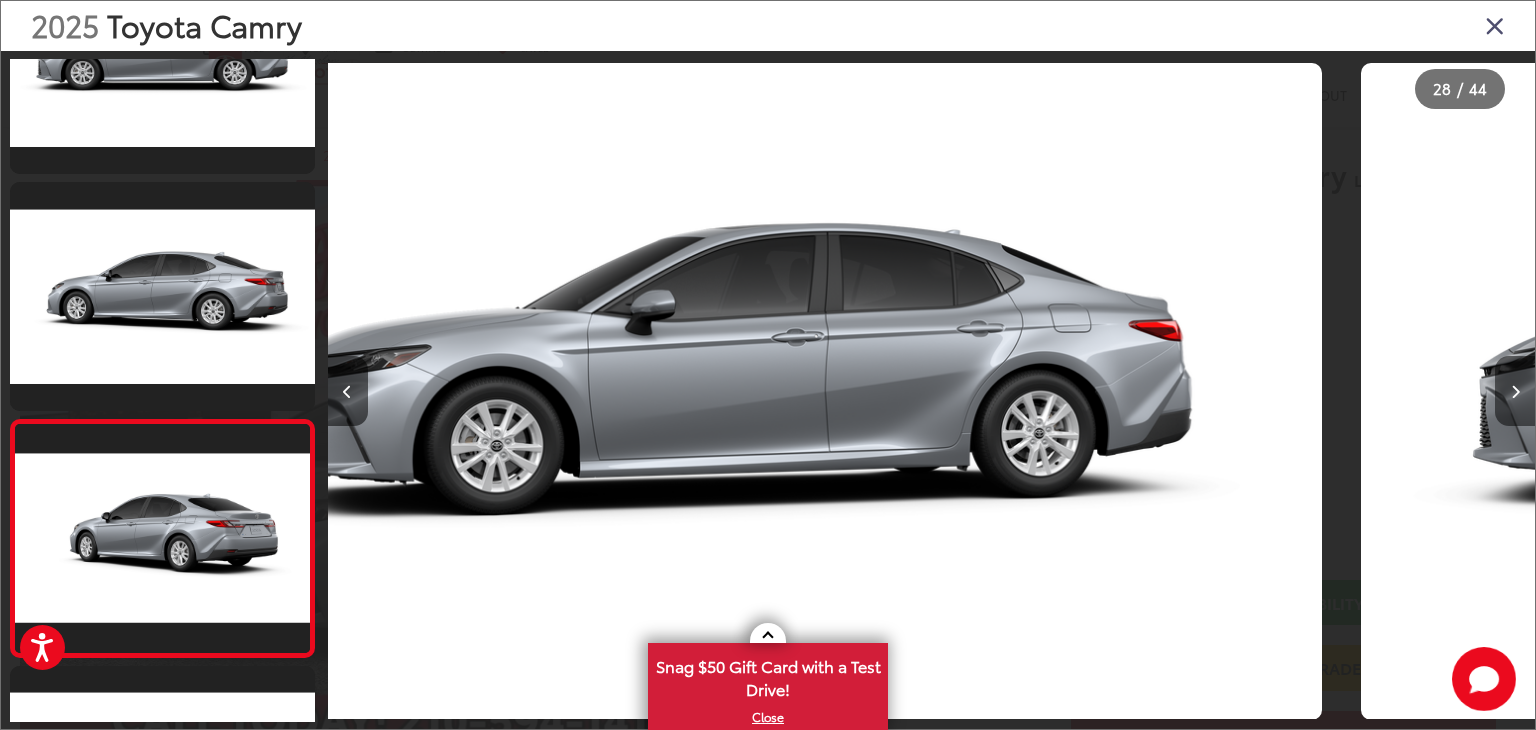 click at bounding box center (1515, 391) 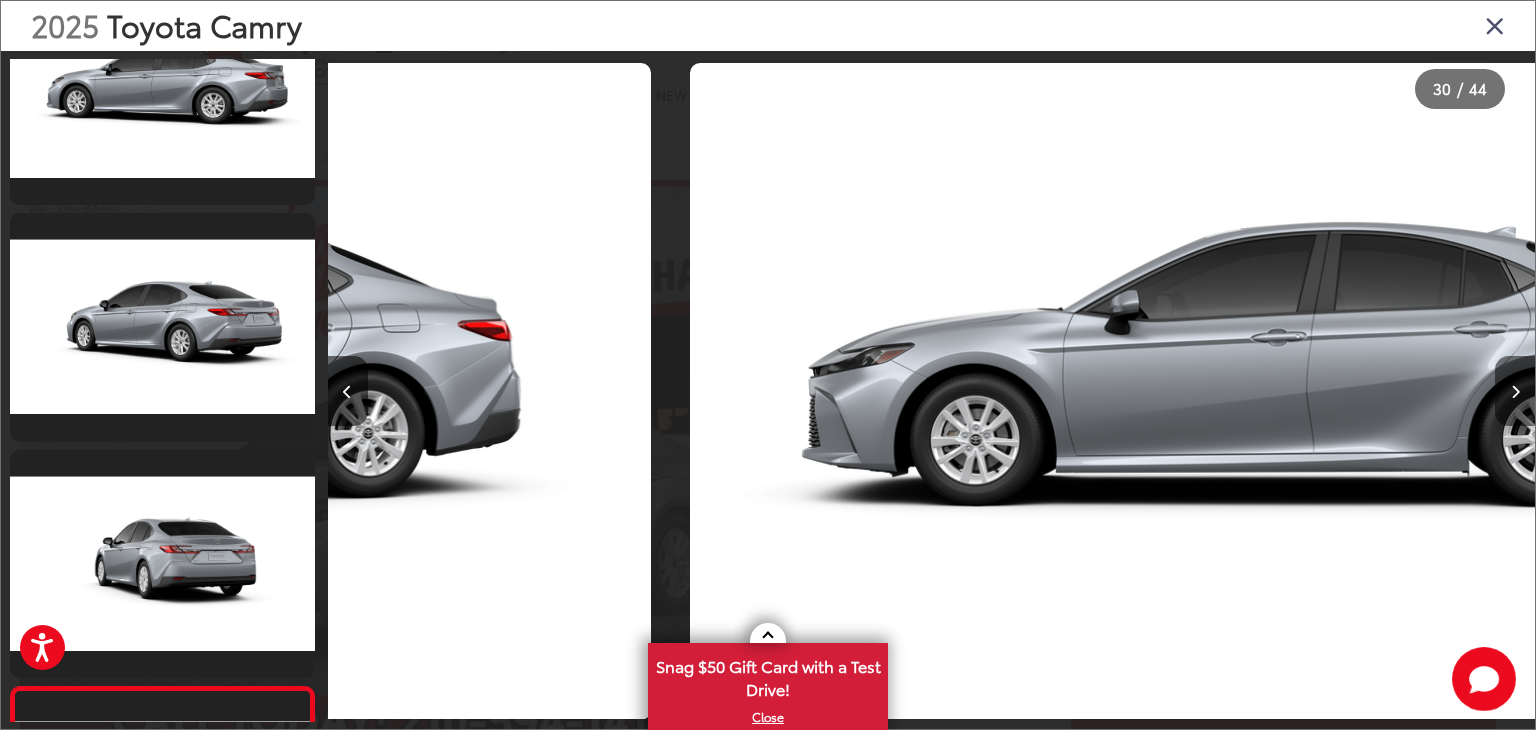 click at bounding box center [1515, 391] 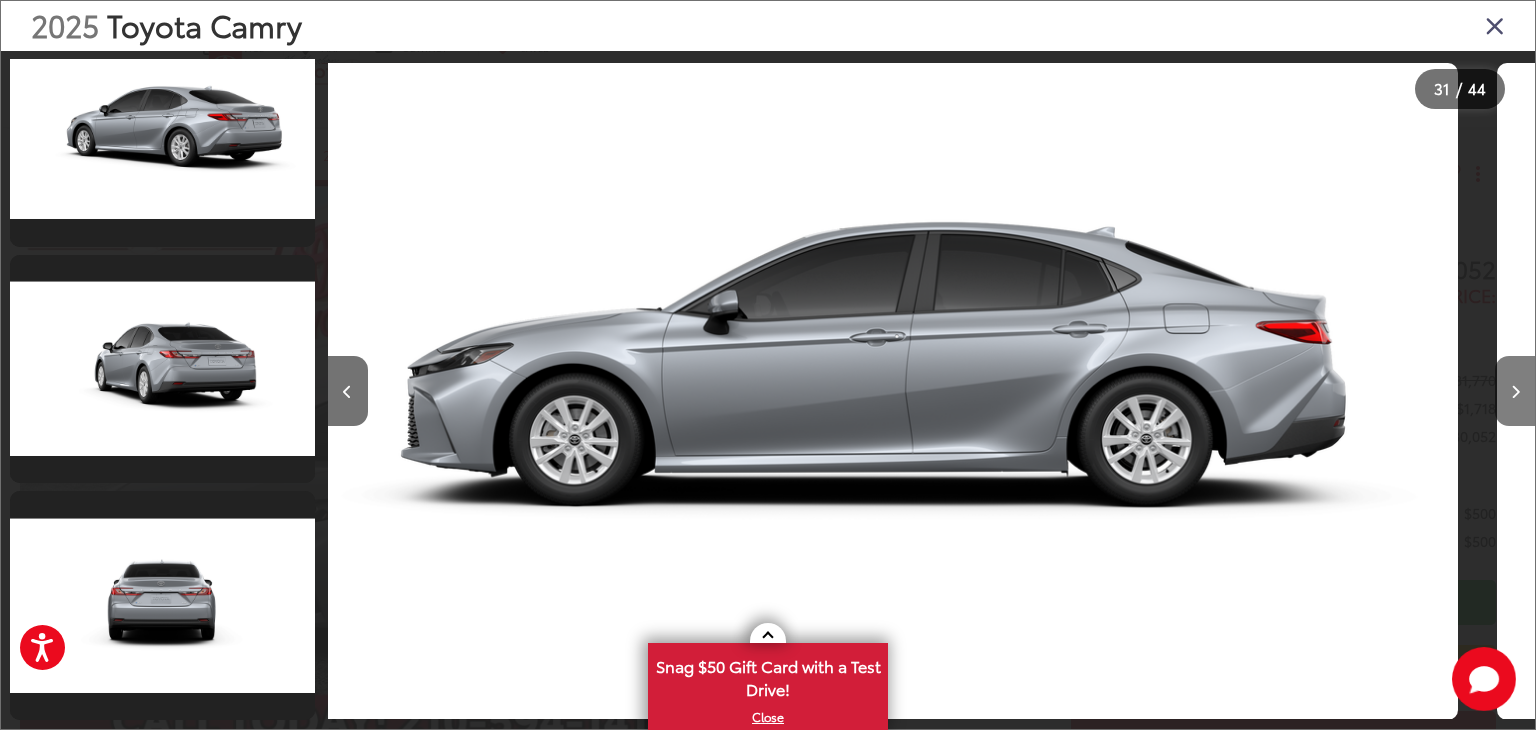 click at bounding box center [1515, 391] 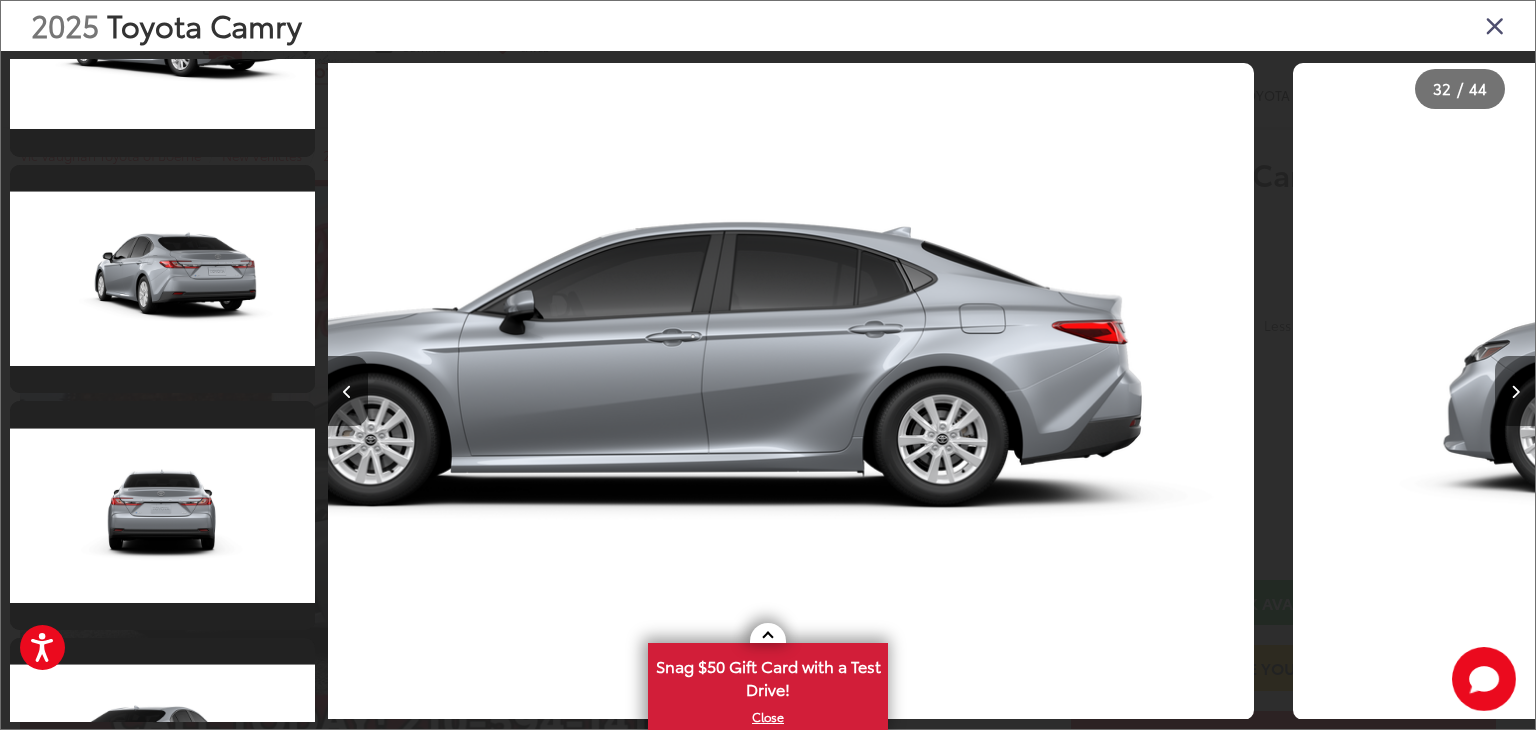click at bounding box center (1515, 391) 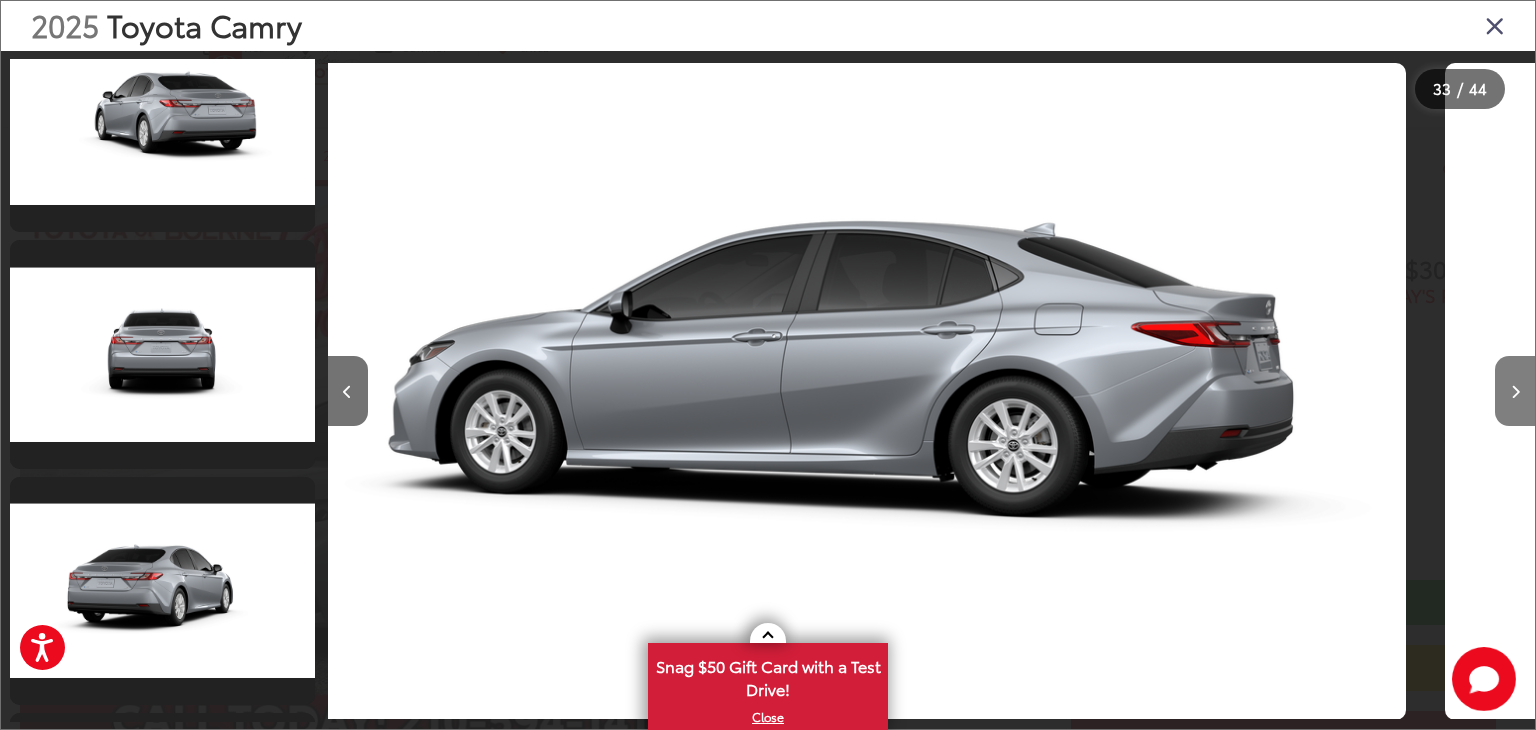 click at bounding box center (1515, 391) 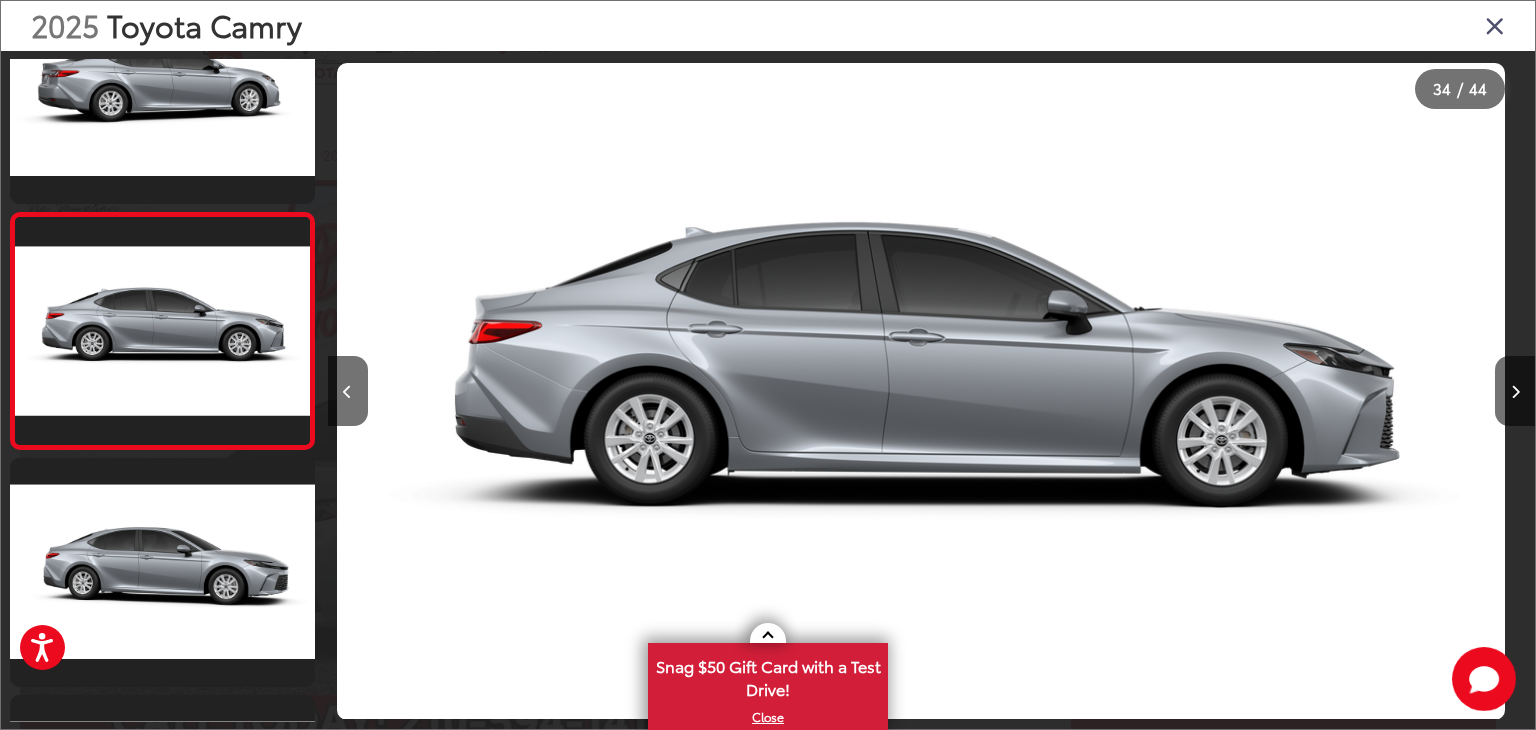 click at bounding box center (479, 391) 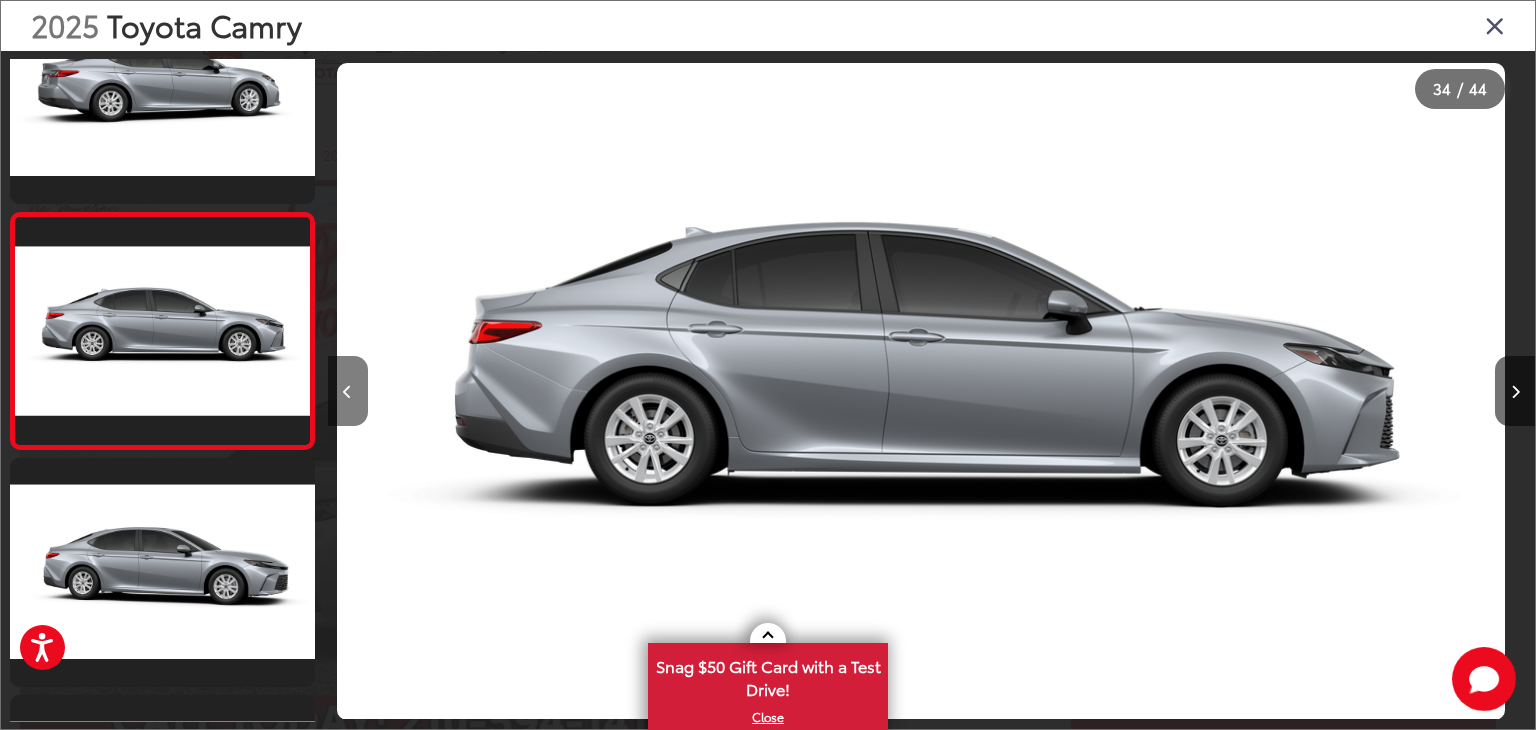 drag, startPoint x: 334, startPoint y: 99, endPoint x: 359, endPoint y: 385, distance: 287.09058 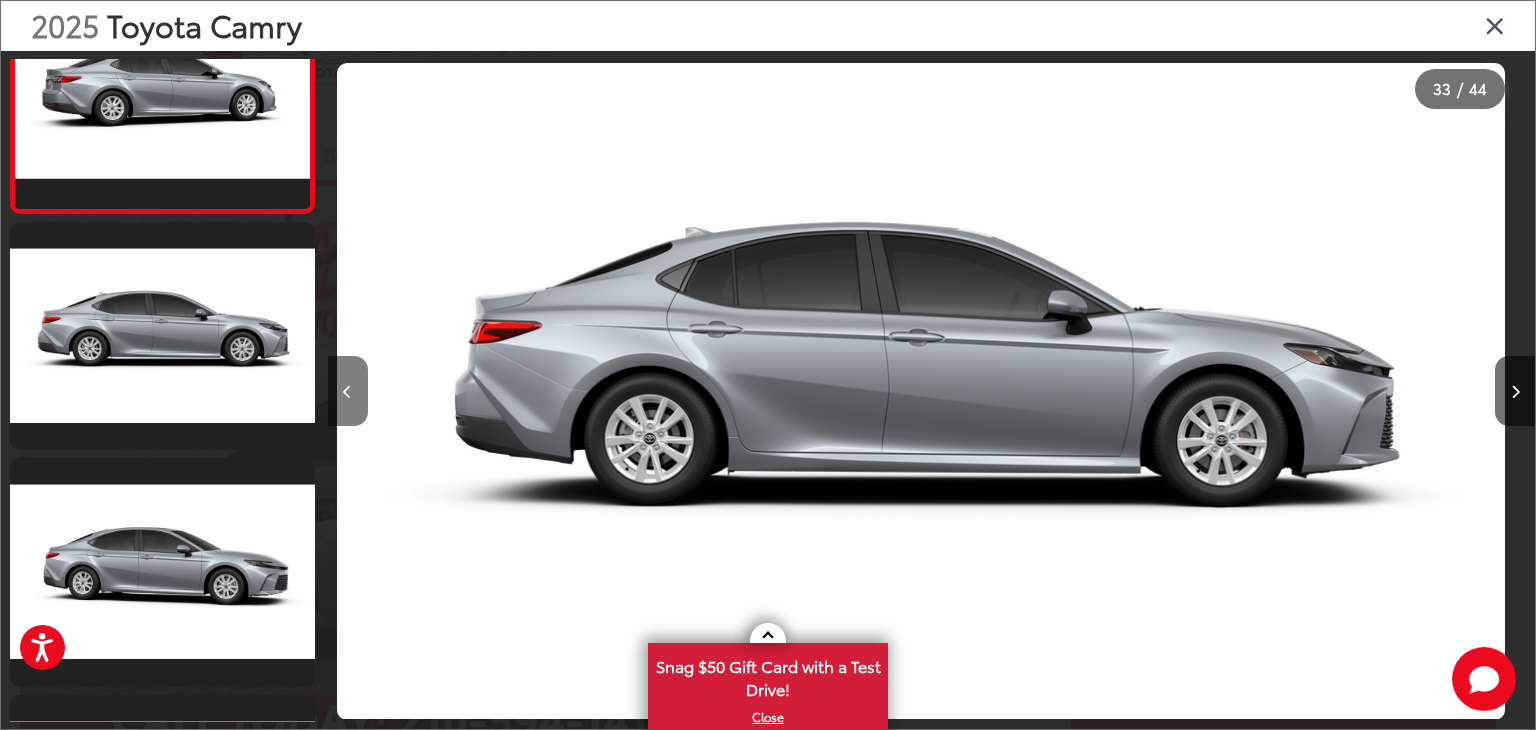 click at bounding box center [348, 391] 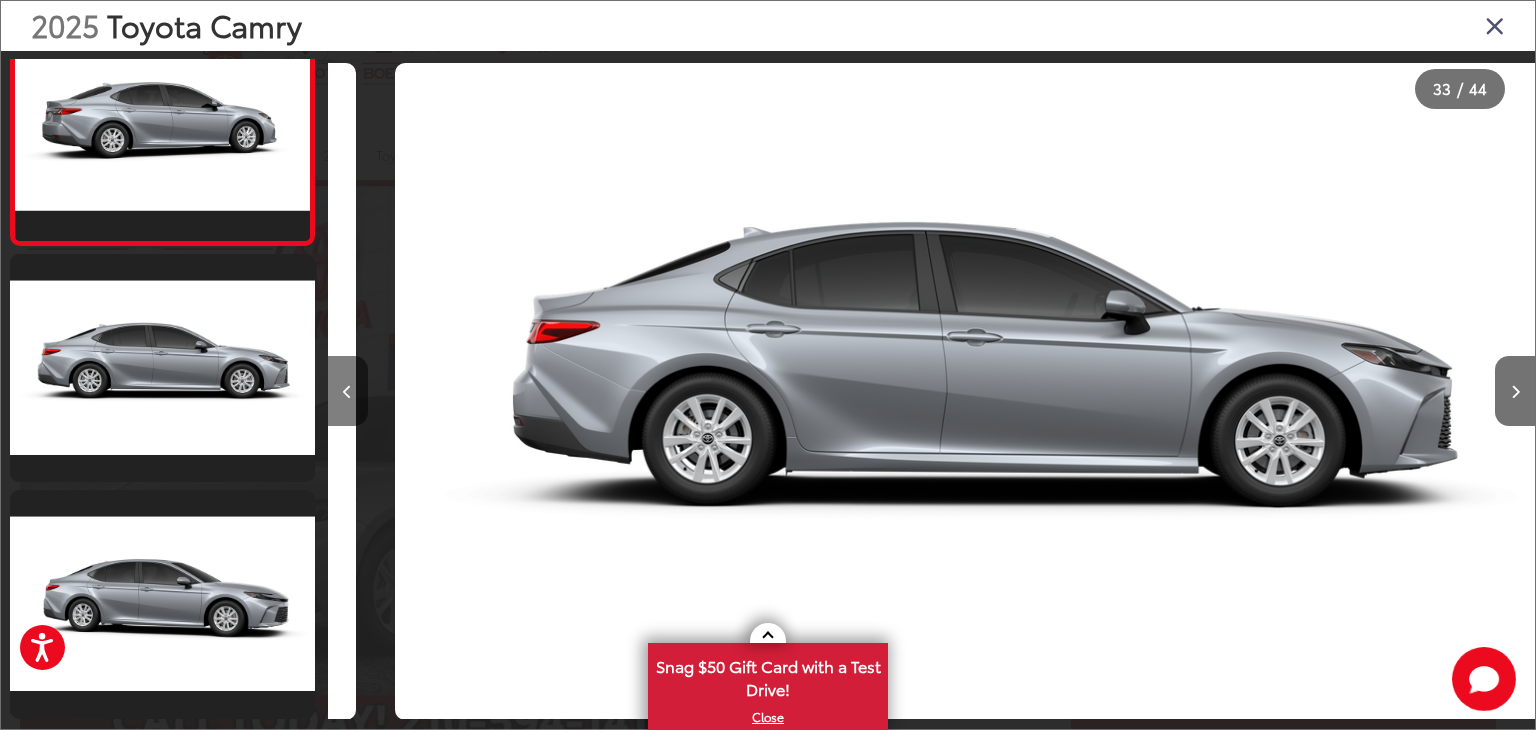 click at bounding box center (348, 391) 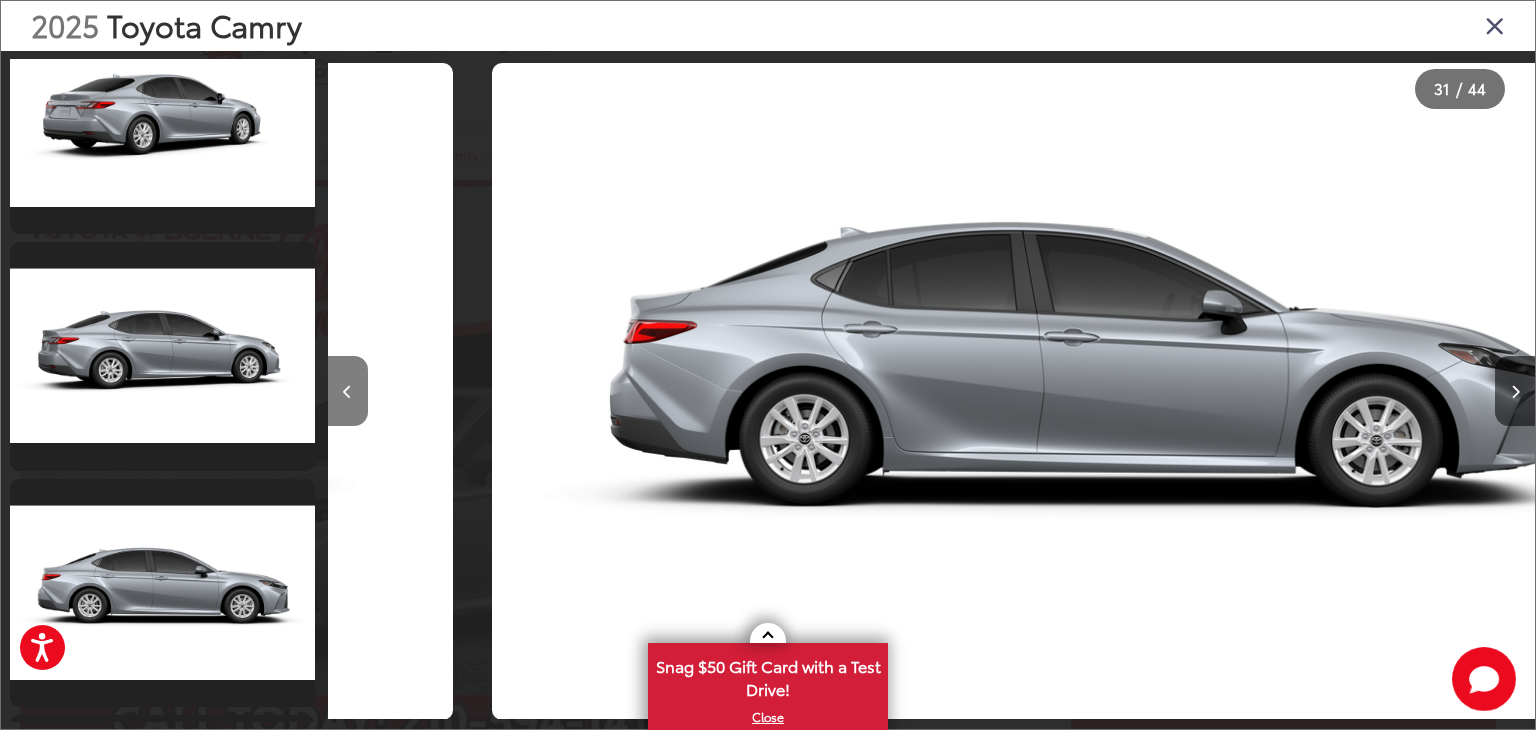 click at bounding box center (348, 391) 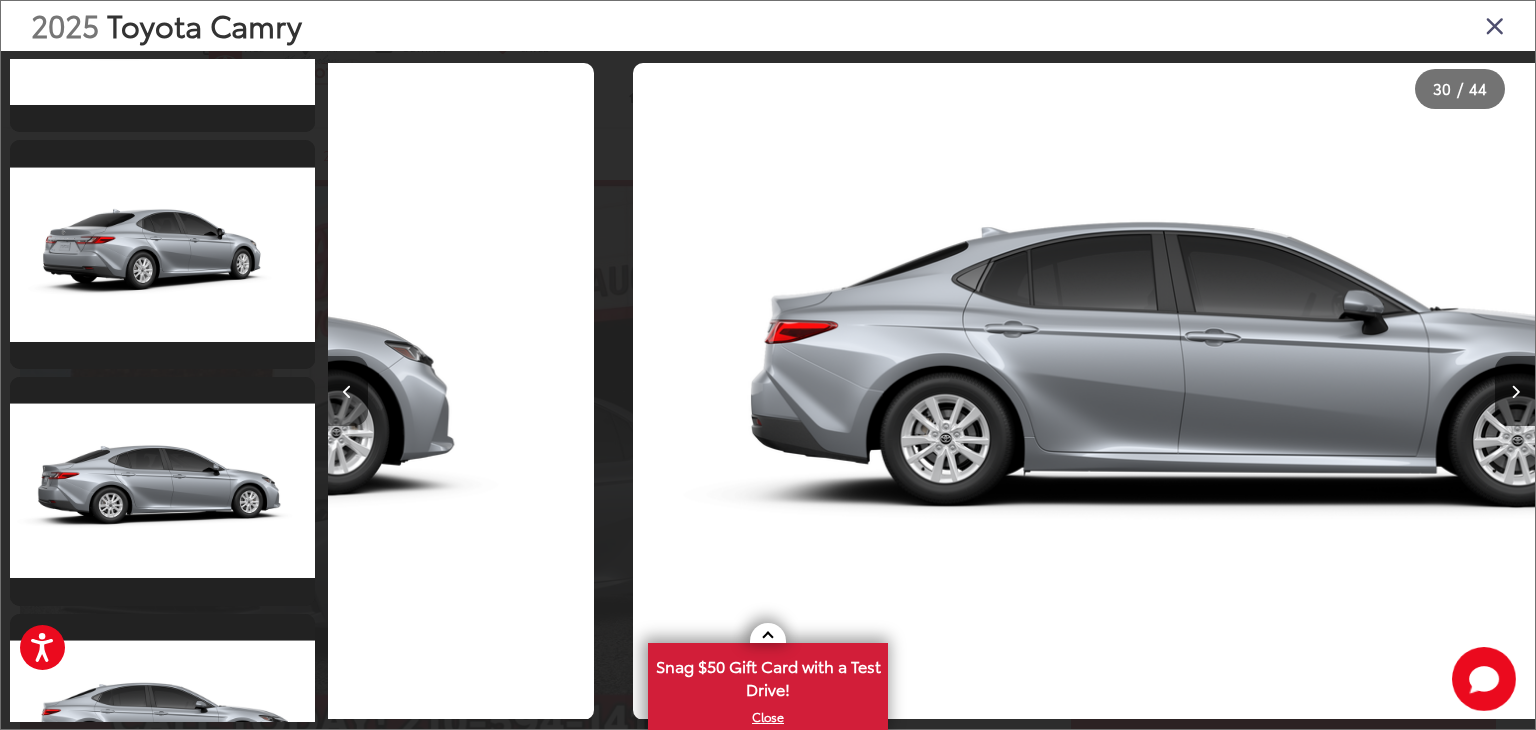 click at bounding box center (348, 391) 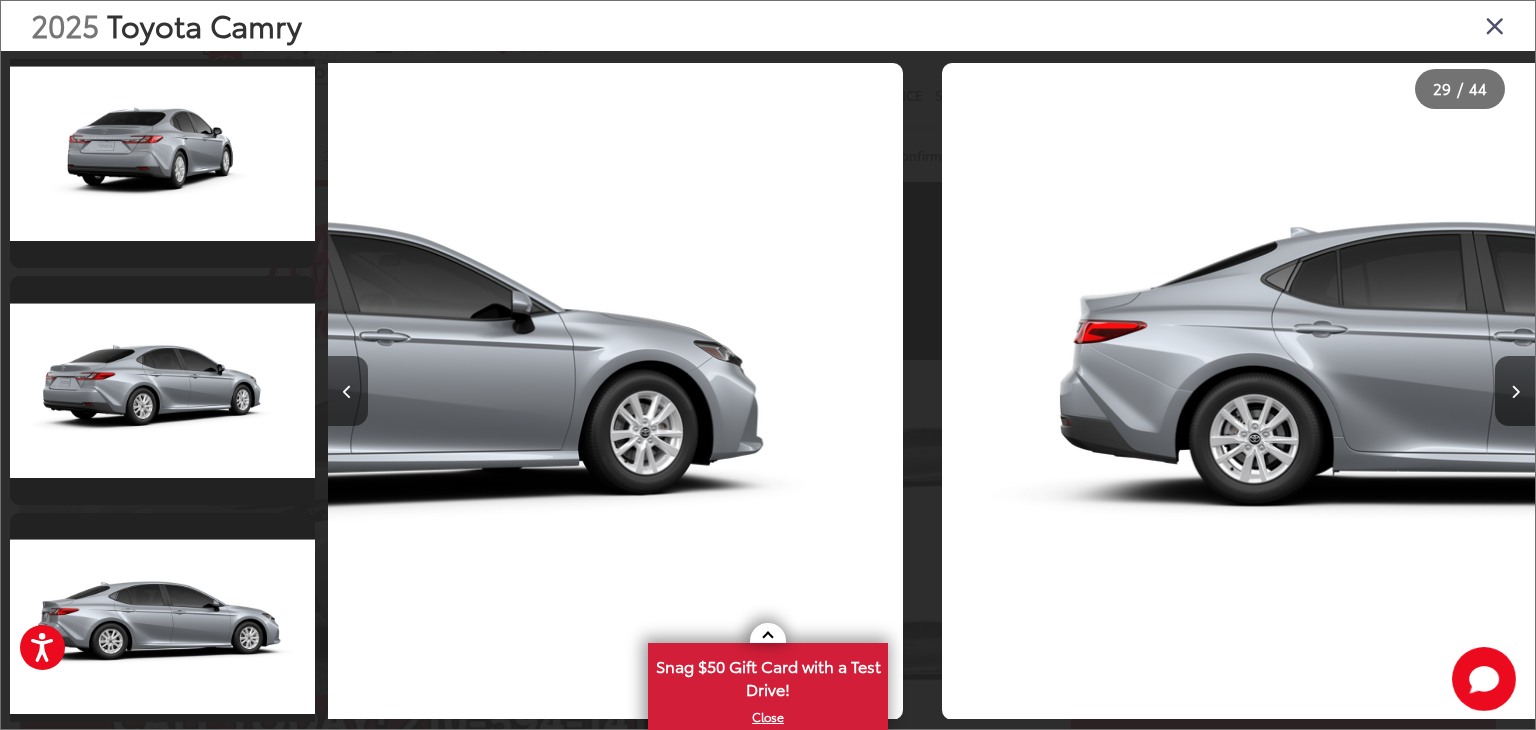 click at bounding box center (348, 391) 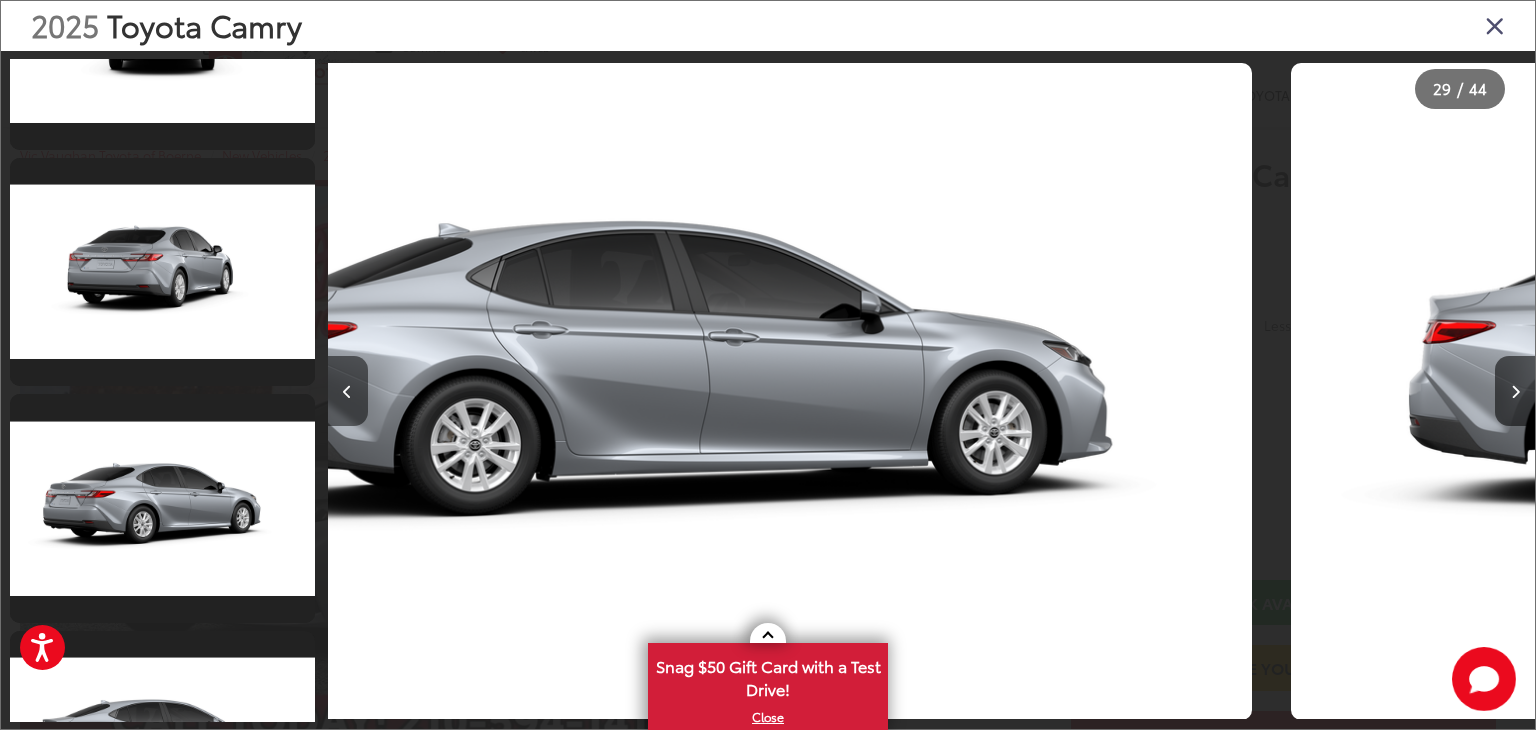 click at bounding box center [348, 391] 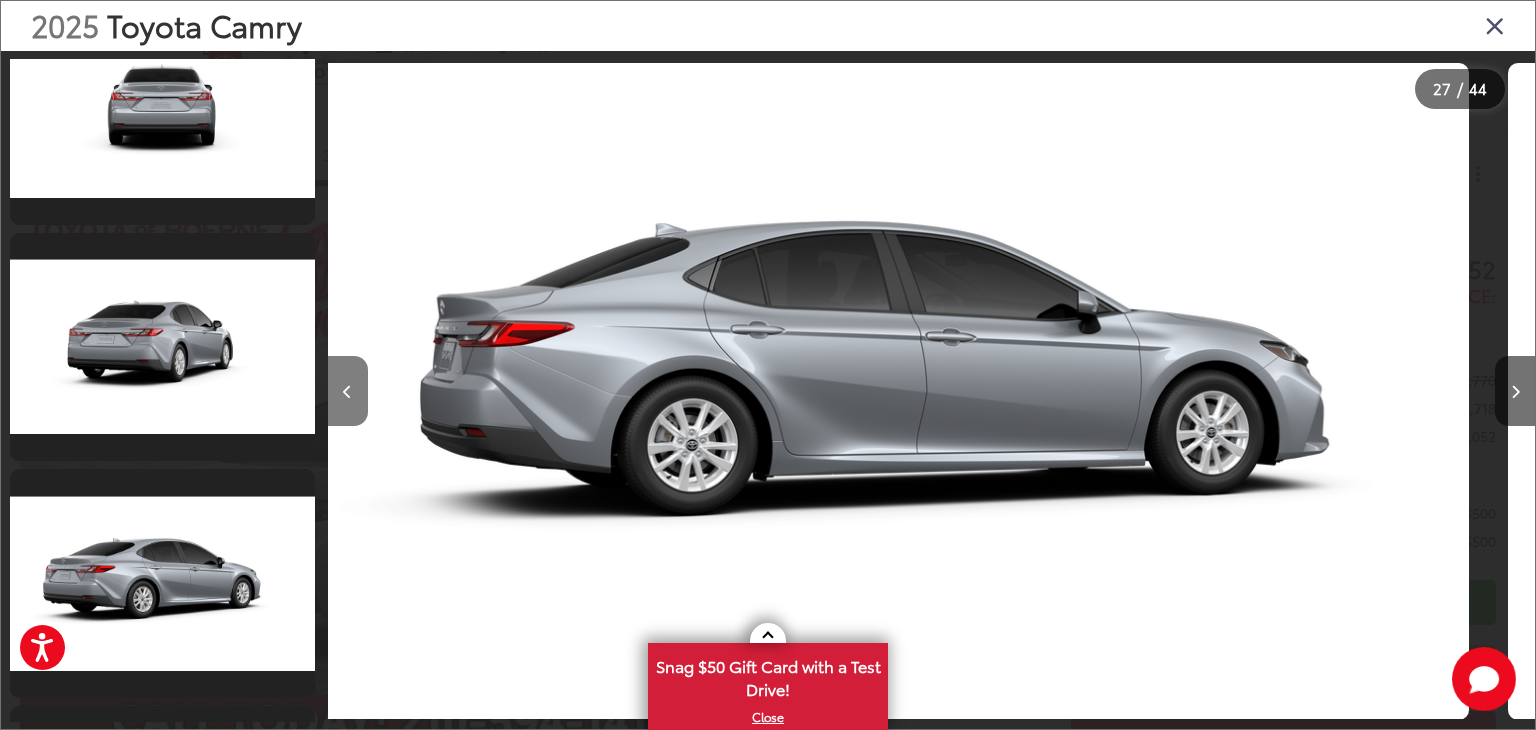 click at bounding box center (348, 391) 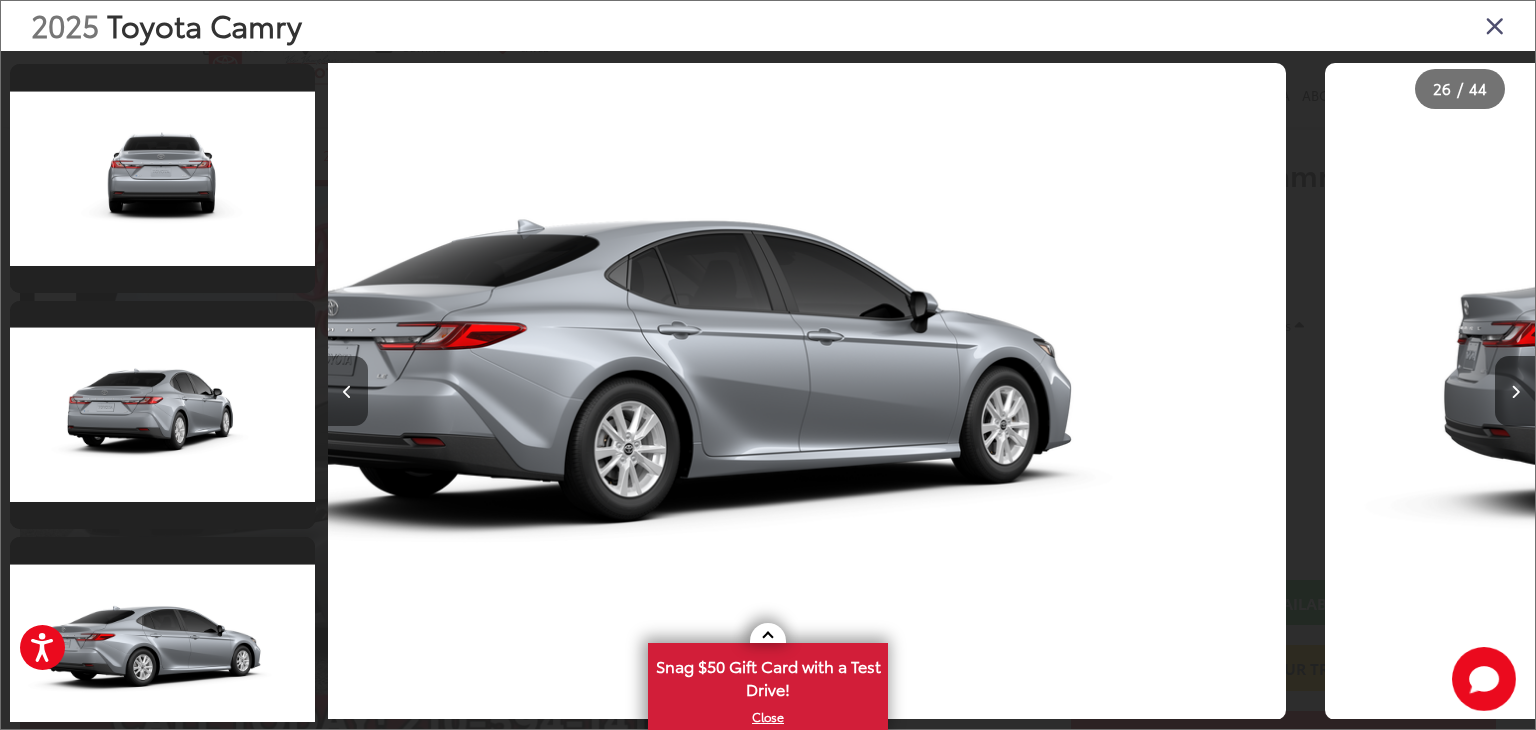 click at bounding box center (348, 391) 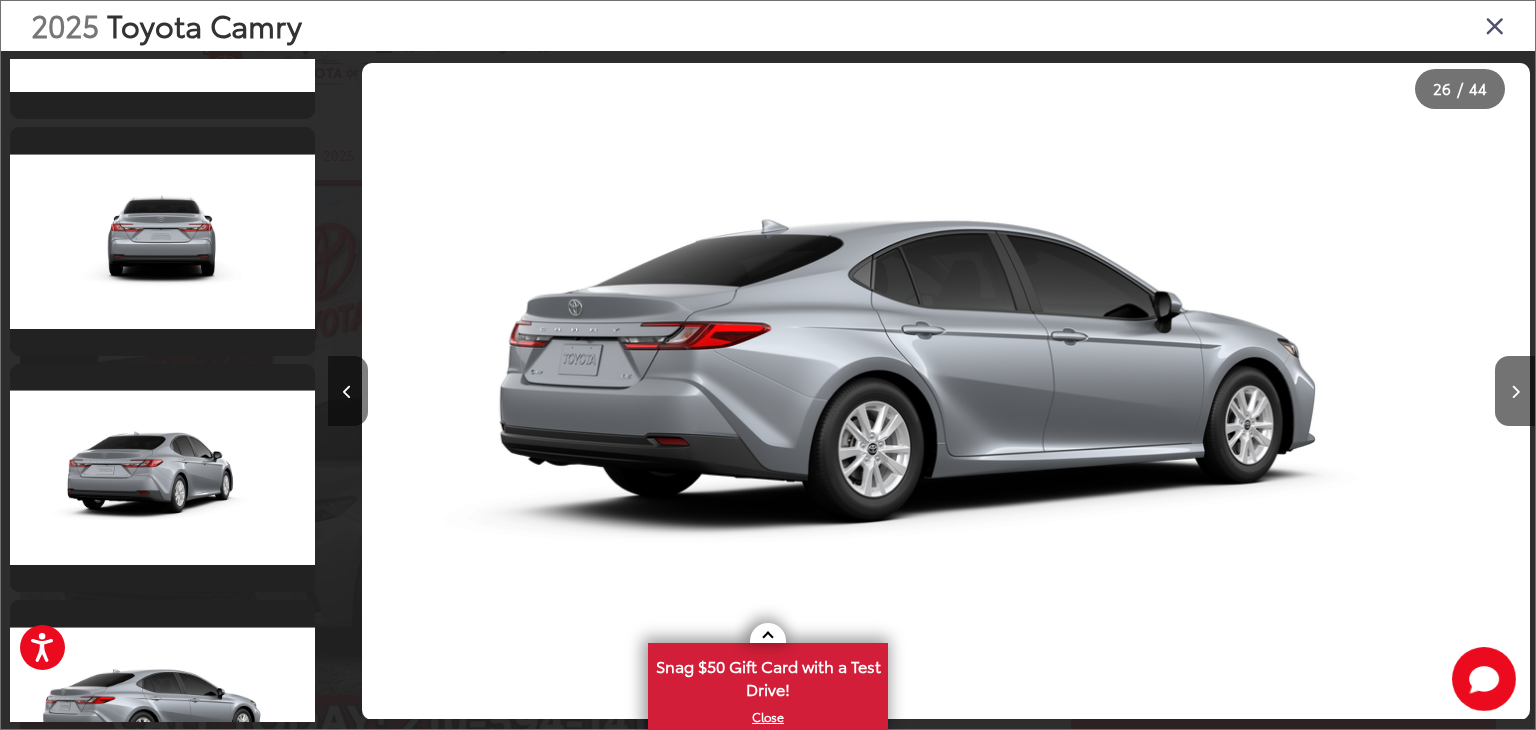 click at bounding box center (348, 391) 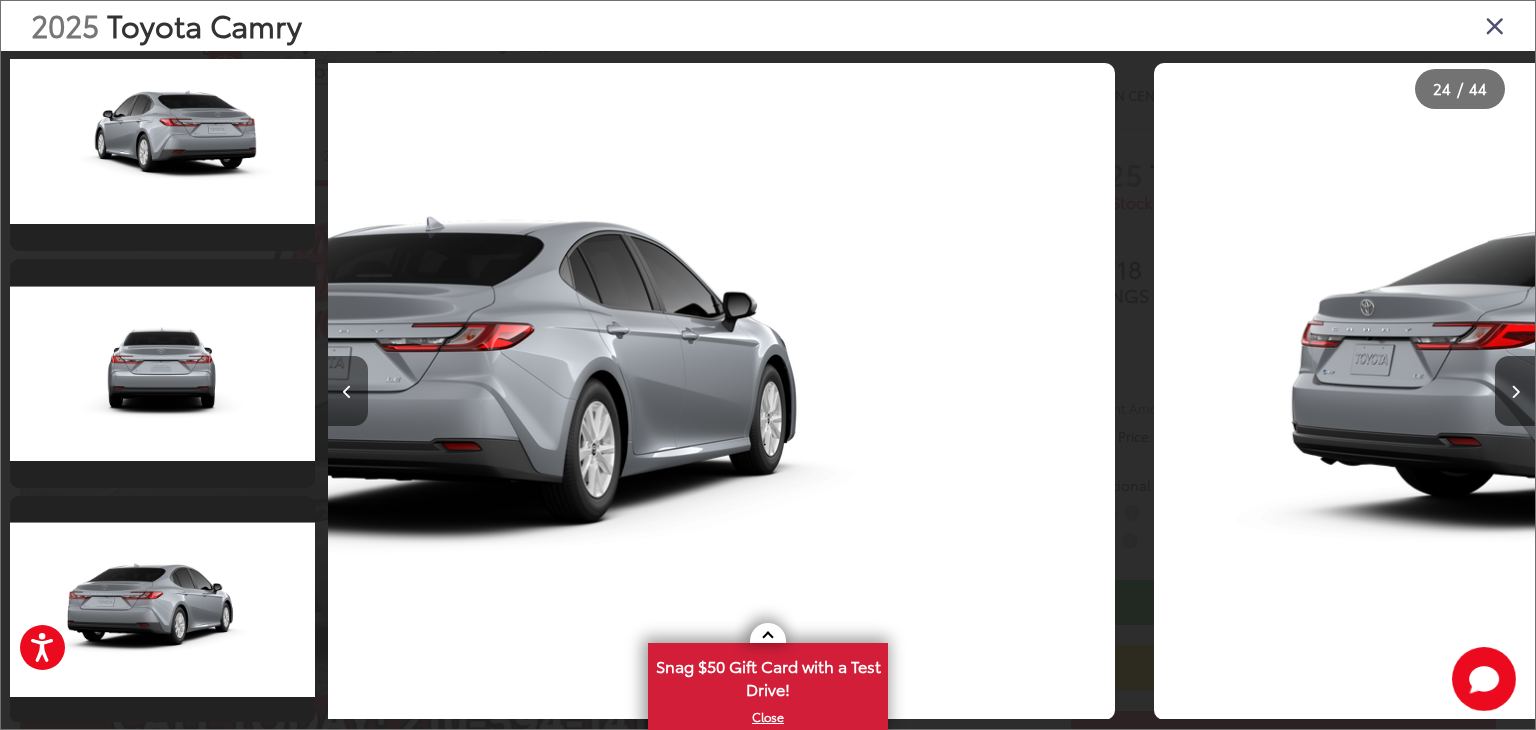 click at bounding box center (348, 391) 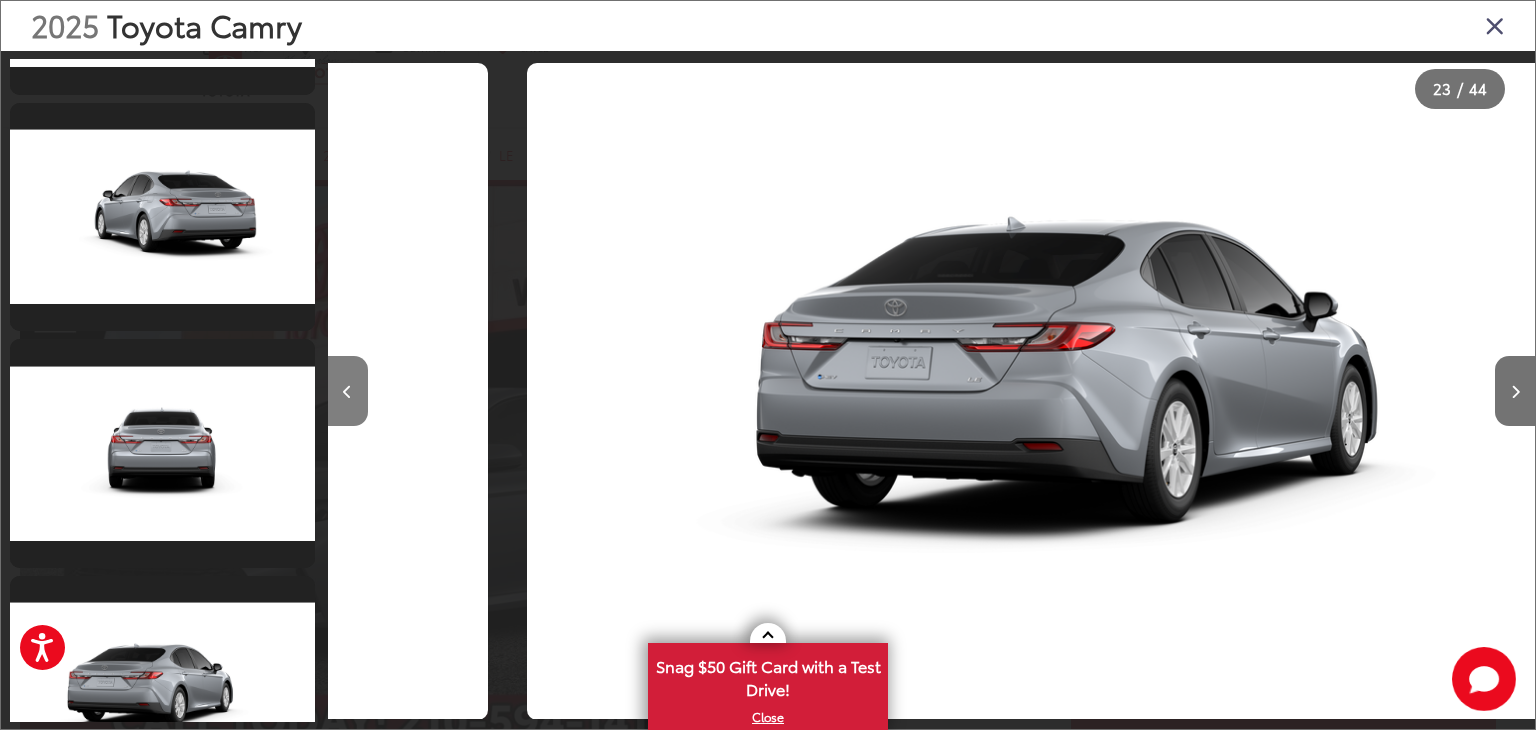 click at bounding box center (348, 391) 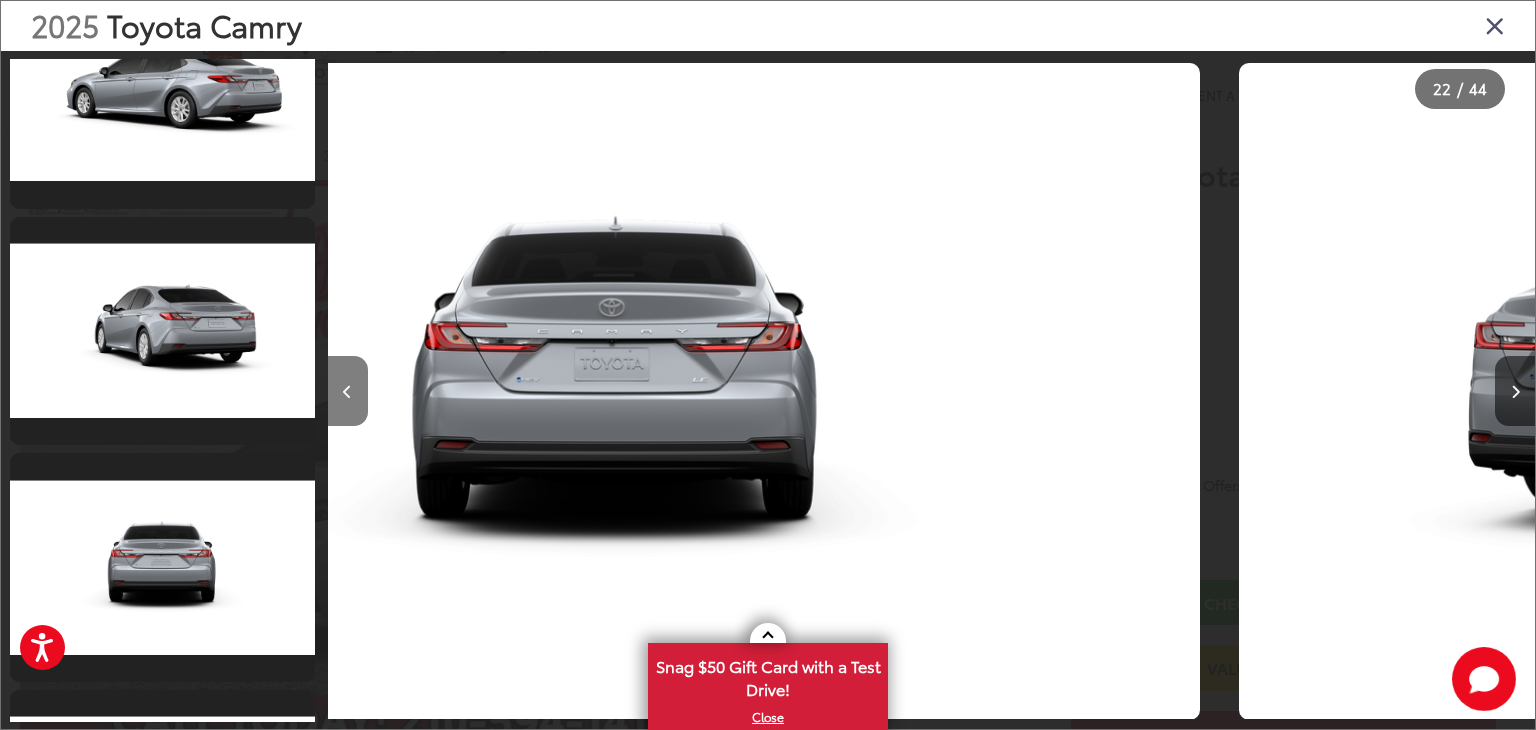 click at bounding box center (348, 391) 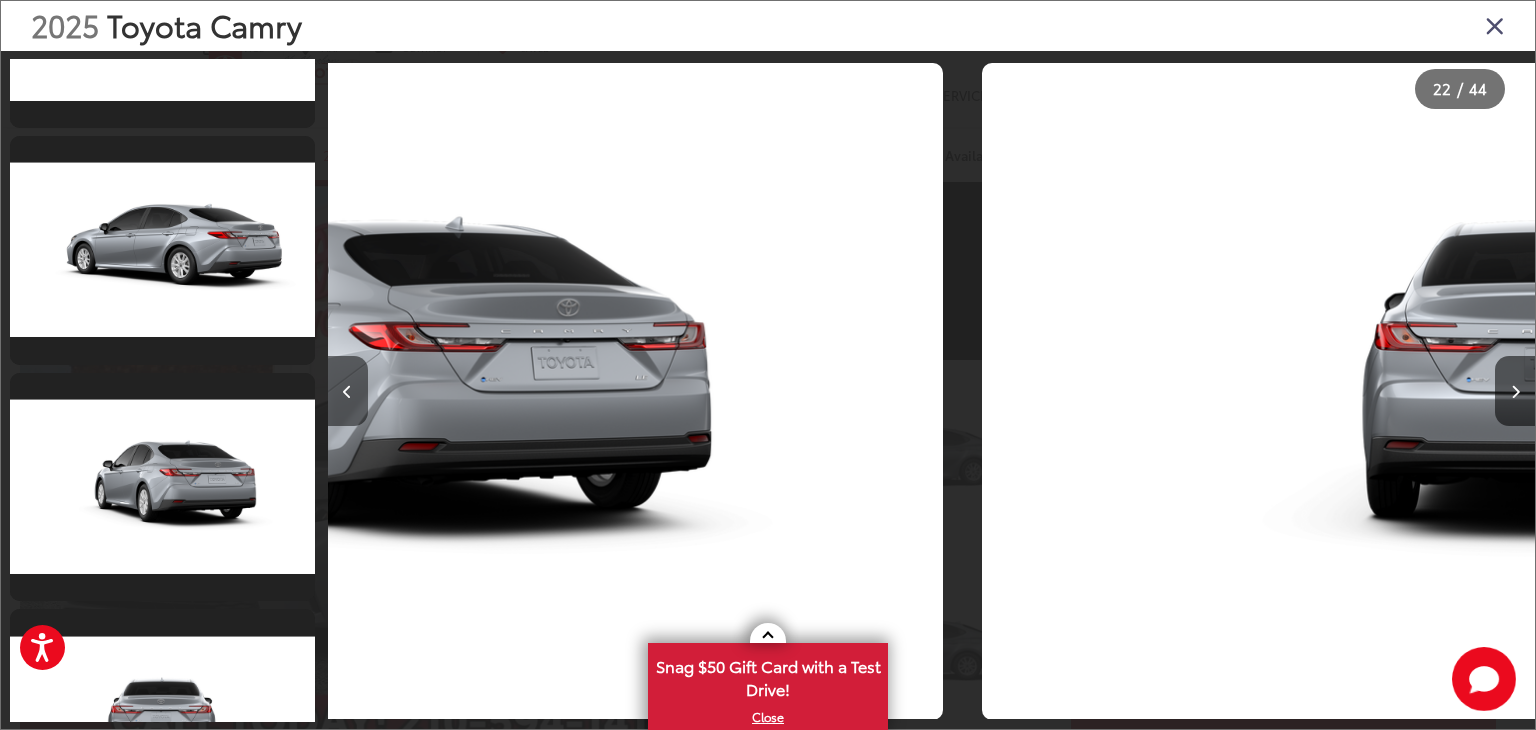 click at bounding box center [348, 391] 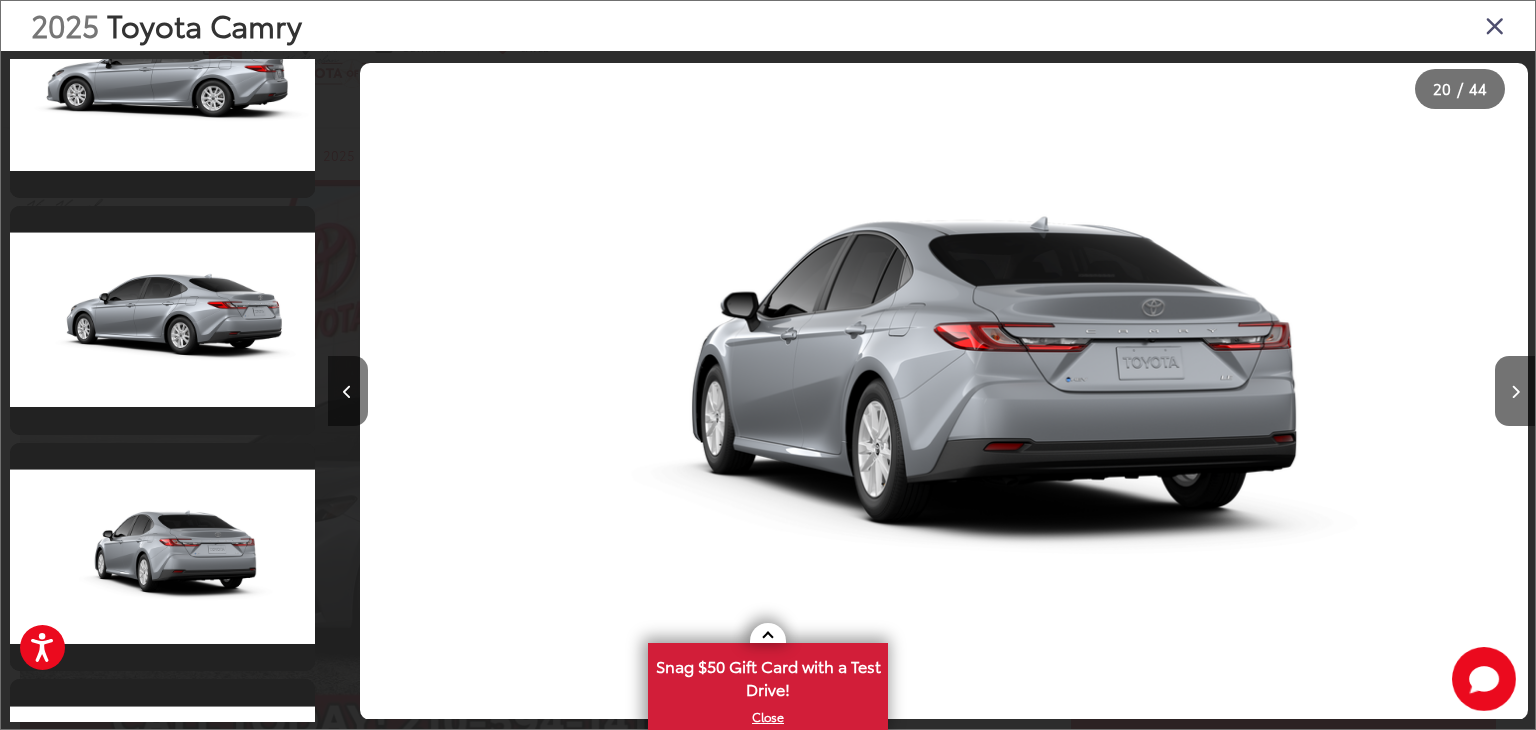 click at bounding box center (348, 391) 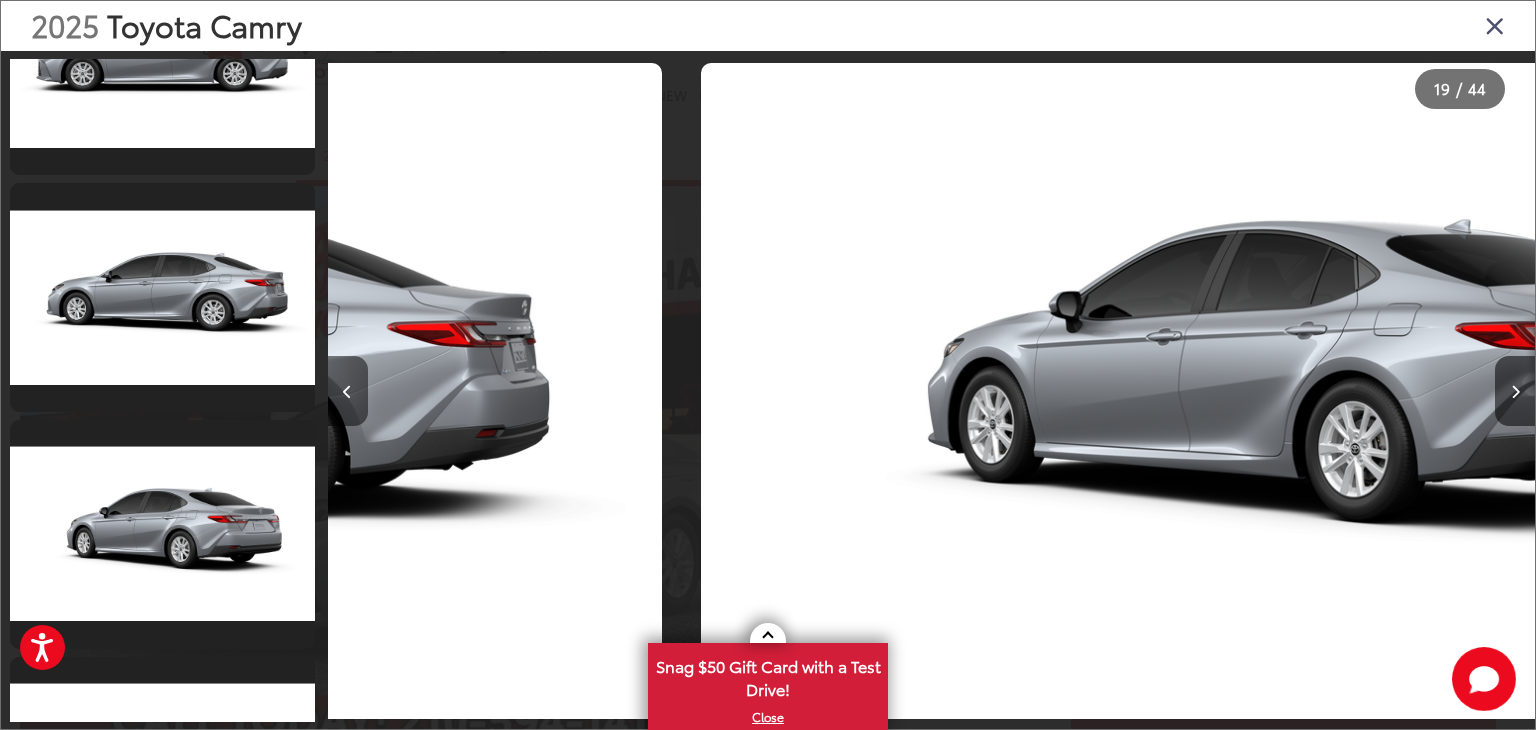 click at bounding box center (348, 391) 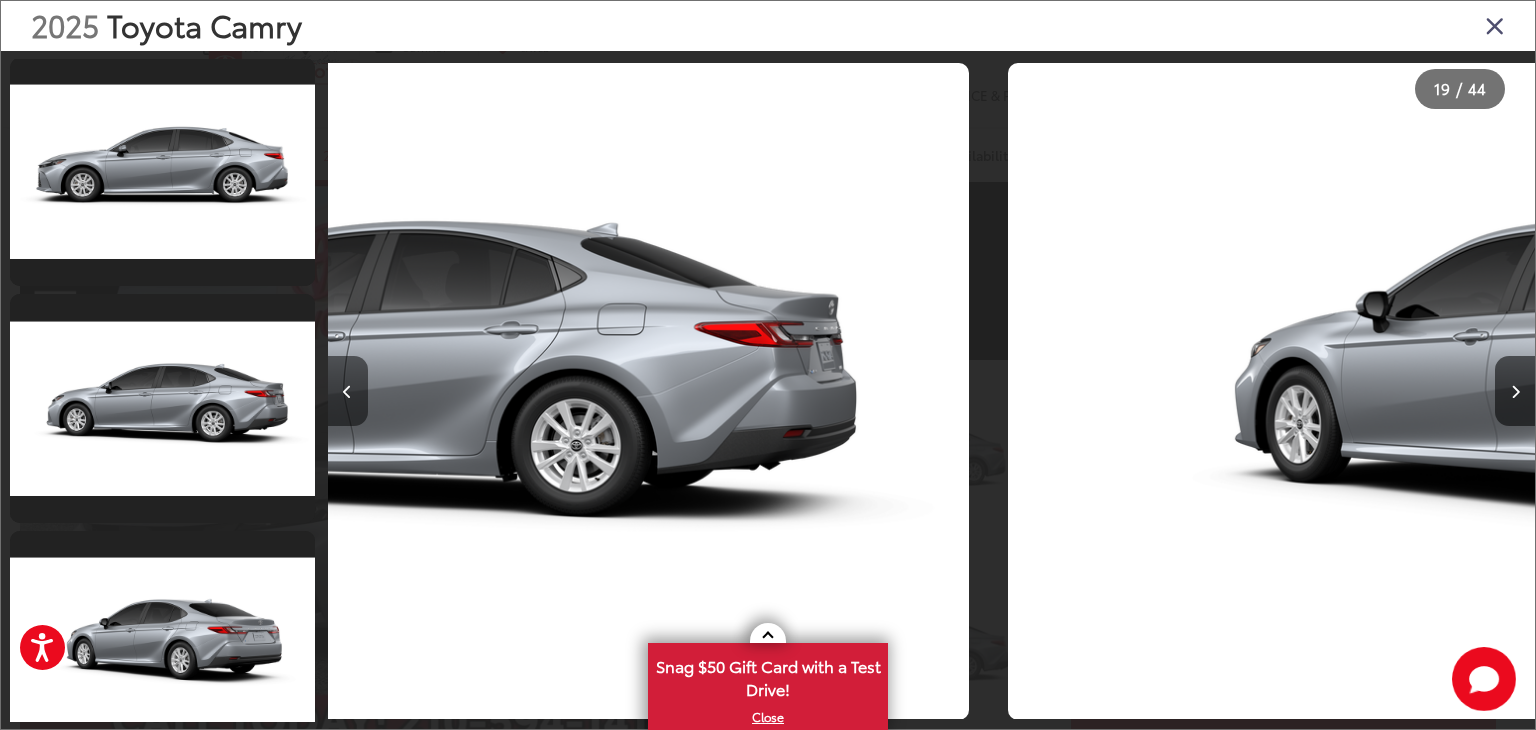 click at bounding box center (348, 391) 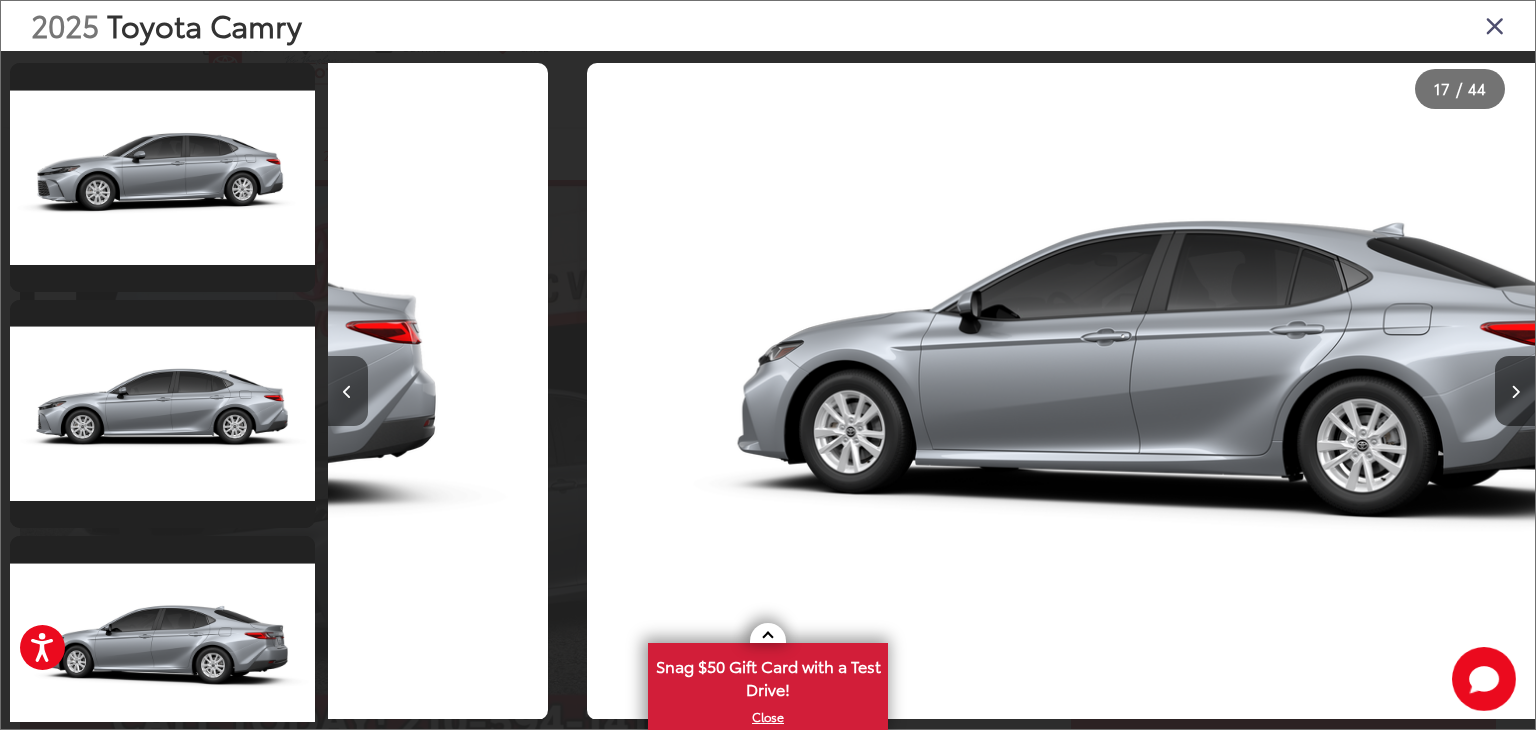 click at bounding box center [348, 391] 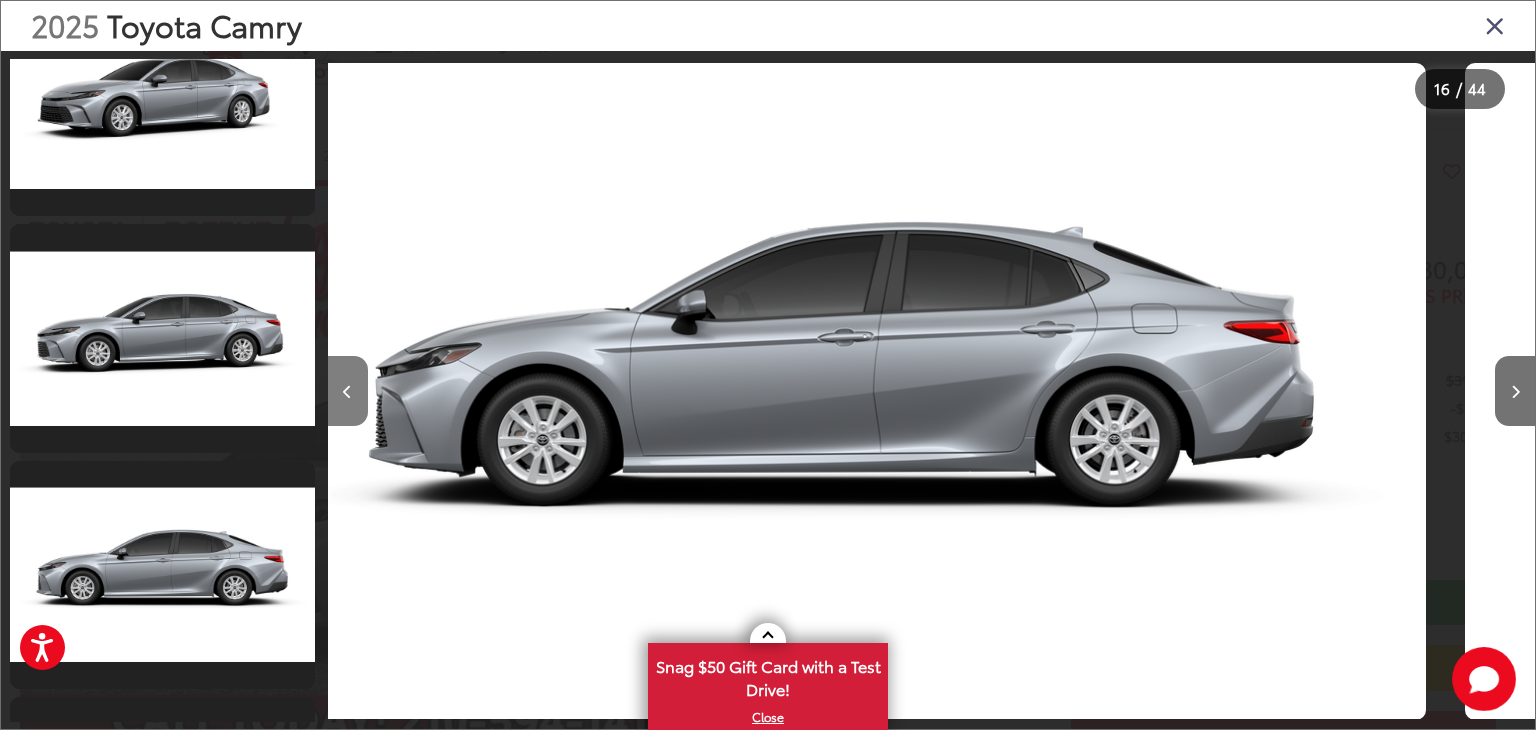 click at bounding box center (348, 391) 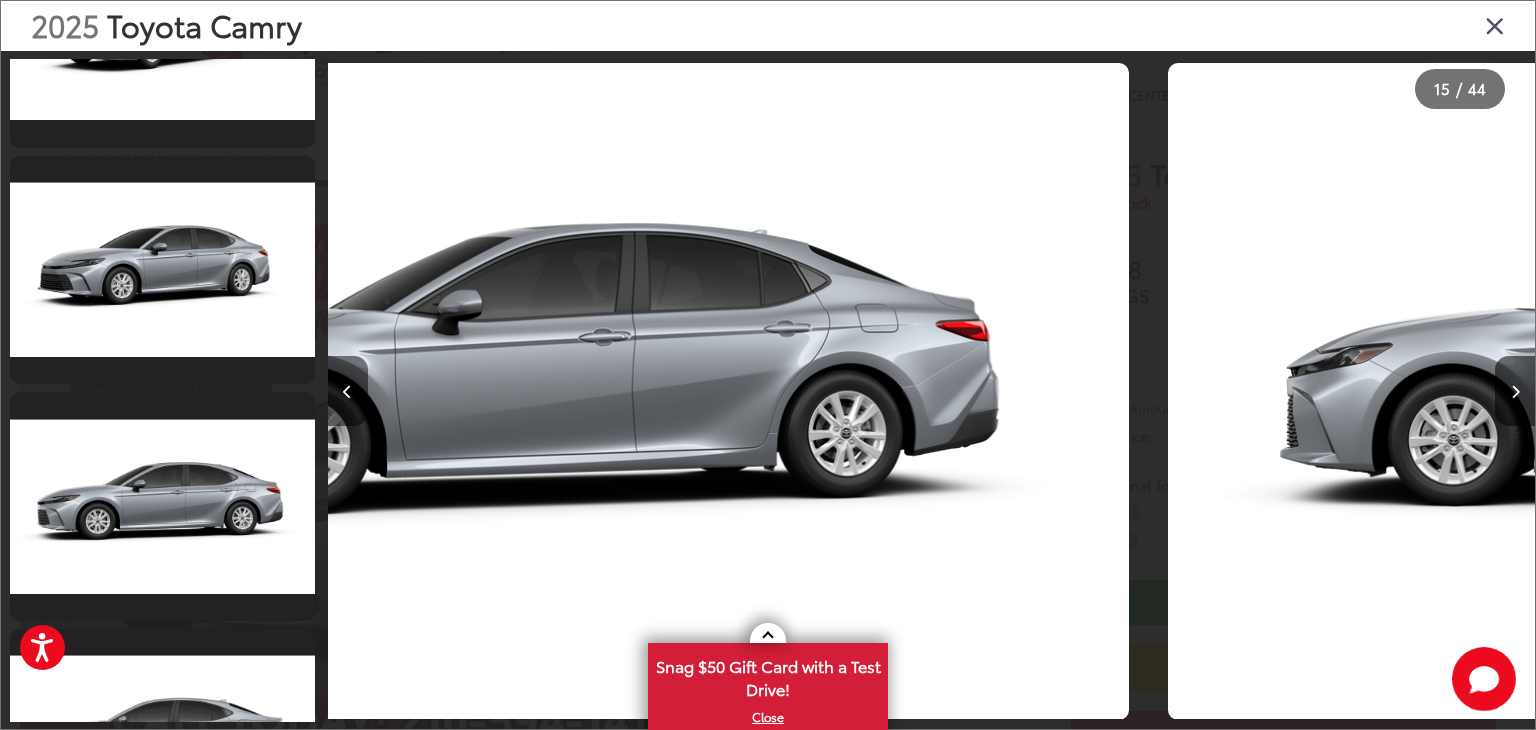 click at bounding box center [348, 391] 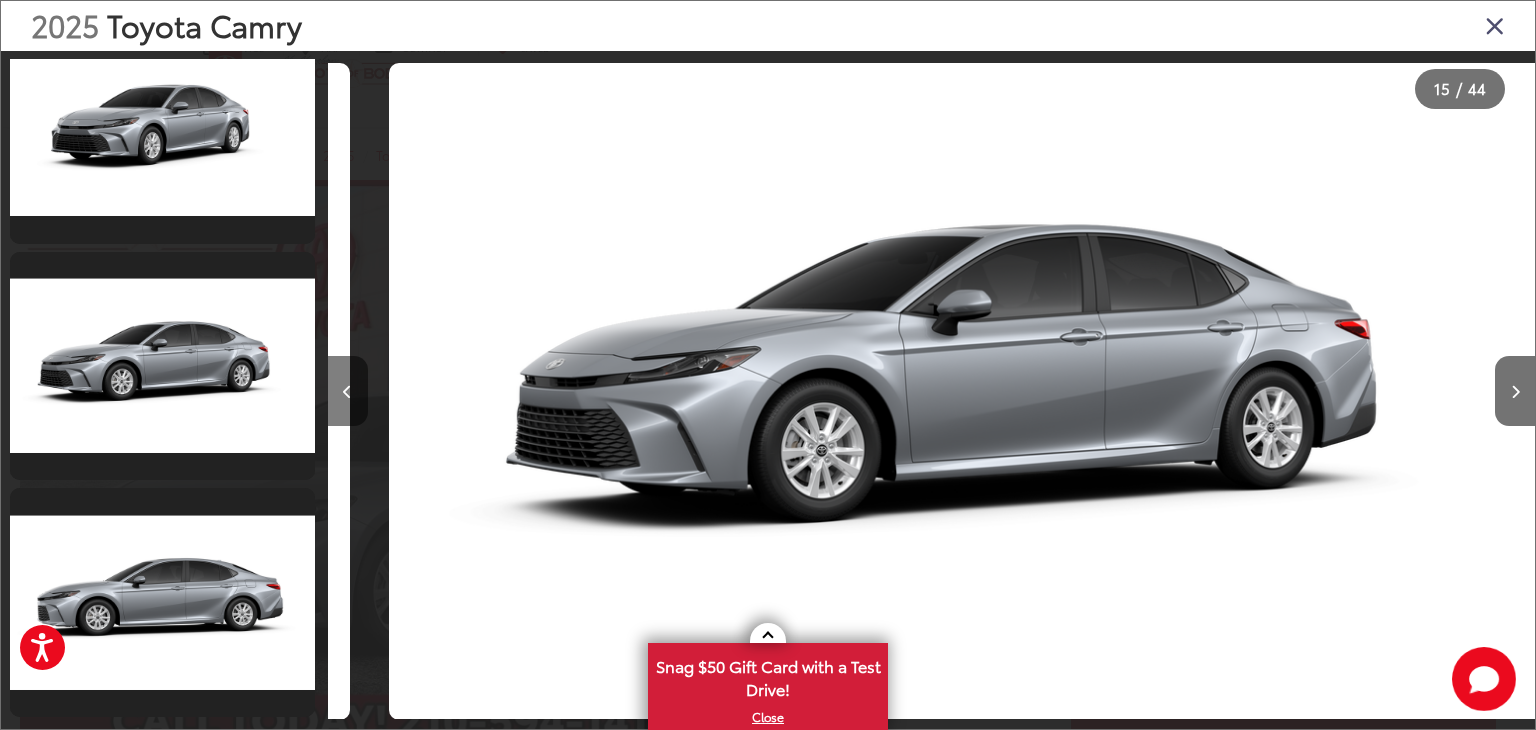 click at bounding box center [348, 391] 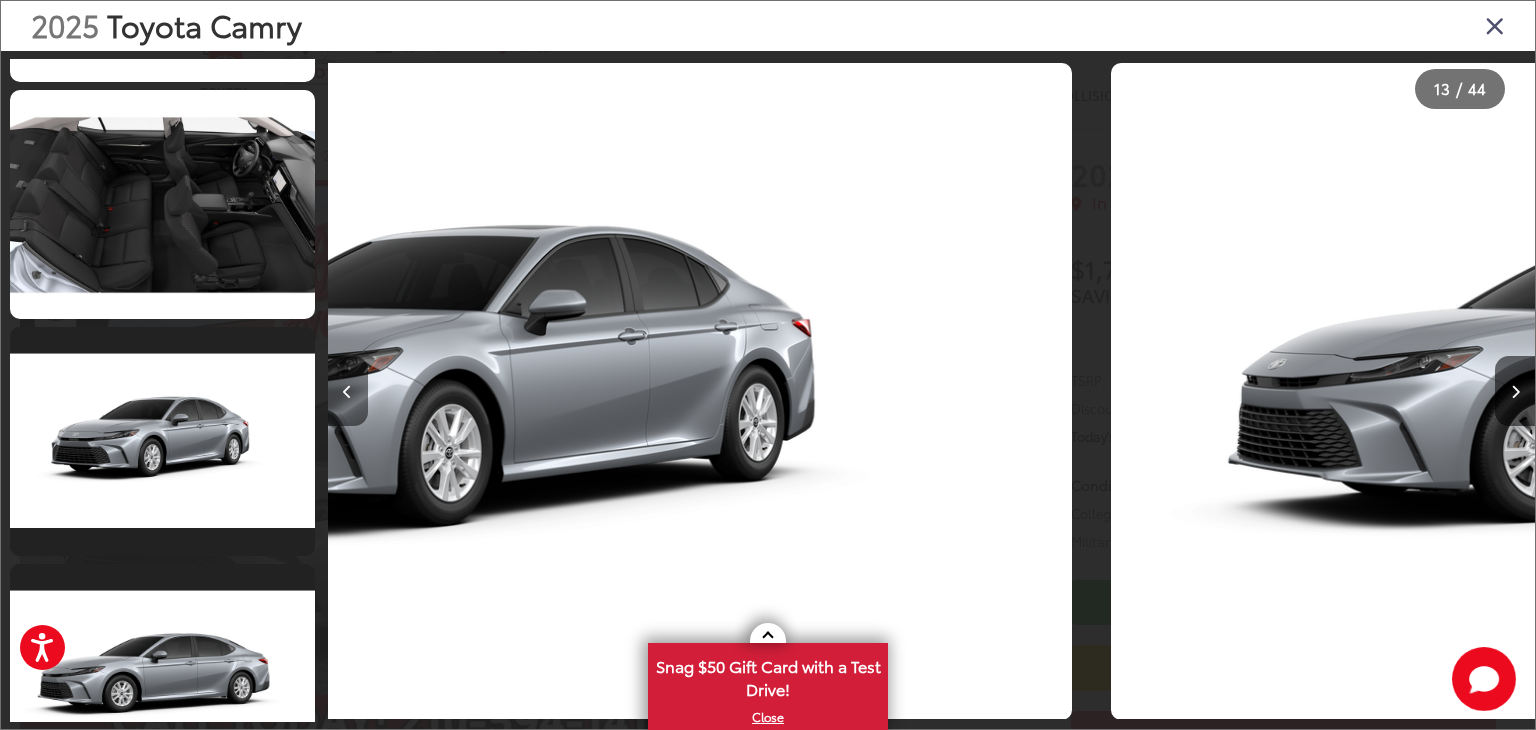 click at bounding box center [348, 391] 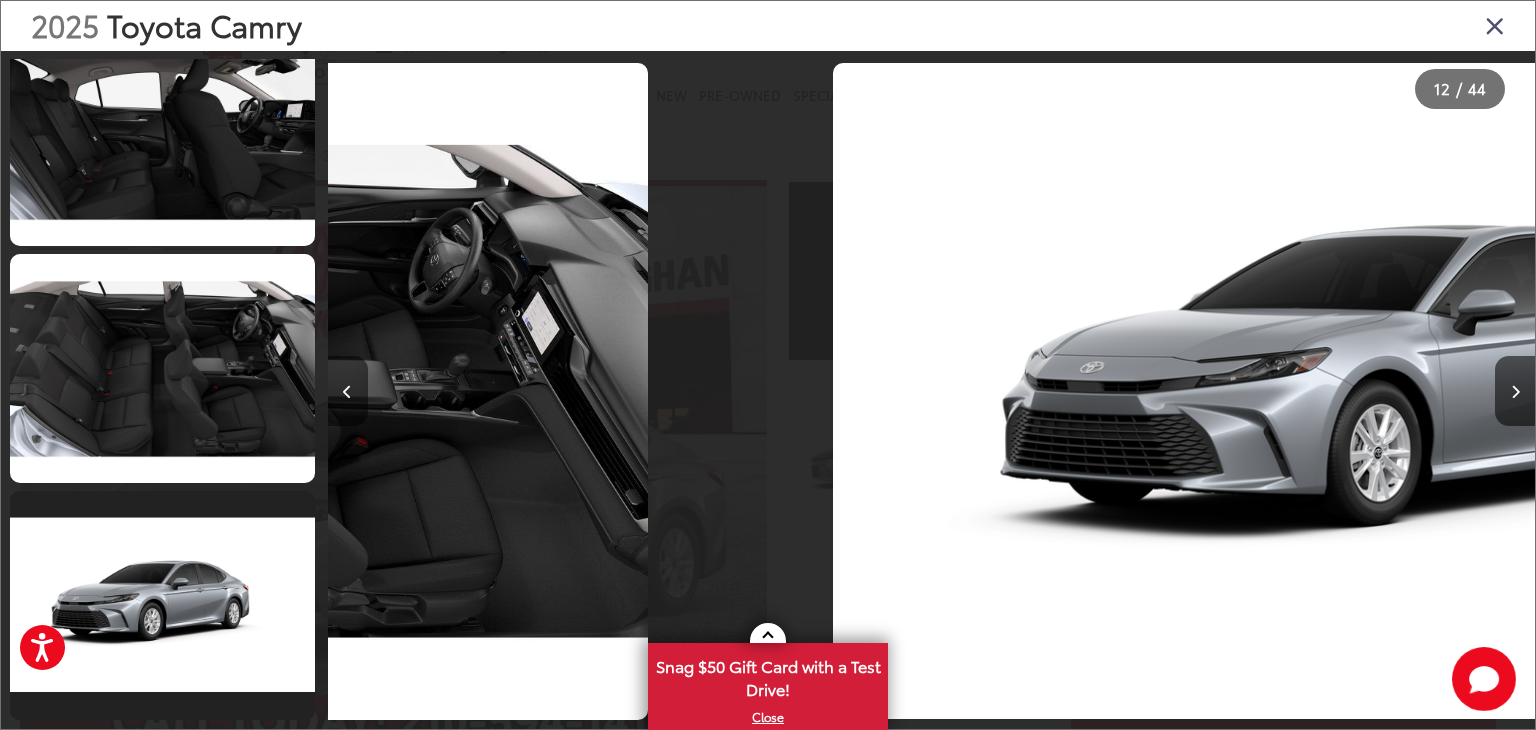 click at bounding box center [348, 391] 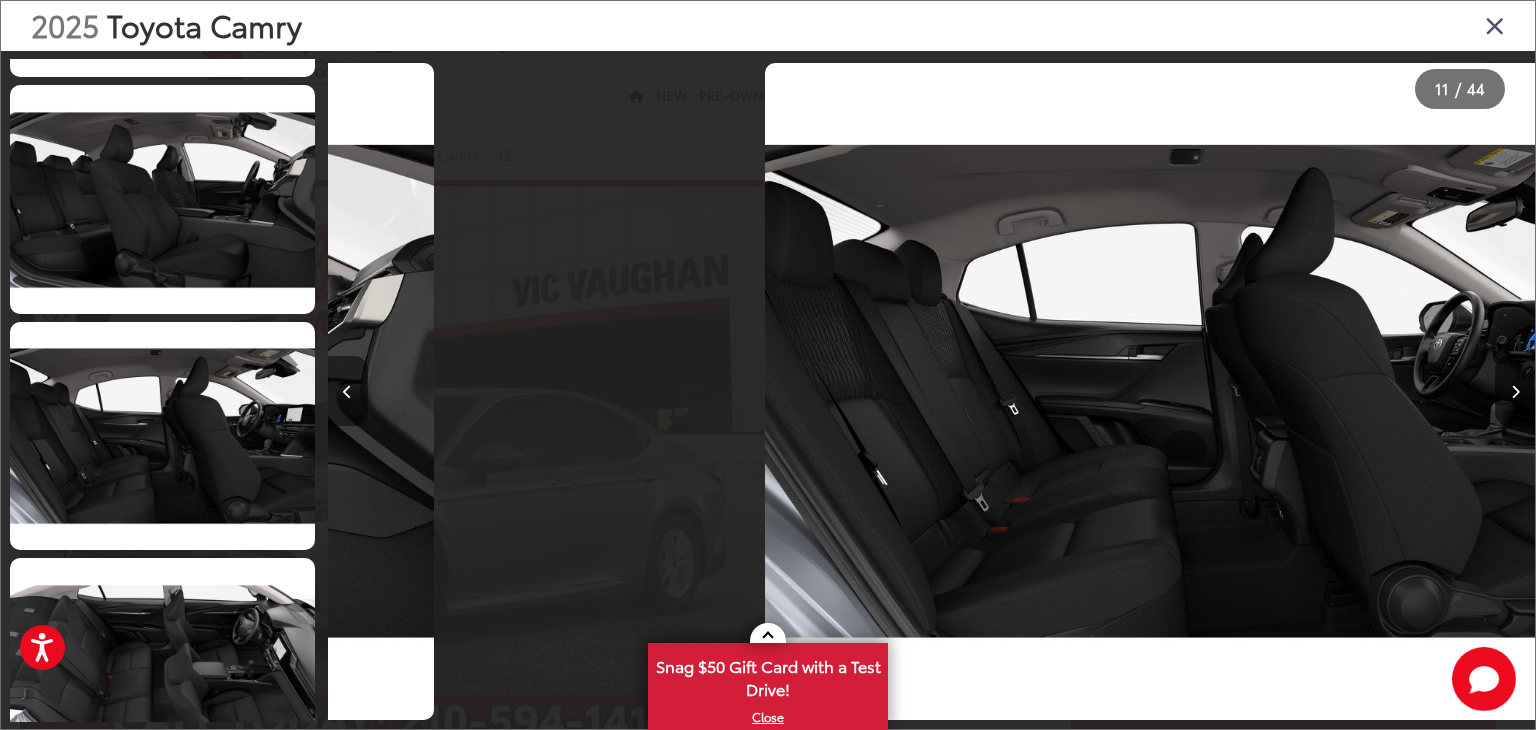 click at bounding box center [348, 391] 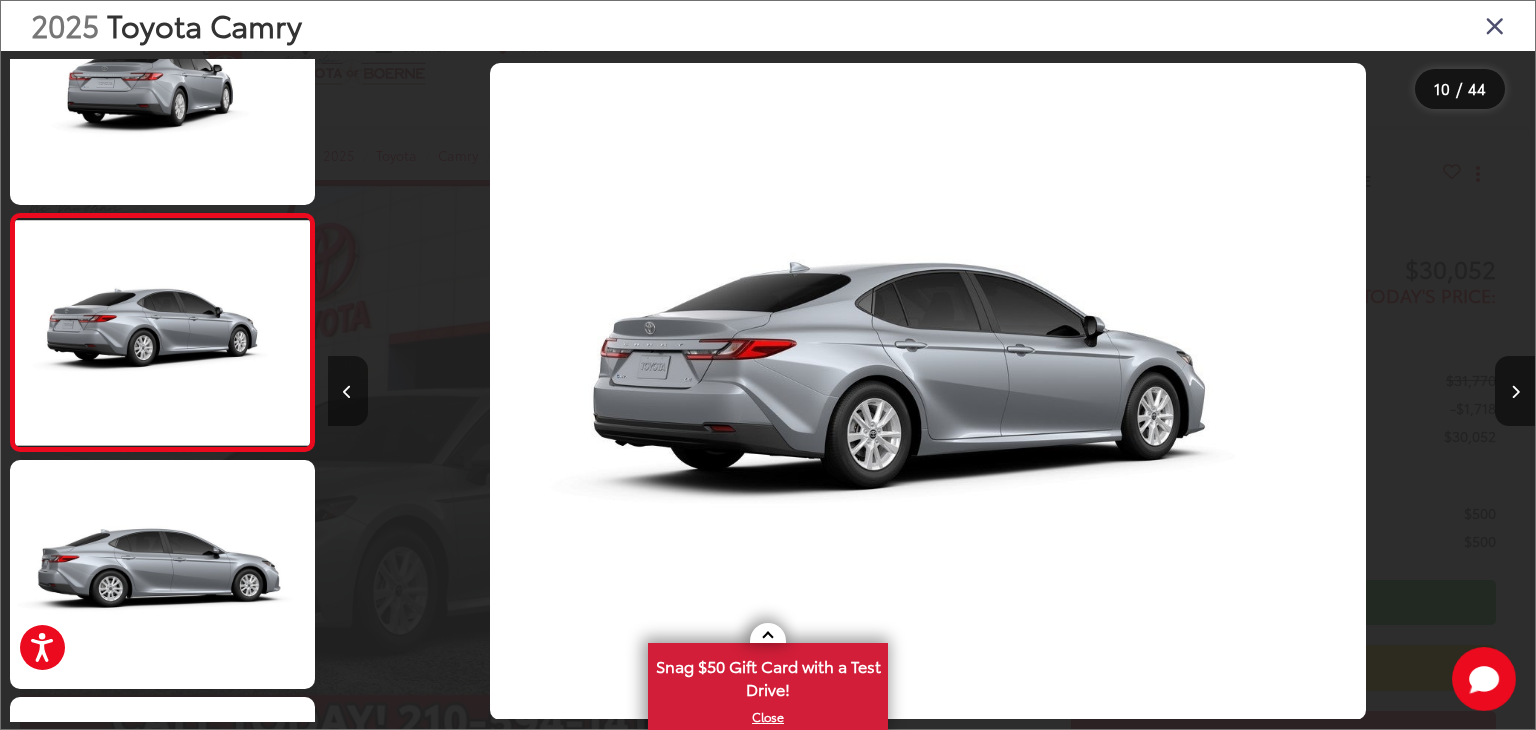 click at bounding box center (348, 391) 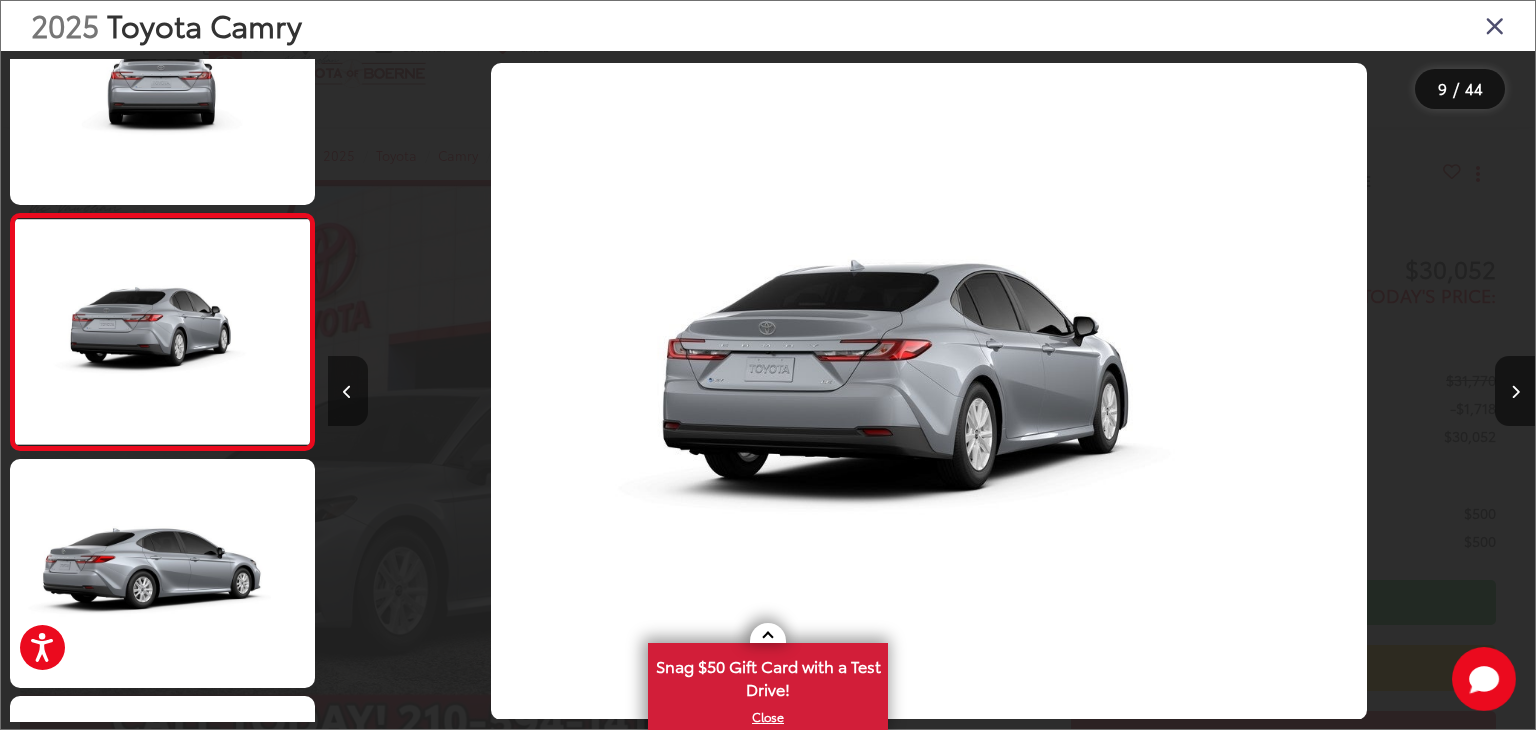 click at bounding box center (348, 391) 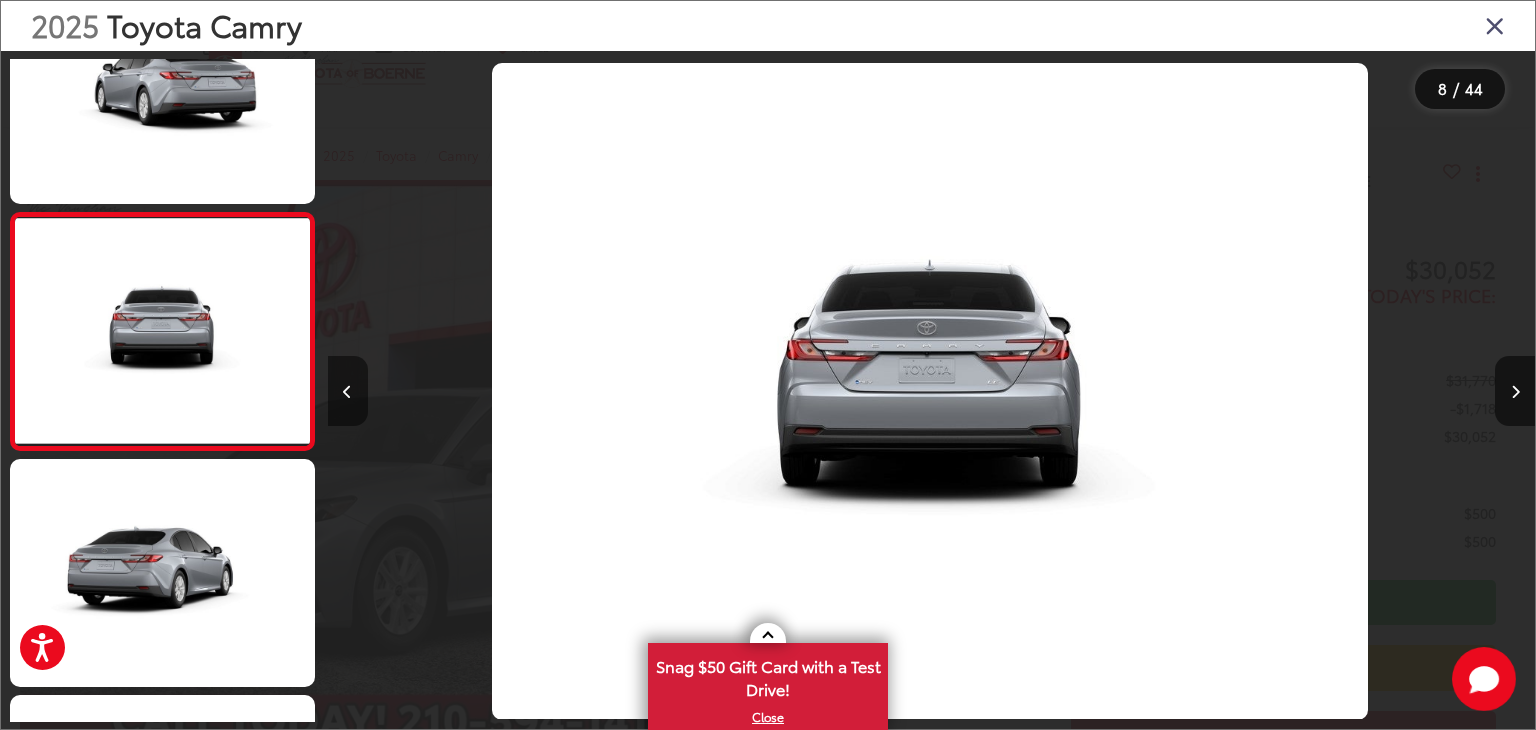 click at bounding box center [348, 391] 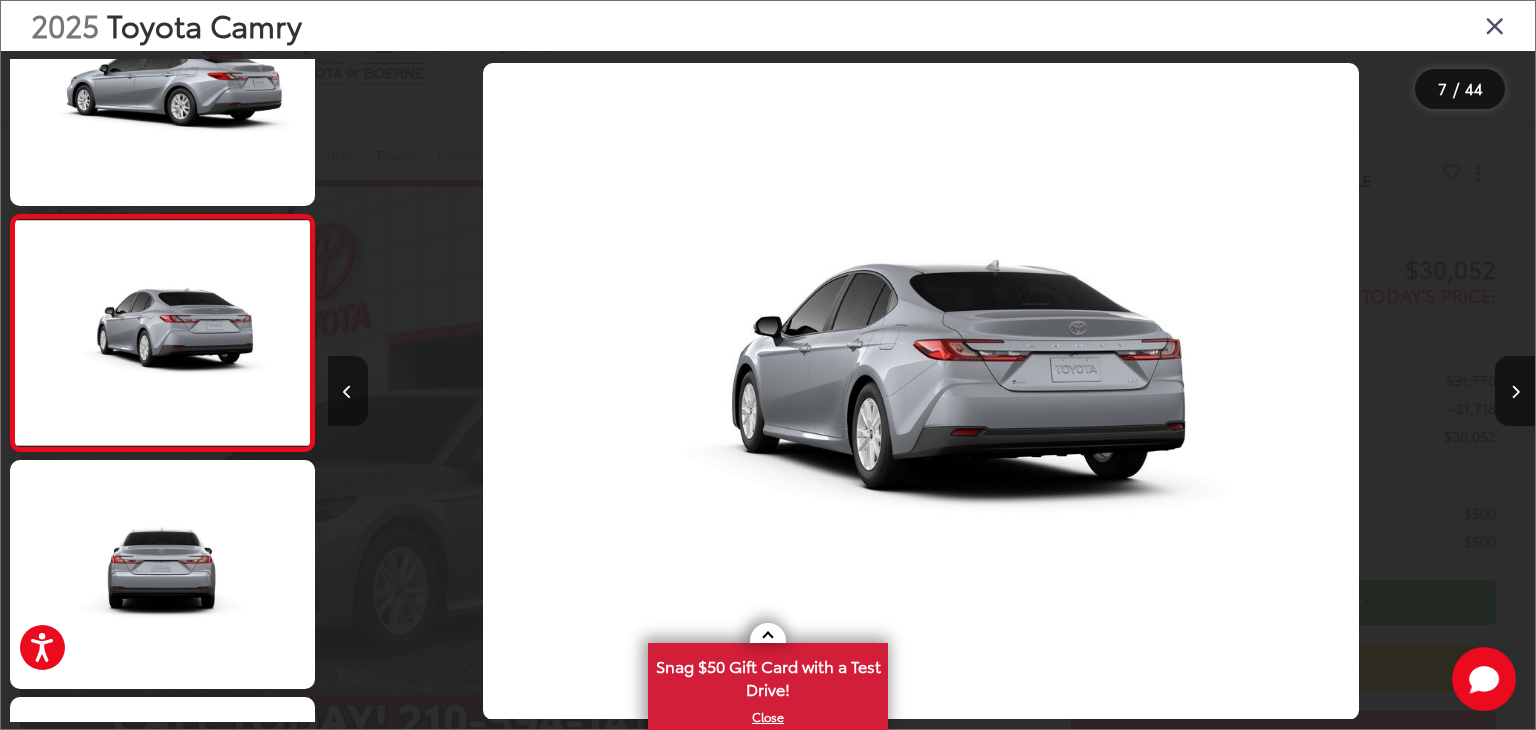click at bounding box center [348, 391] 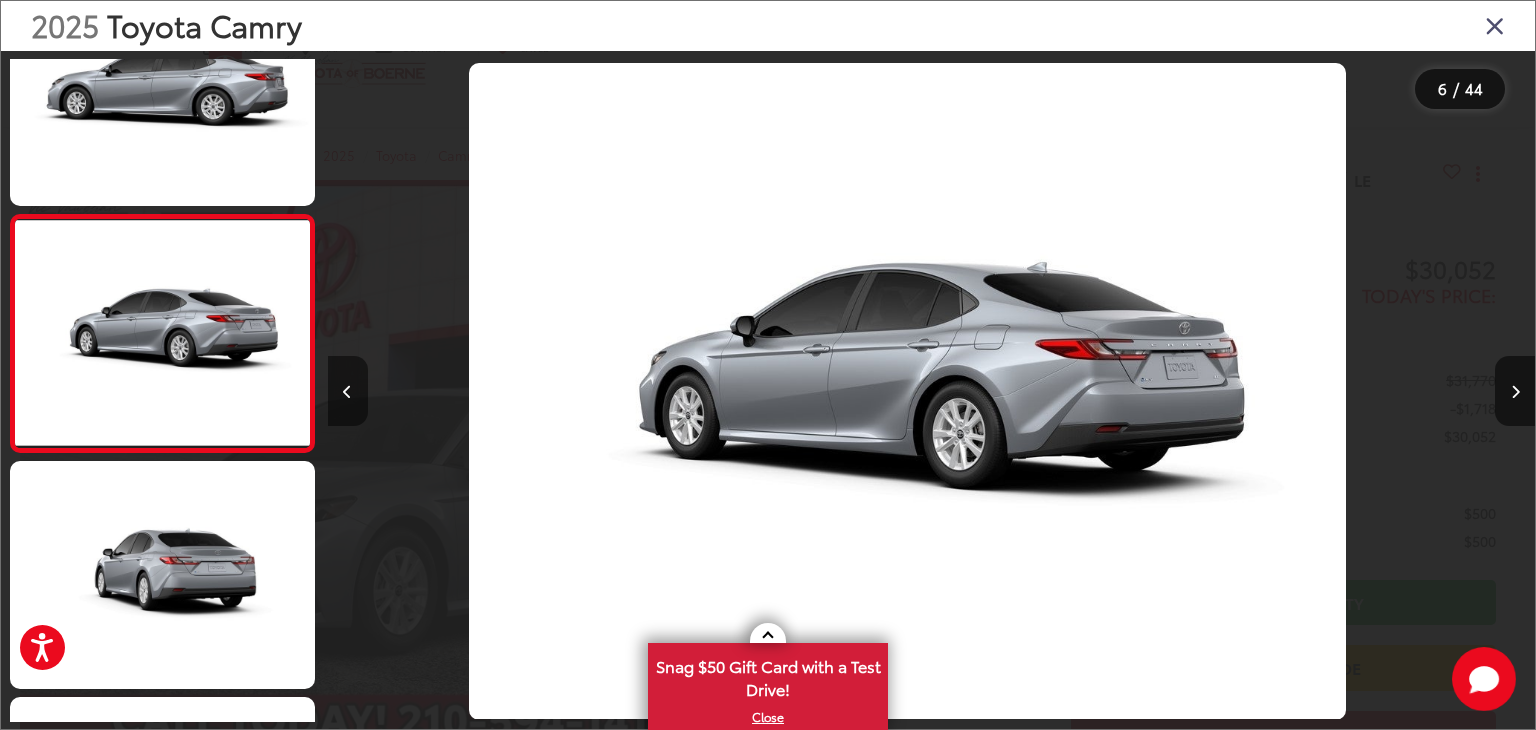 click at bounding box center [348, 391] 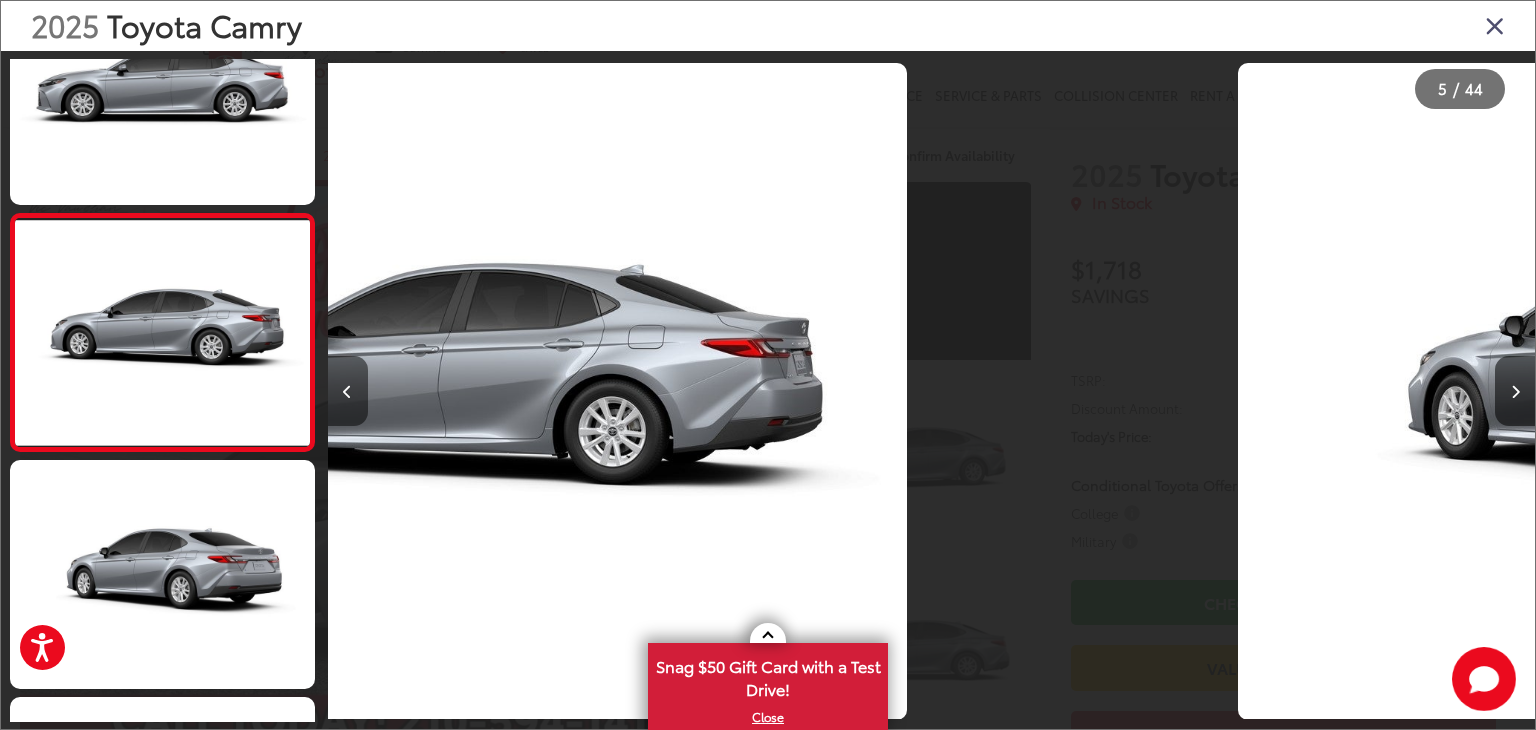 click at bounding box center (348, 391) 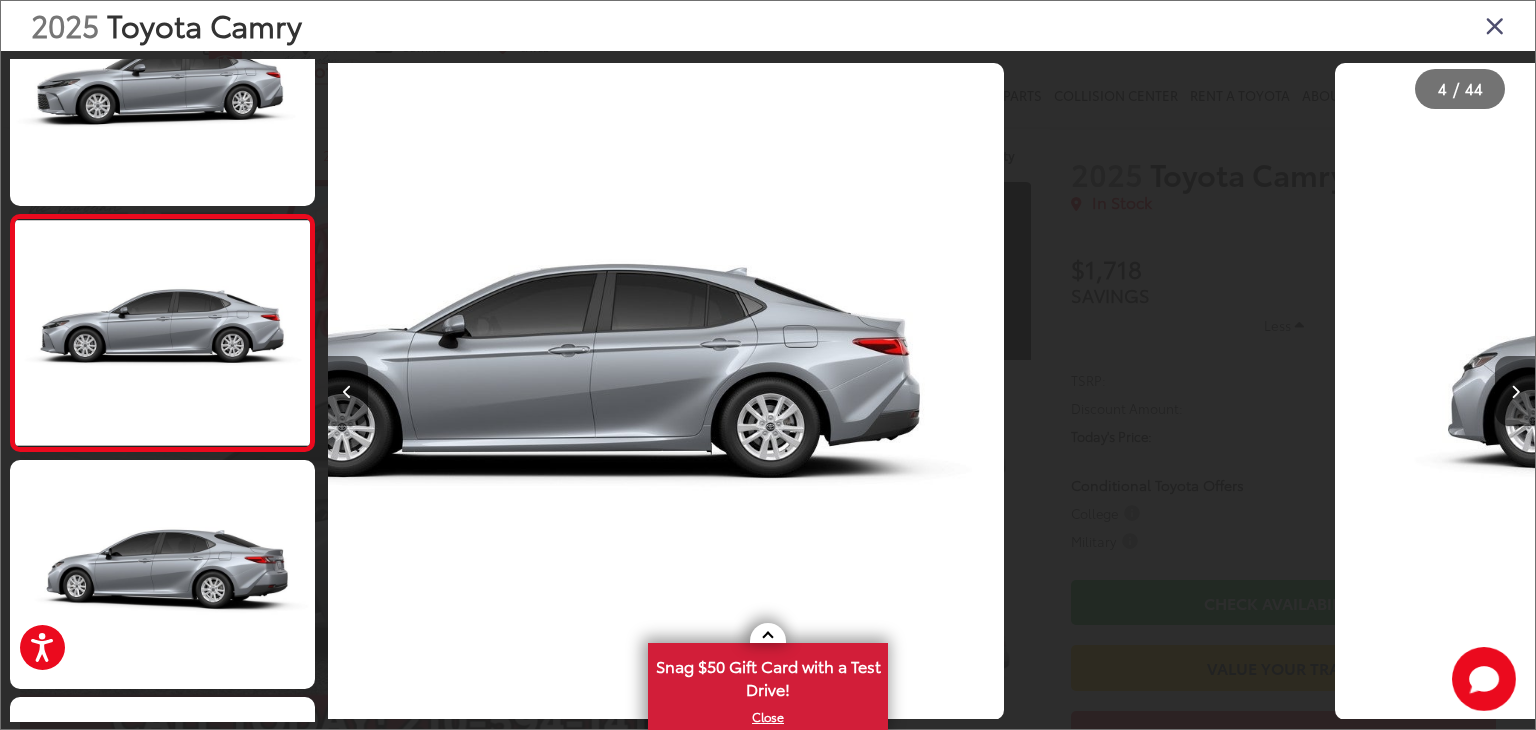 click at bounding box center [348, 391] 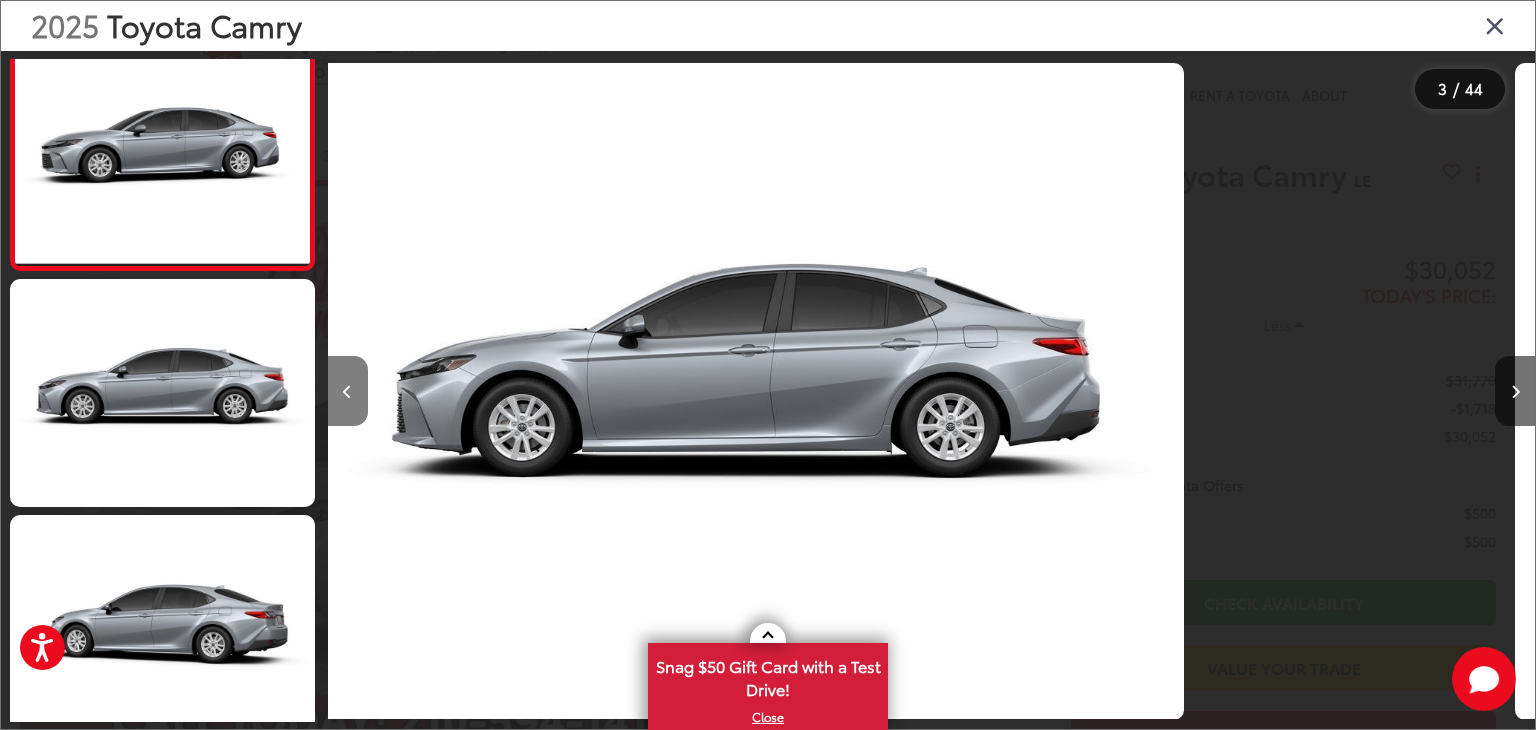 click at bounding box center [348, 391] 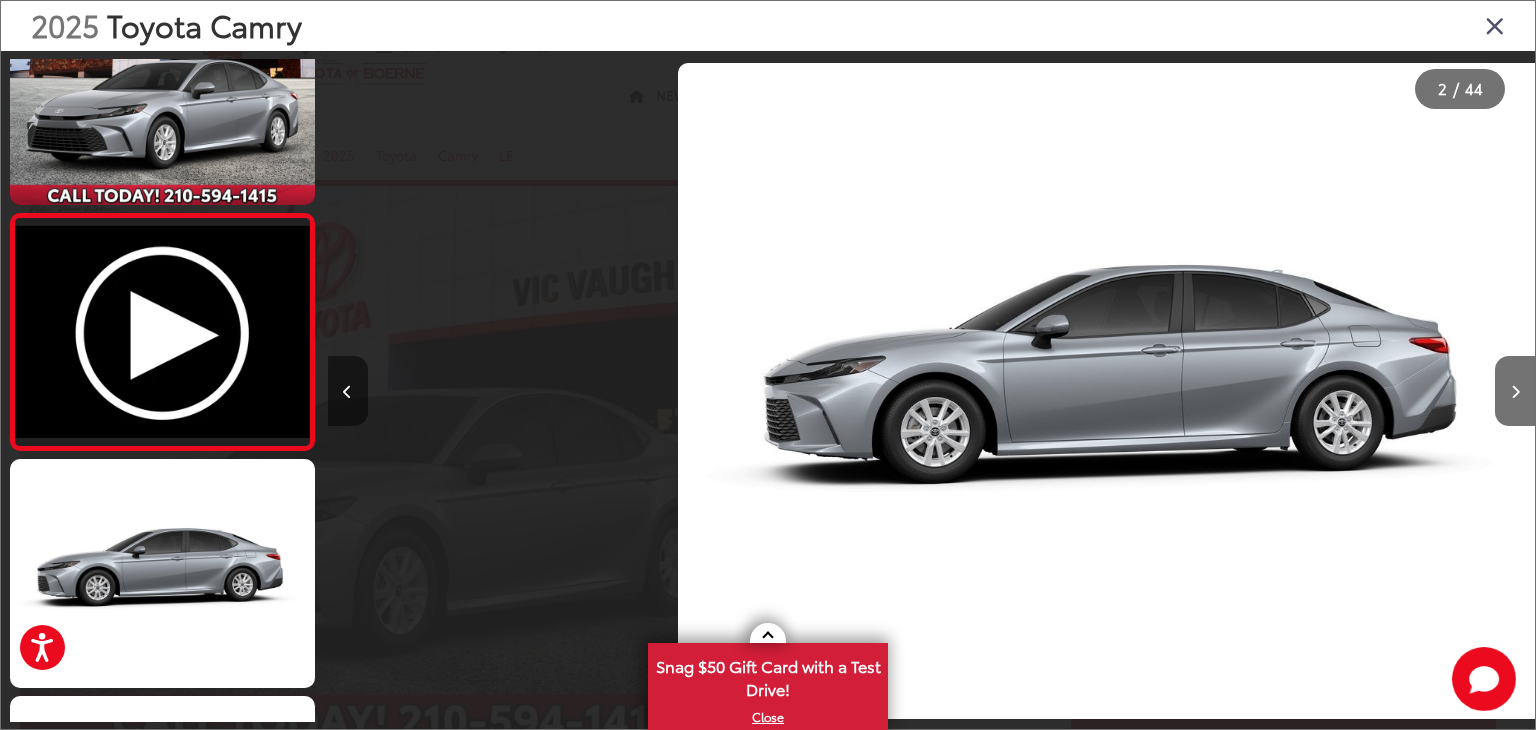 click at bounding box center [348, 391] 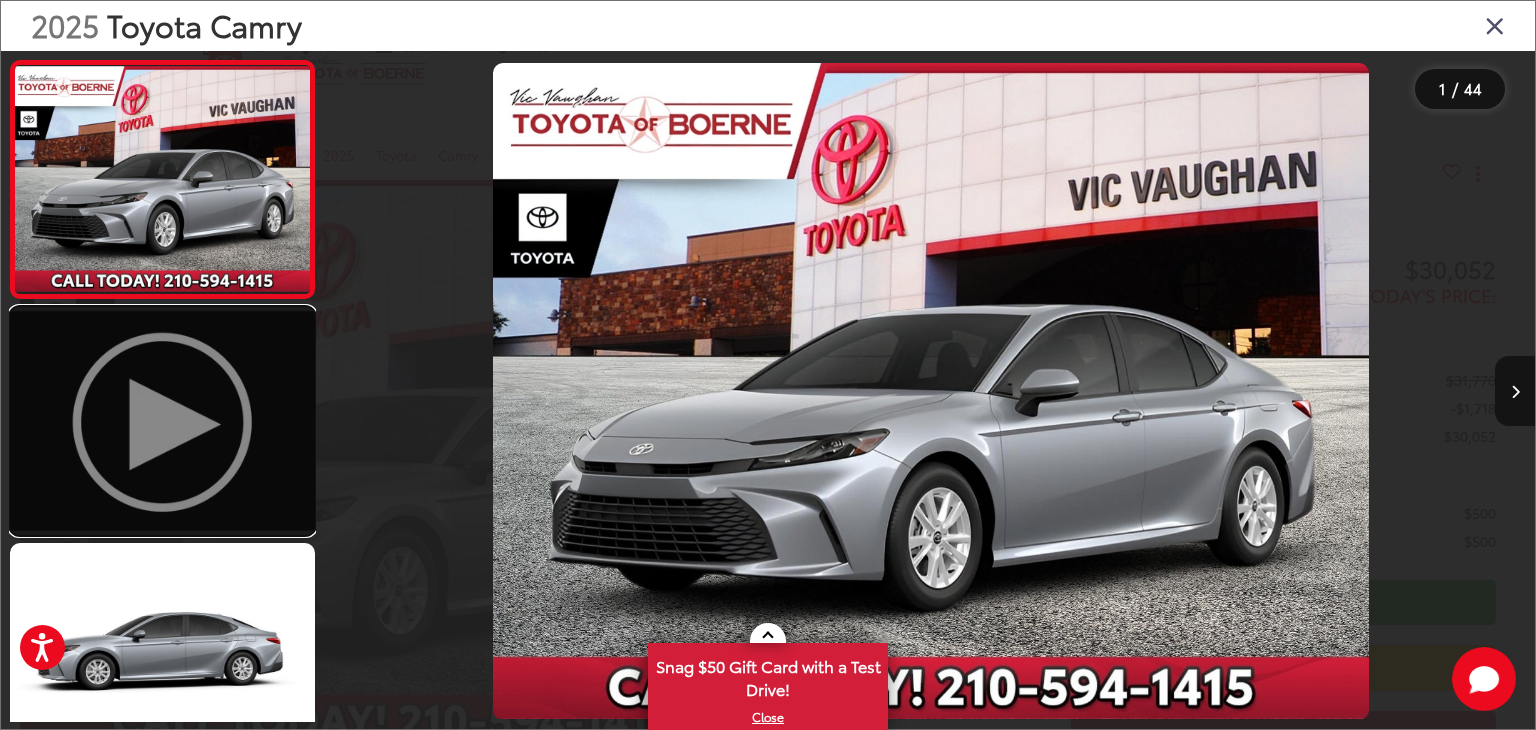 click at bounding box center (162, 421) 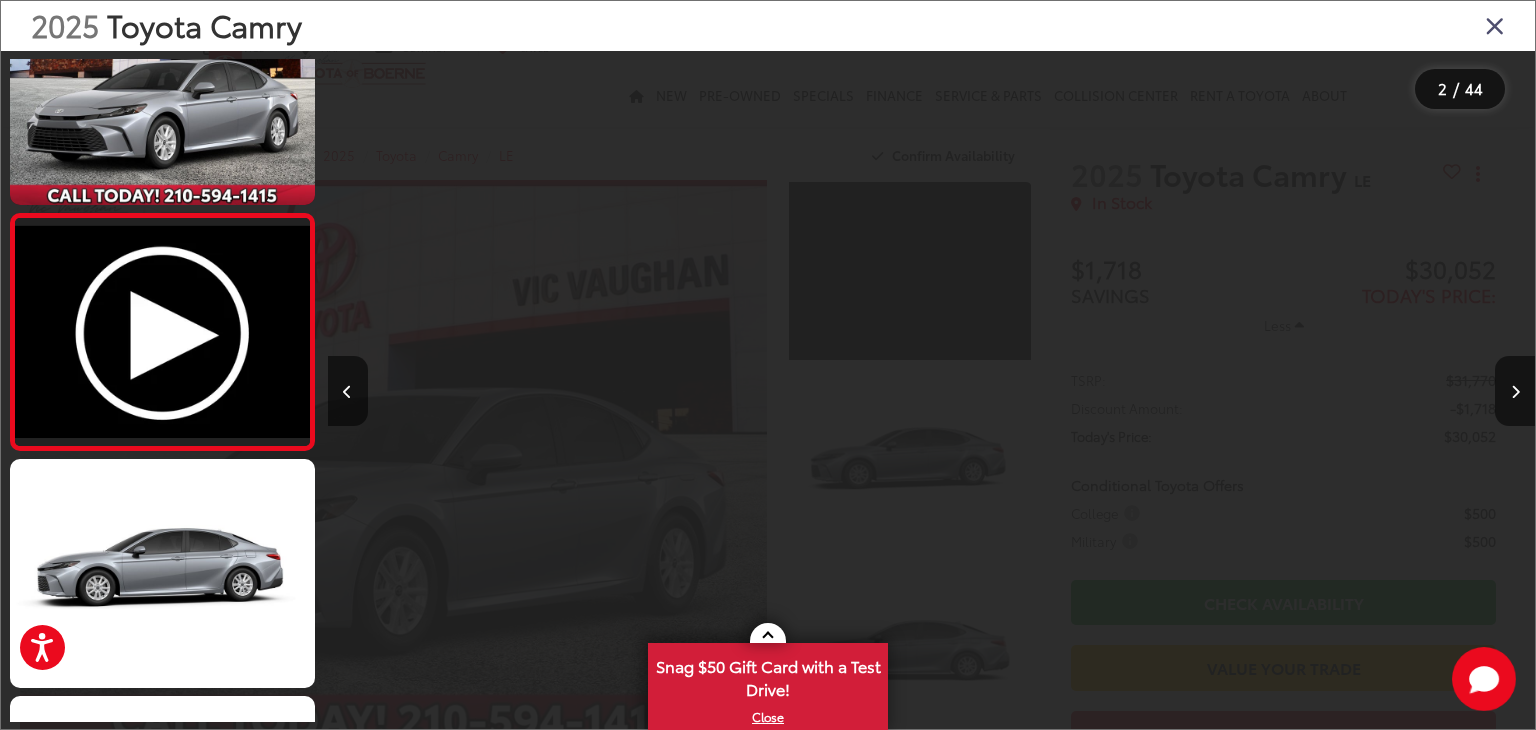 click at bounding box center (1384, 391) 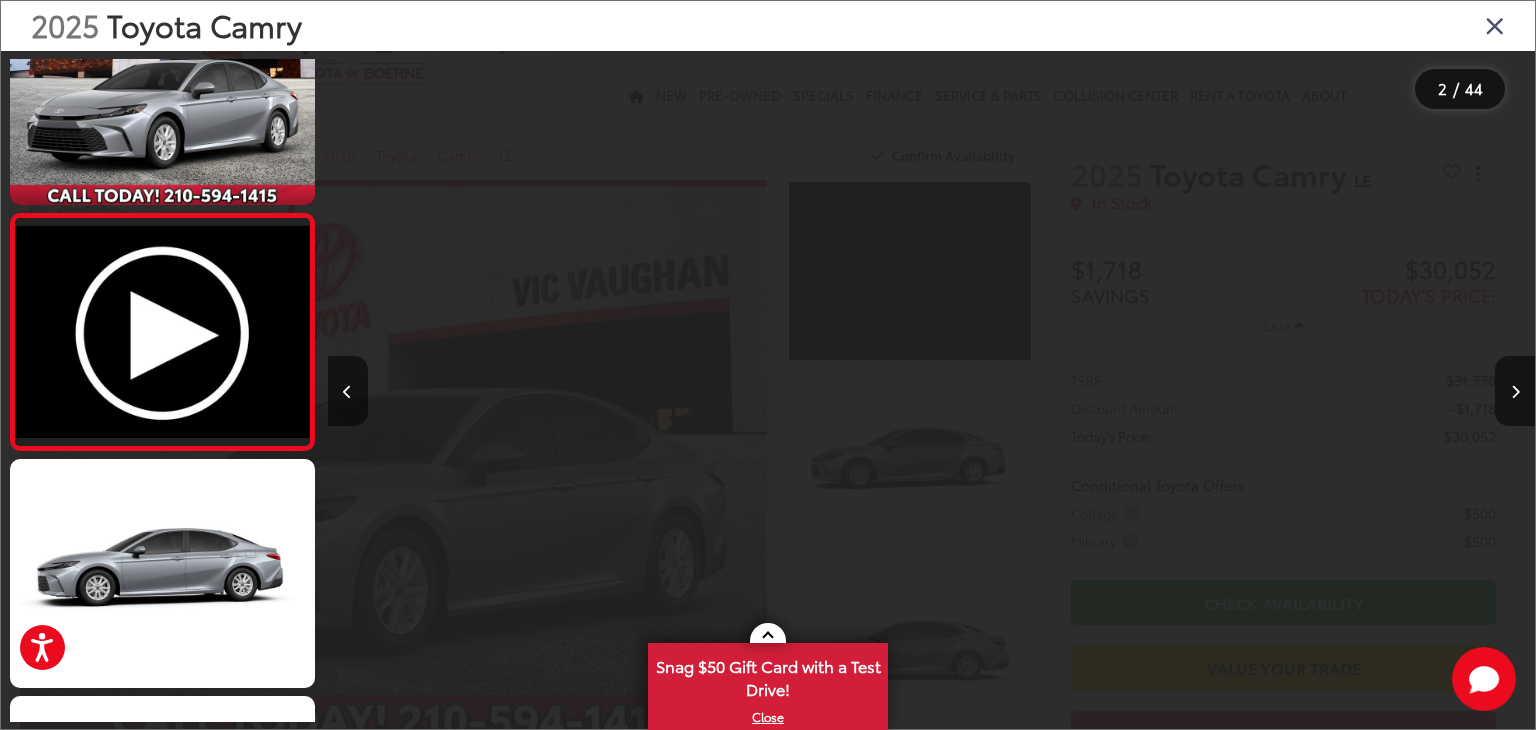 click at bounding box center (1384, 391) 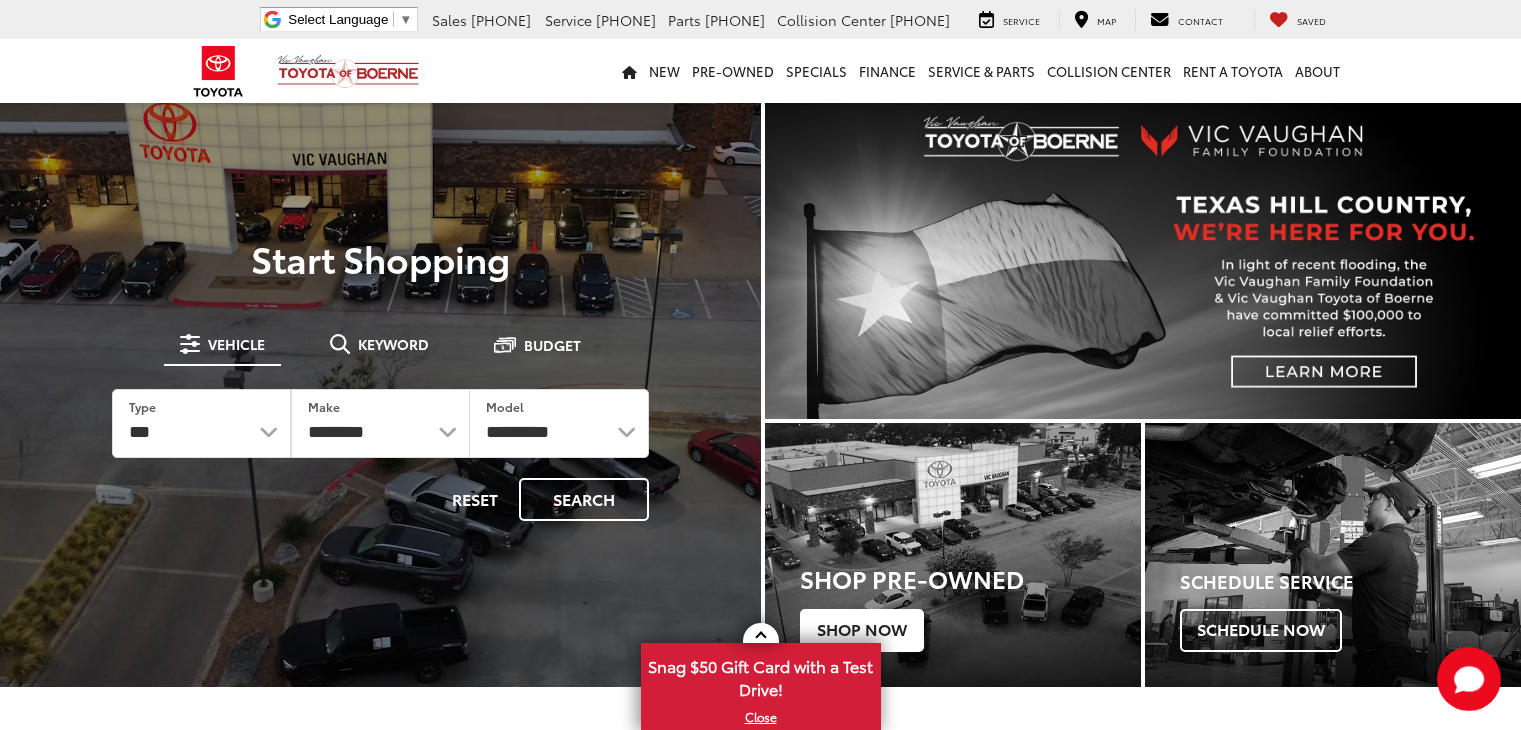scroll, scrollTop: 0, scrollLeft: 0, axis: both 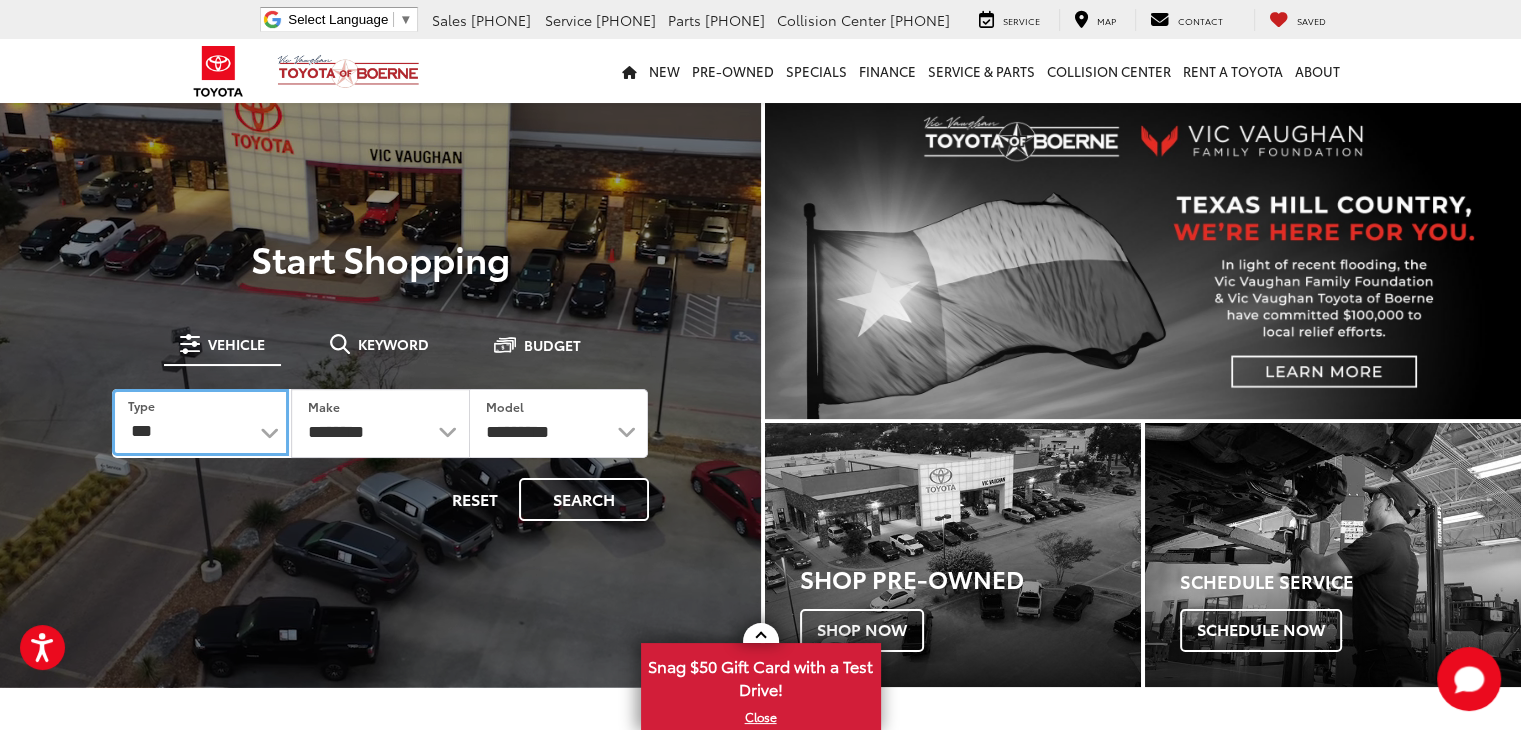 click on "***
***
****
*********" at bounding box center (200, 422) 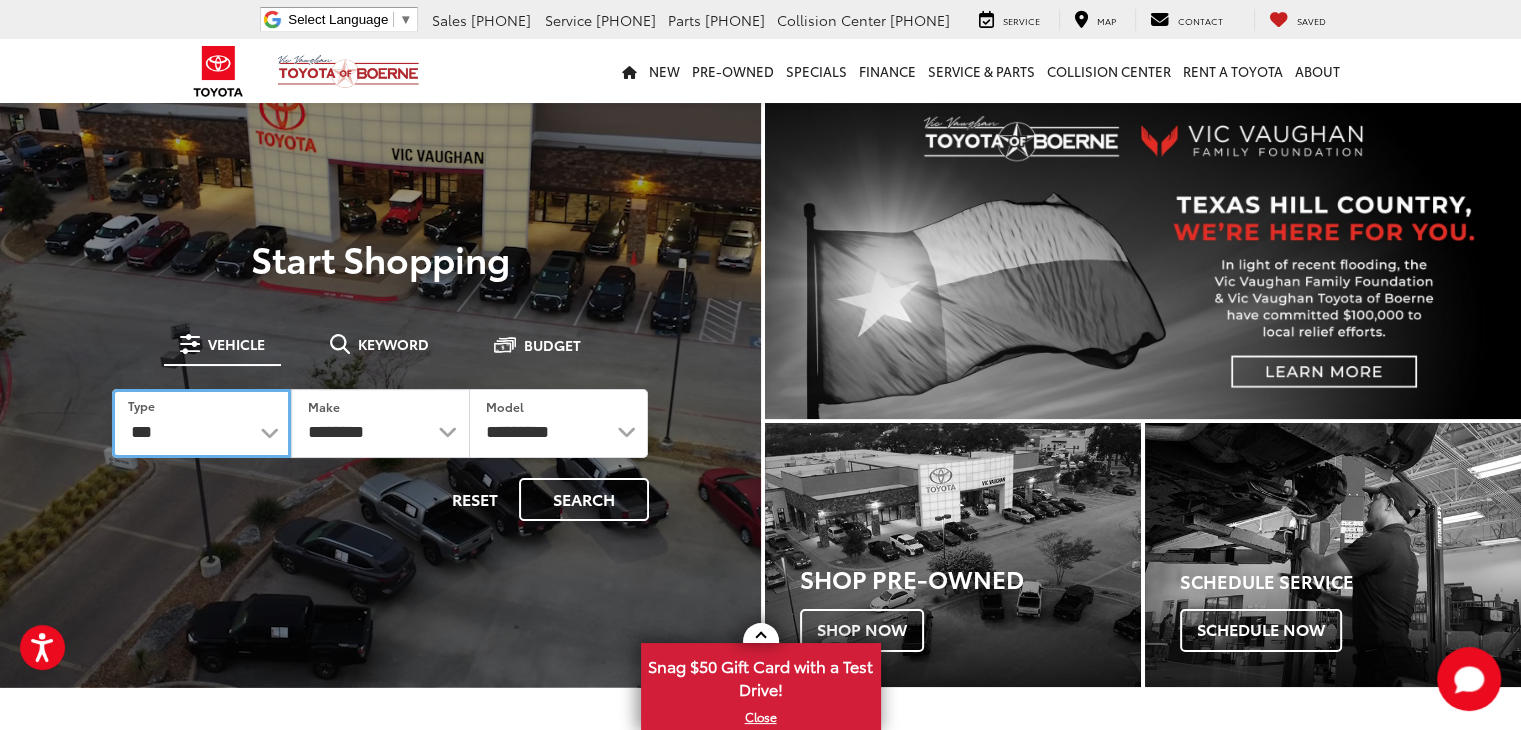 select on "******" 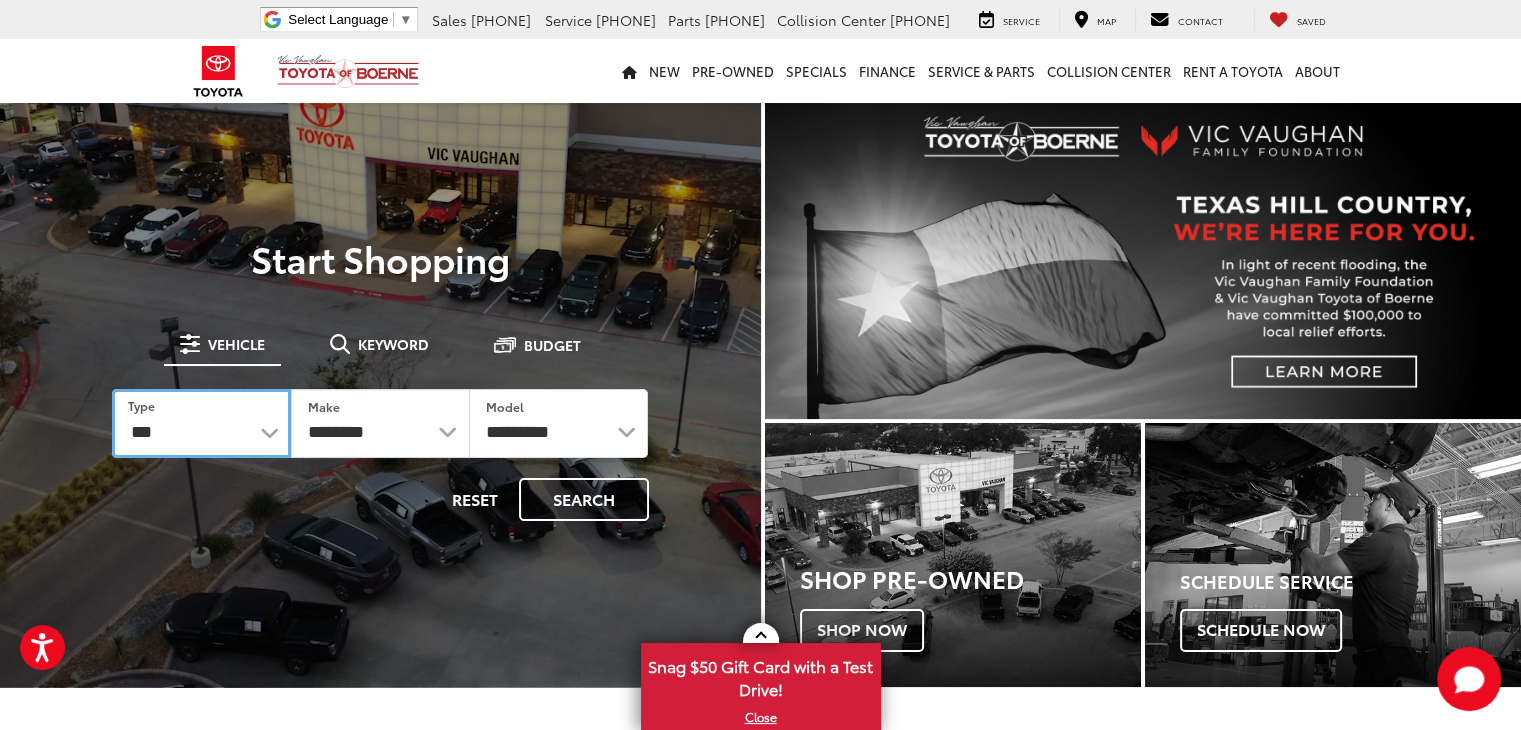 click on "***
***
****
*********" at bounding box center (201, 423) 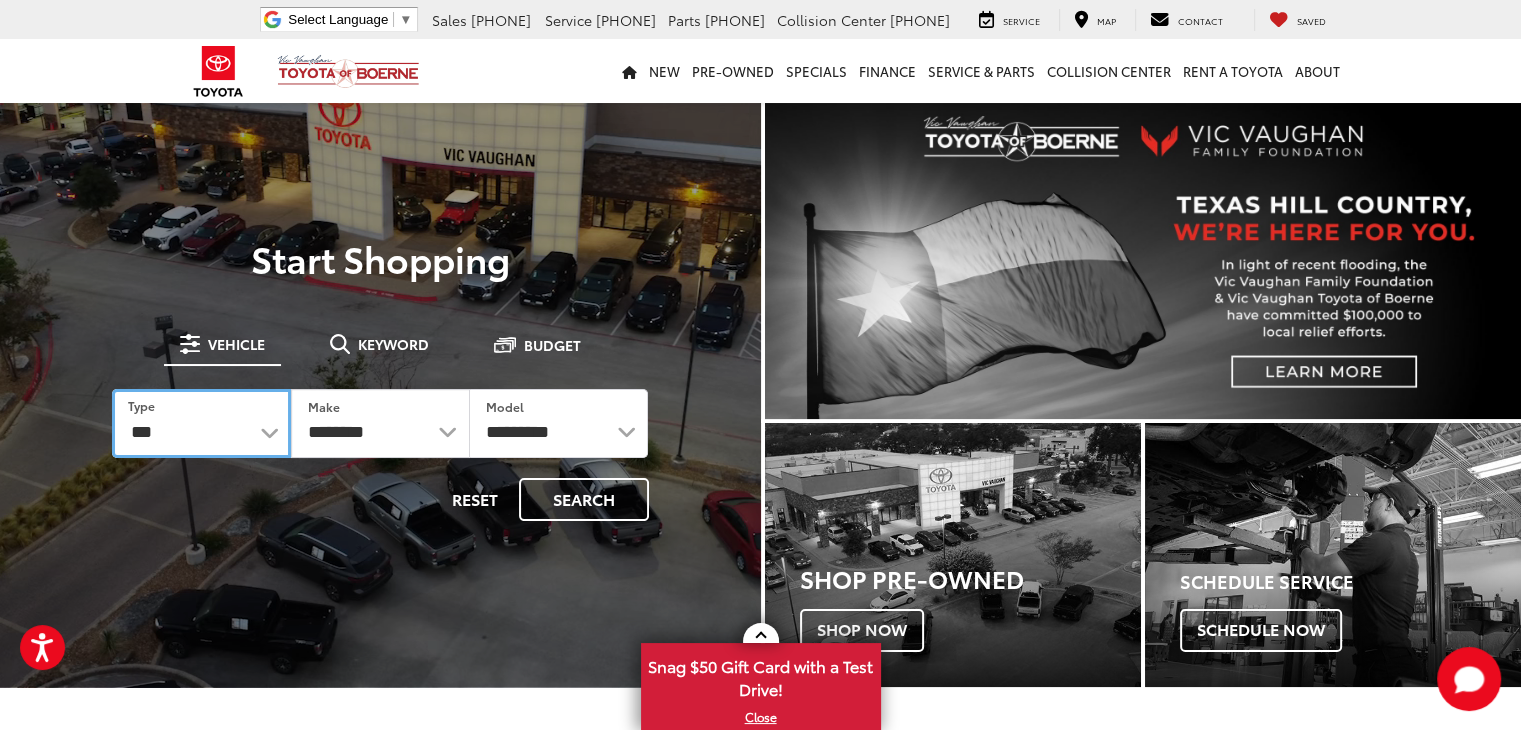 select on "******" 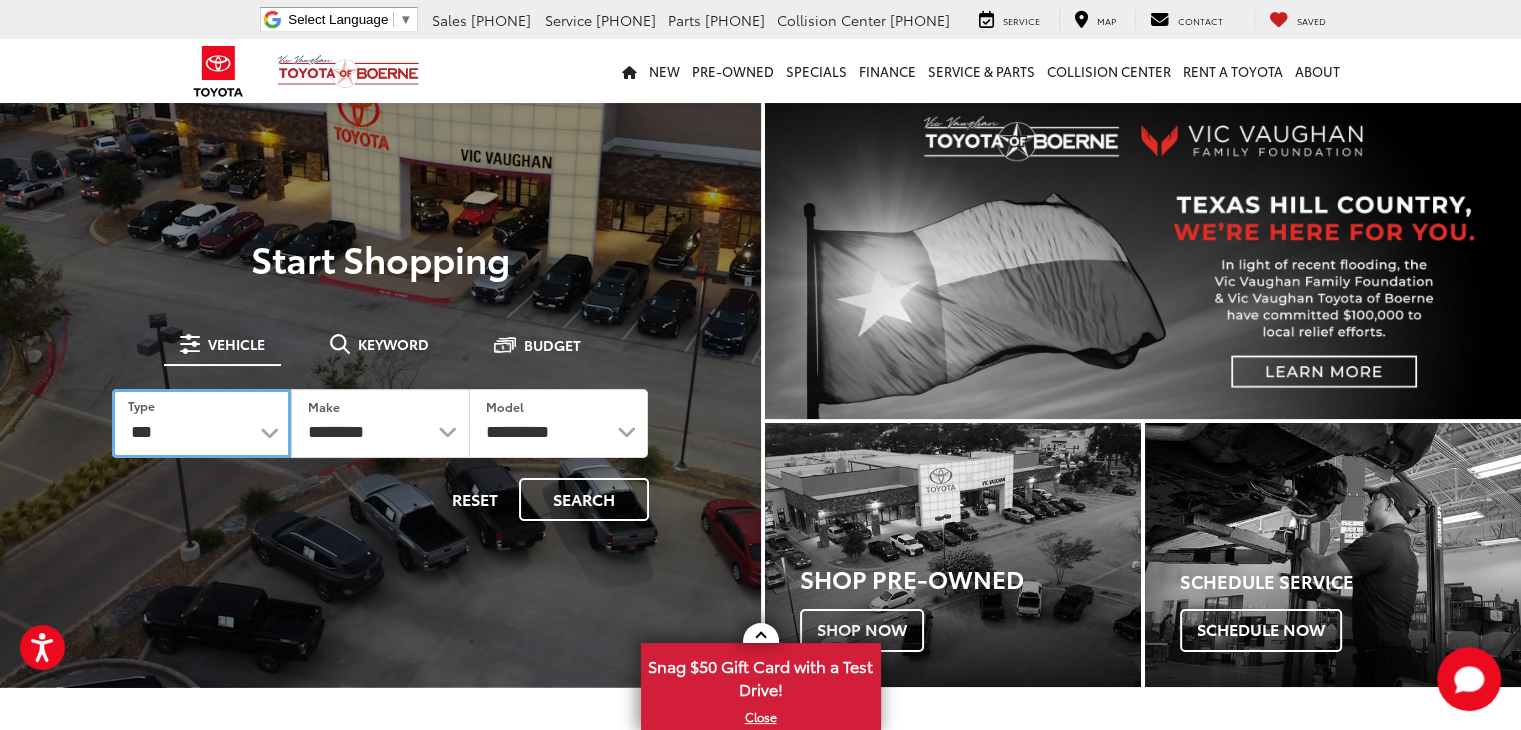 select 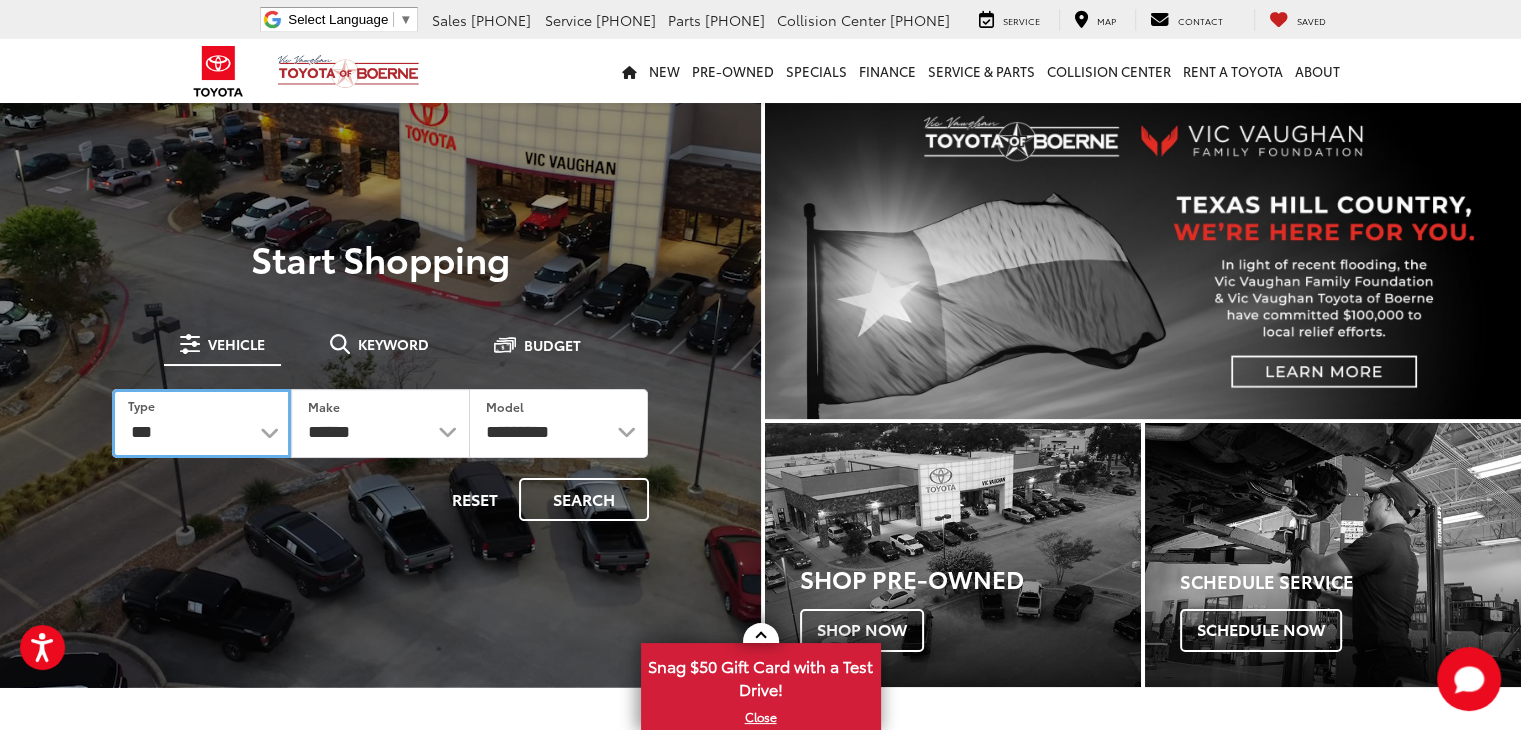 click on "***
***
****
*********" at bounding box center (201, 423) 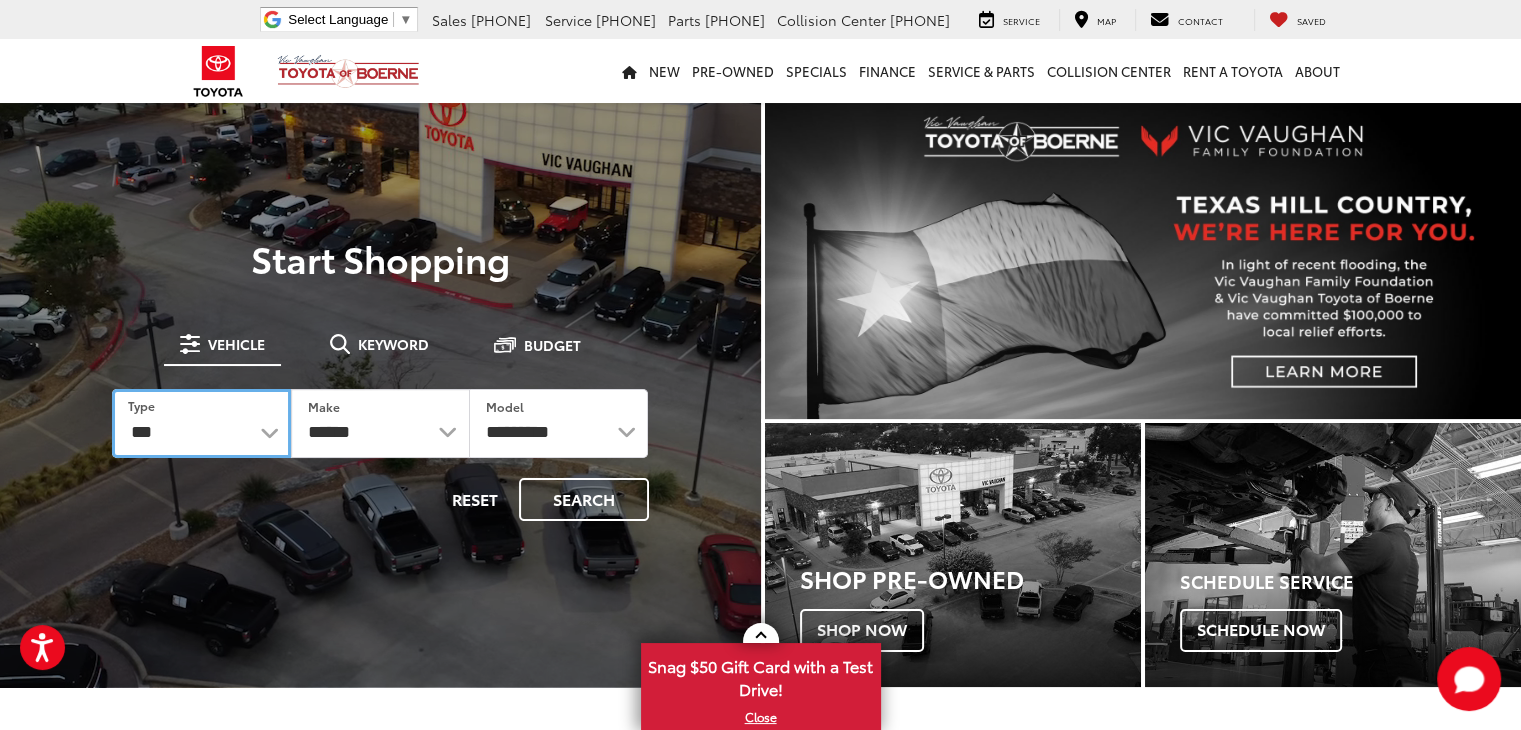 select on "******" 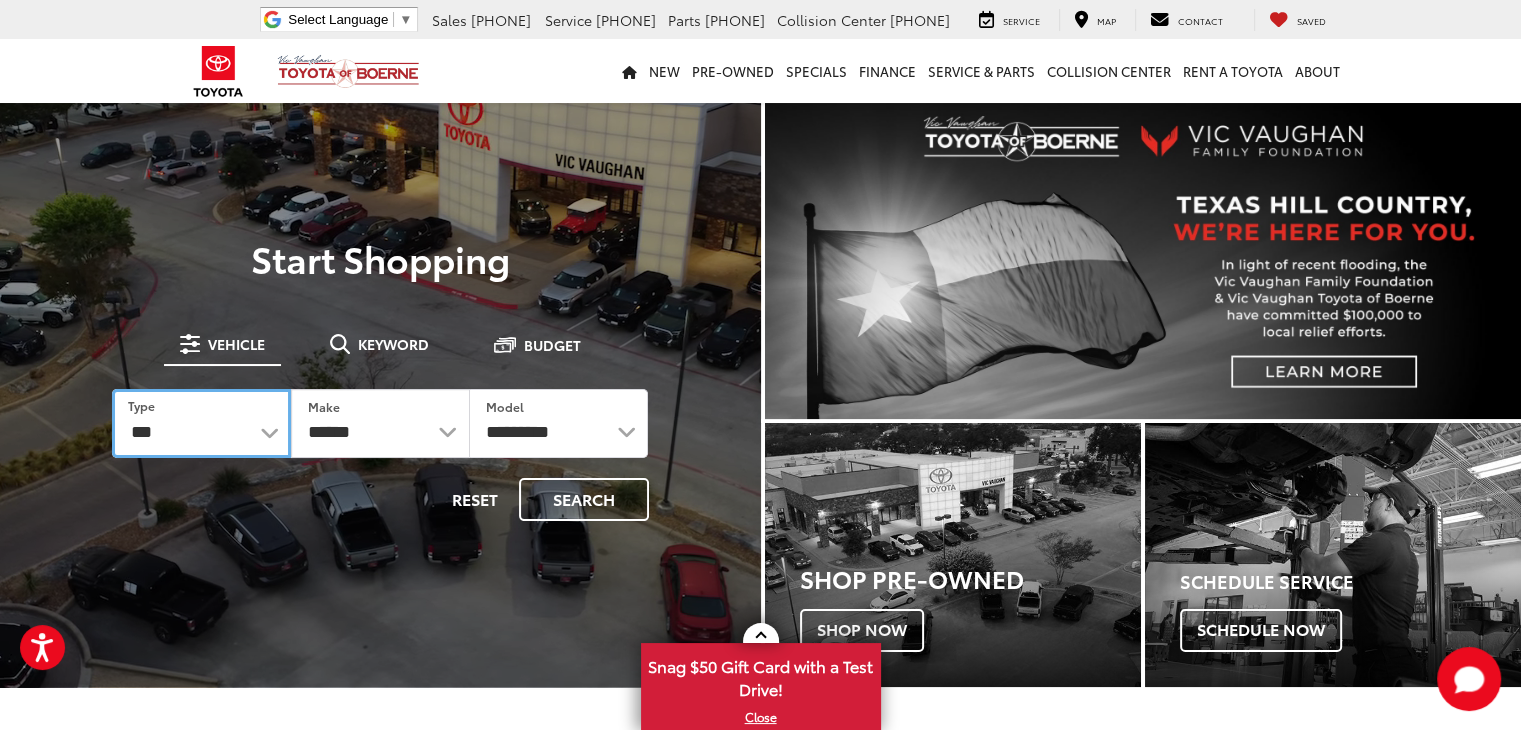 click on "***
***
****
*********" at bounding box center (201, 423) 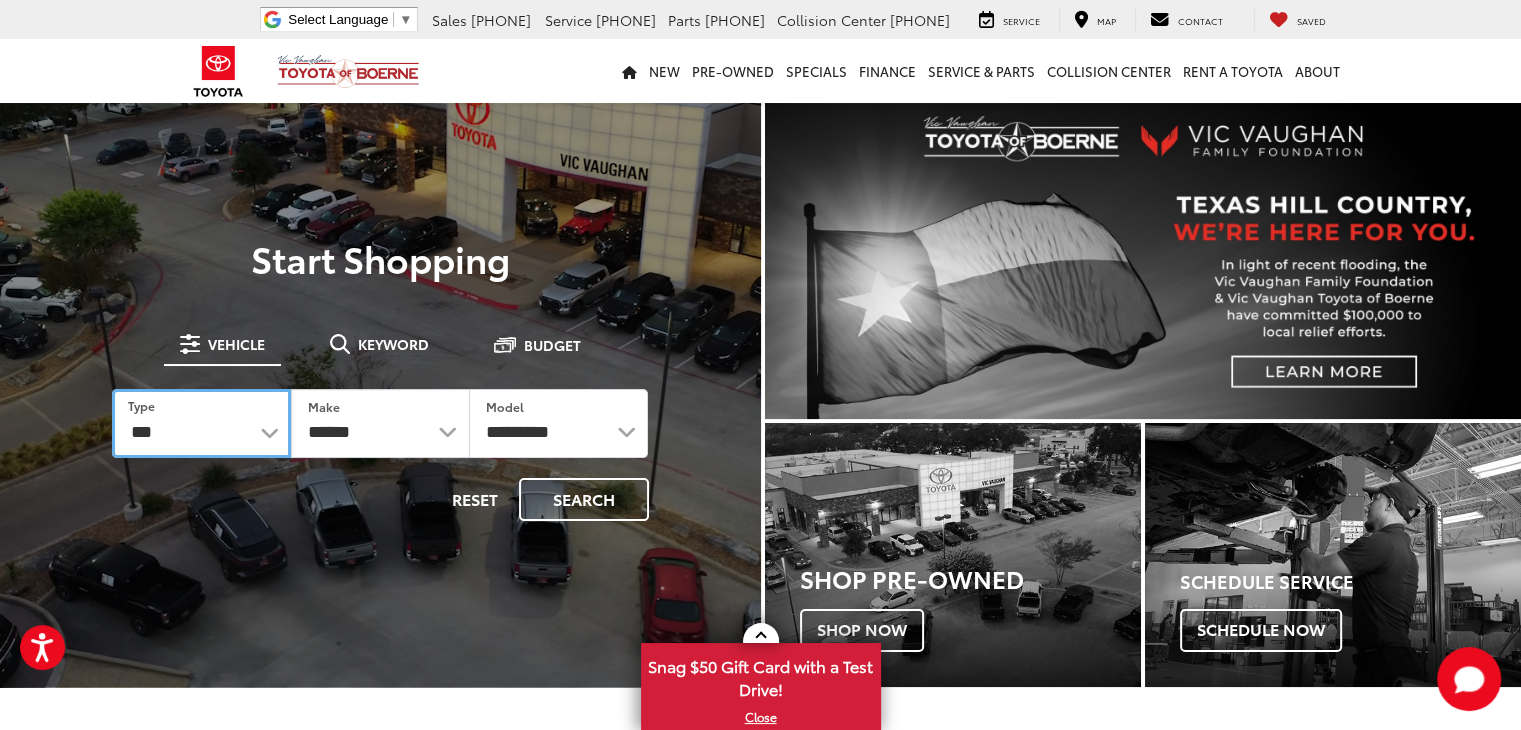 select 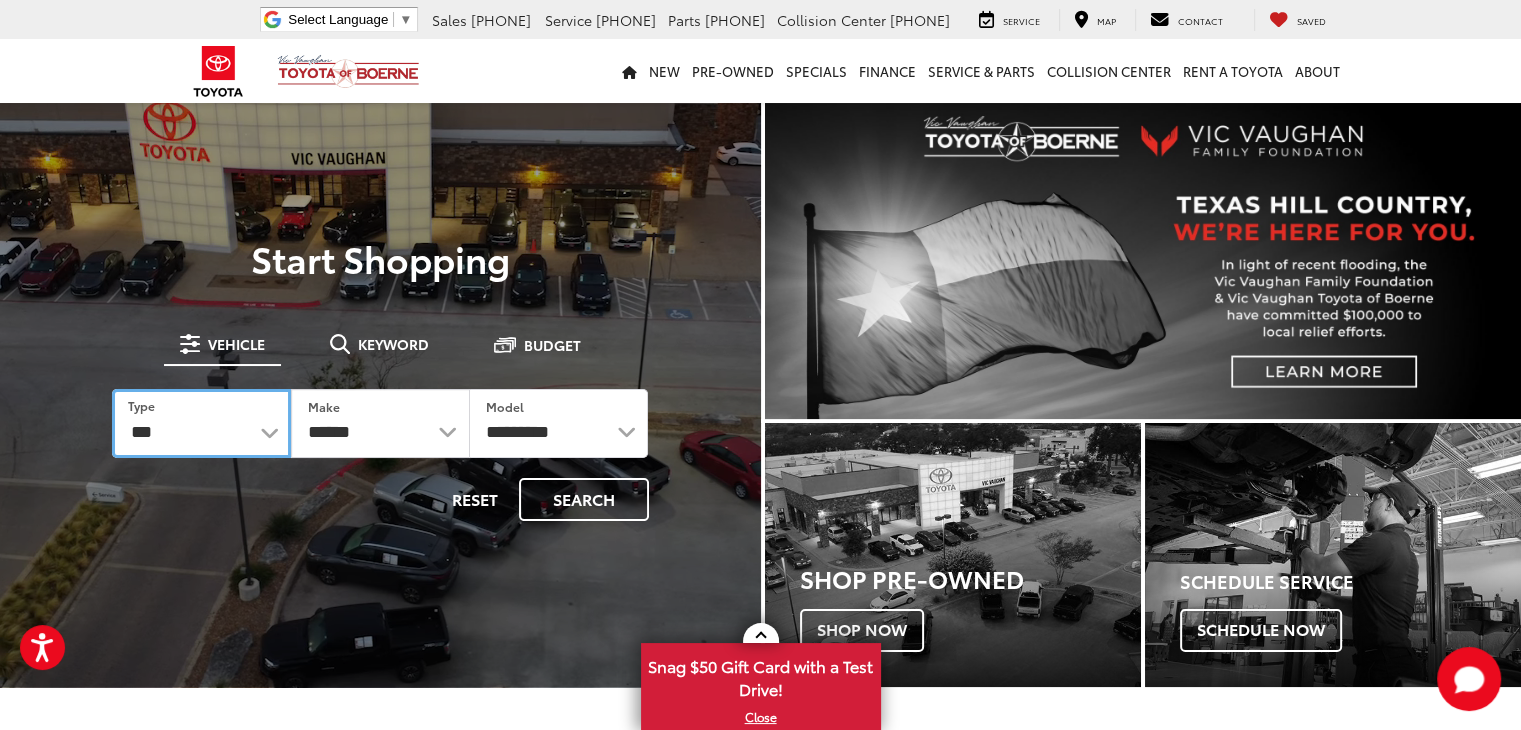 select 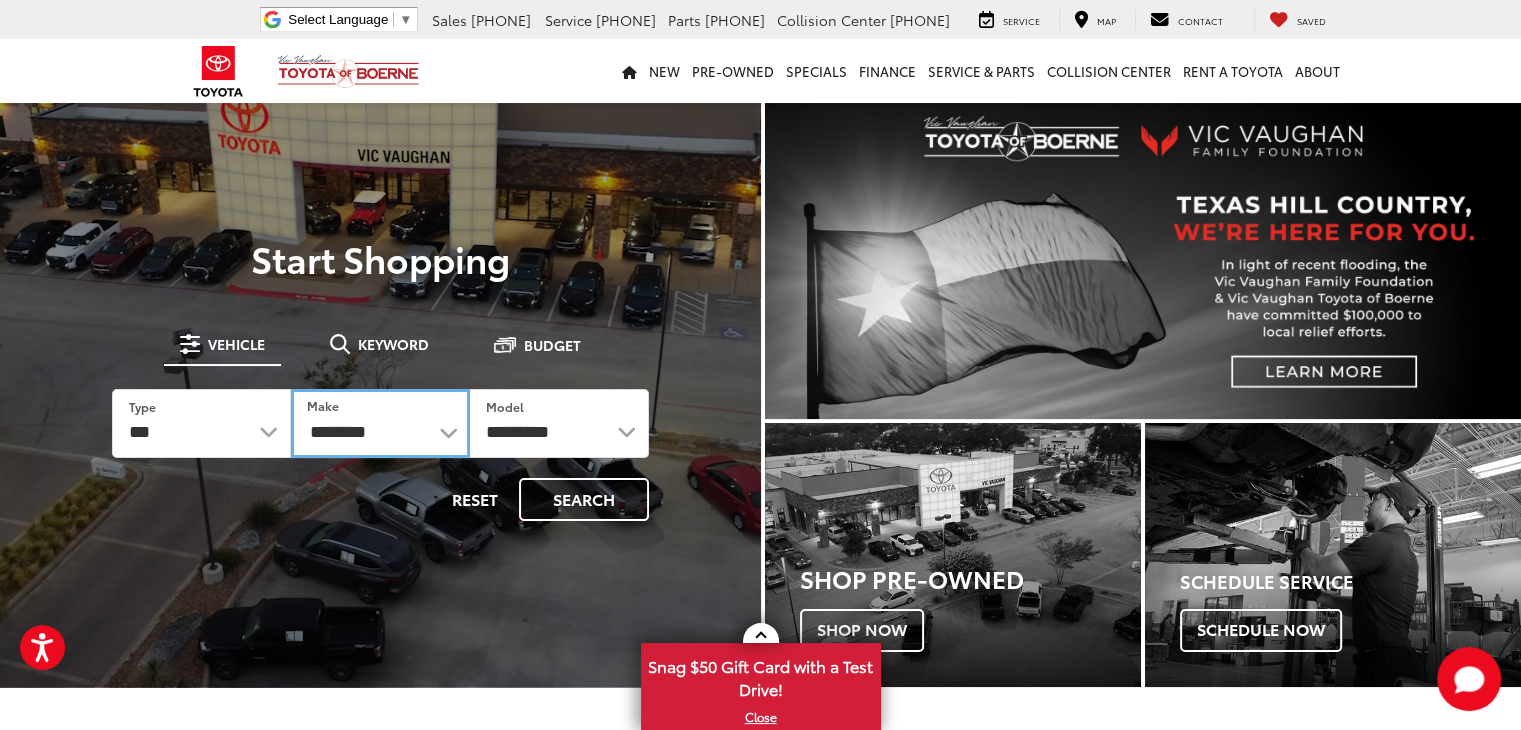 click on "**********" at bounding box center (380, 423) 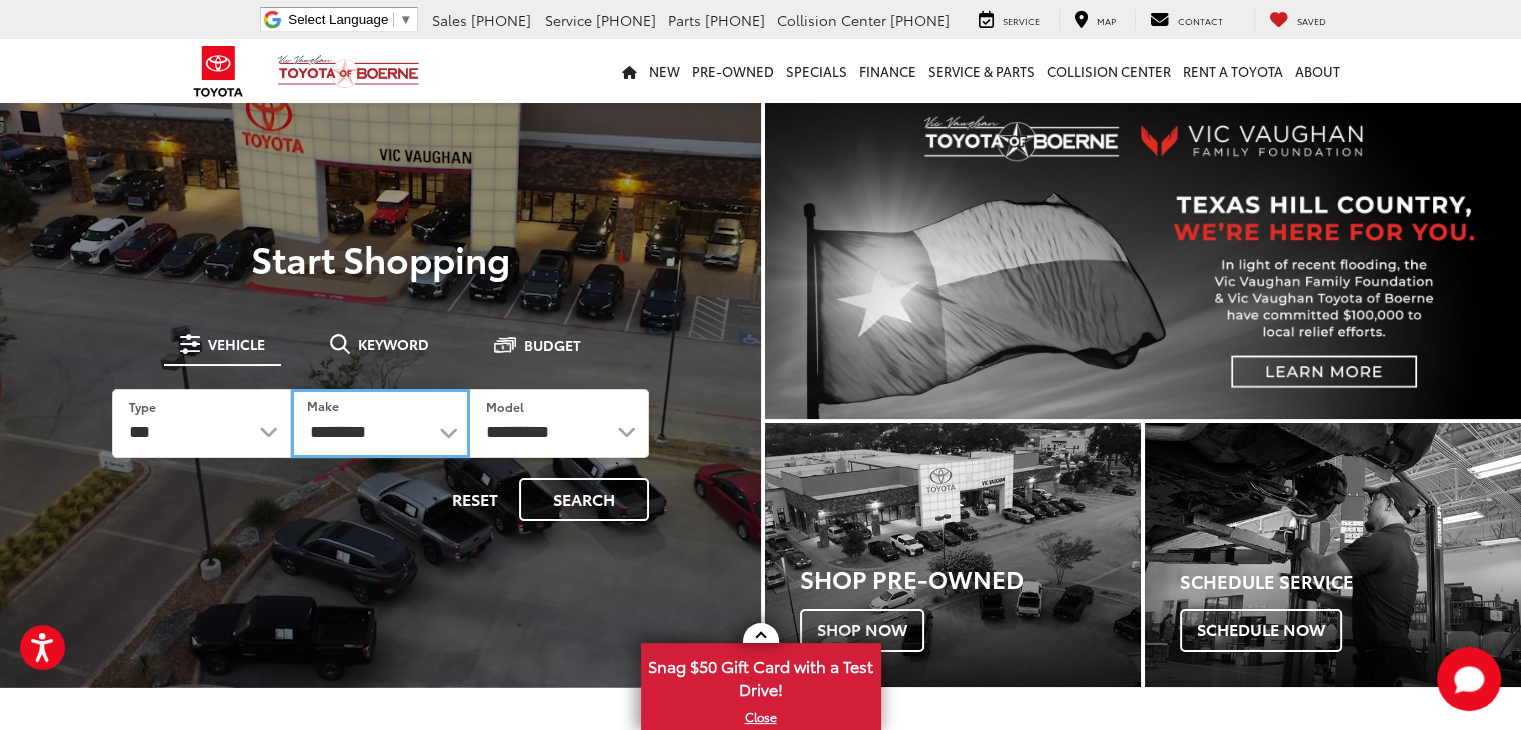select on "******" 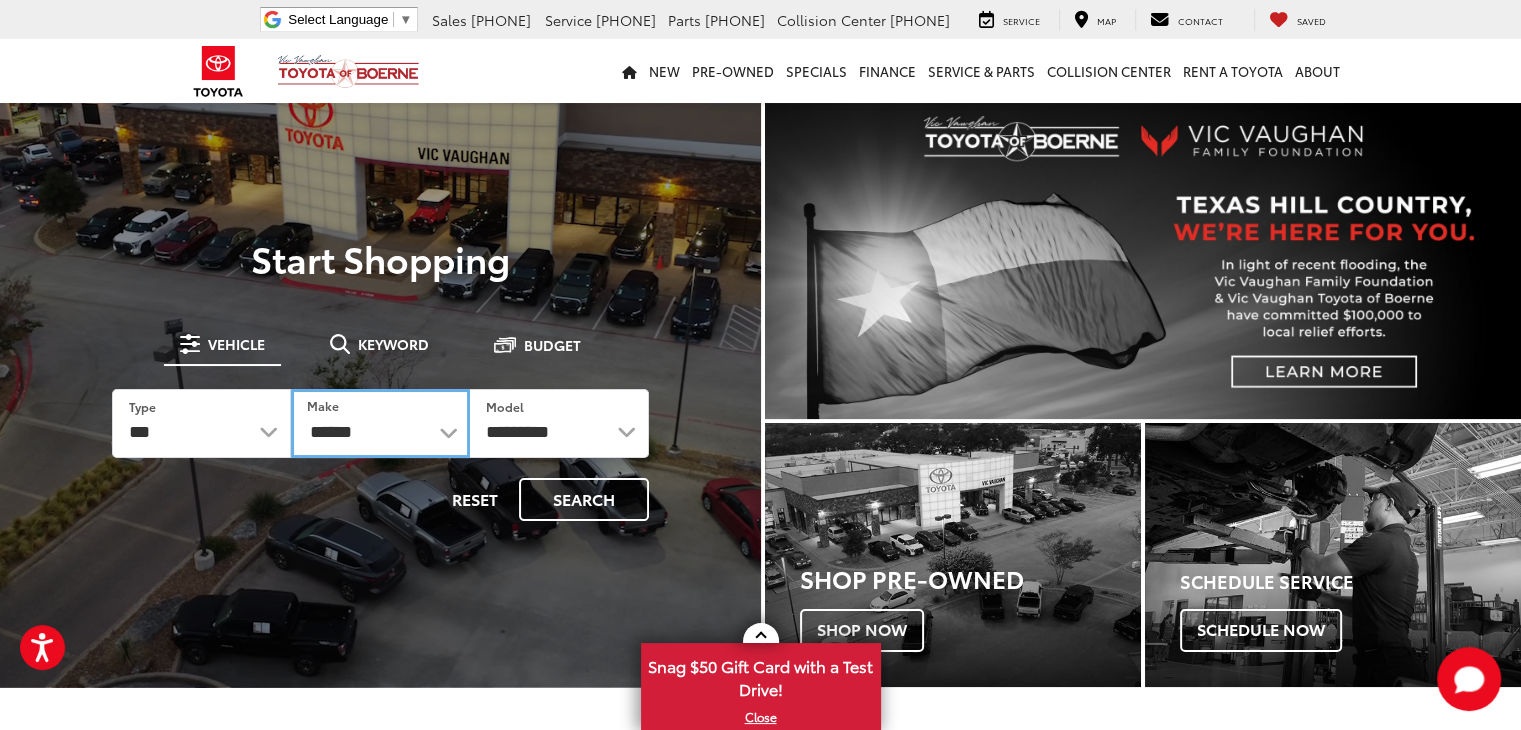 click on "**********" at bounding box center [380, 423] 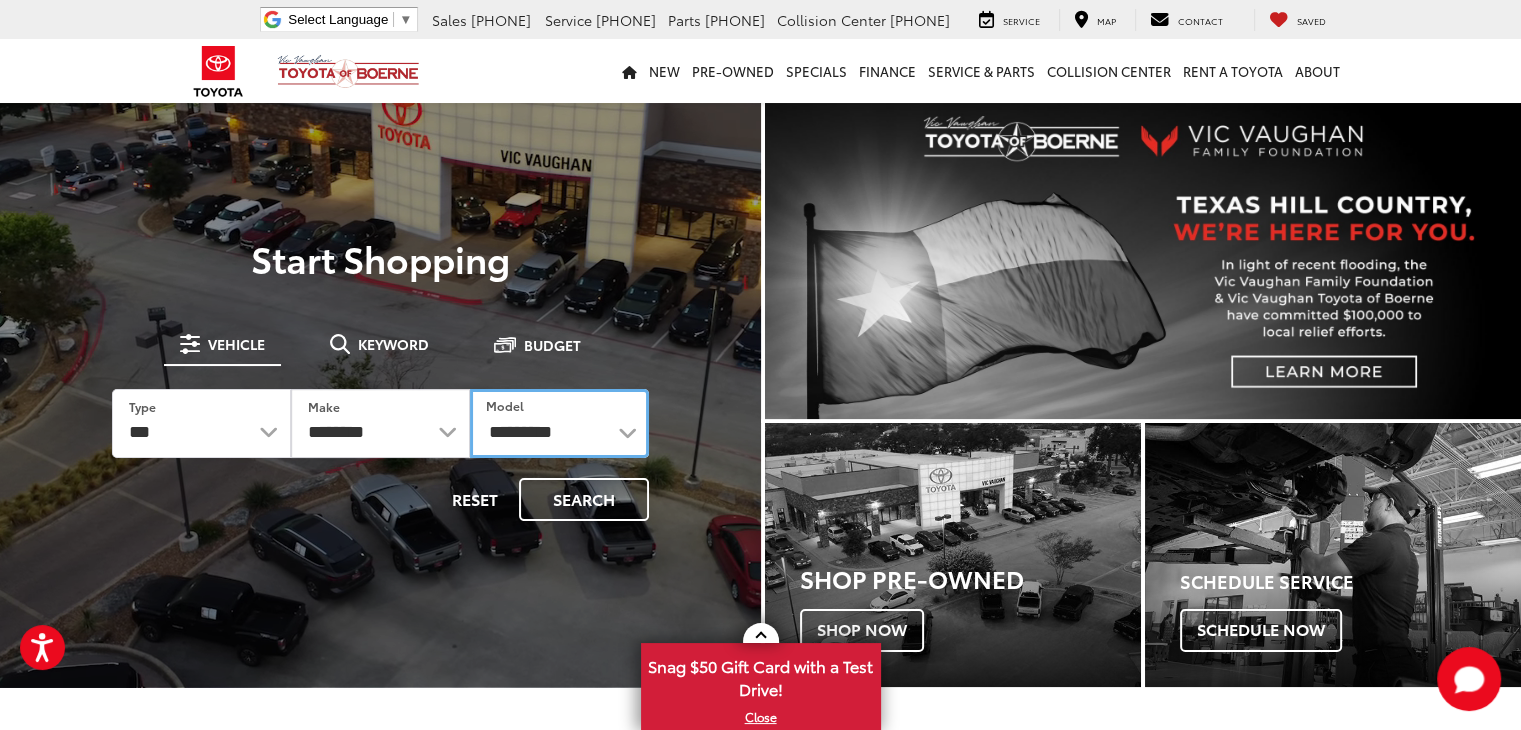 click on "**********" at bounding box center (559, 423) 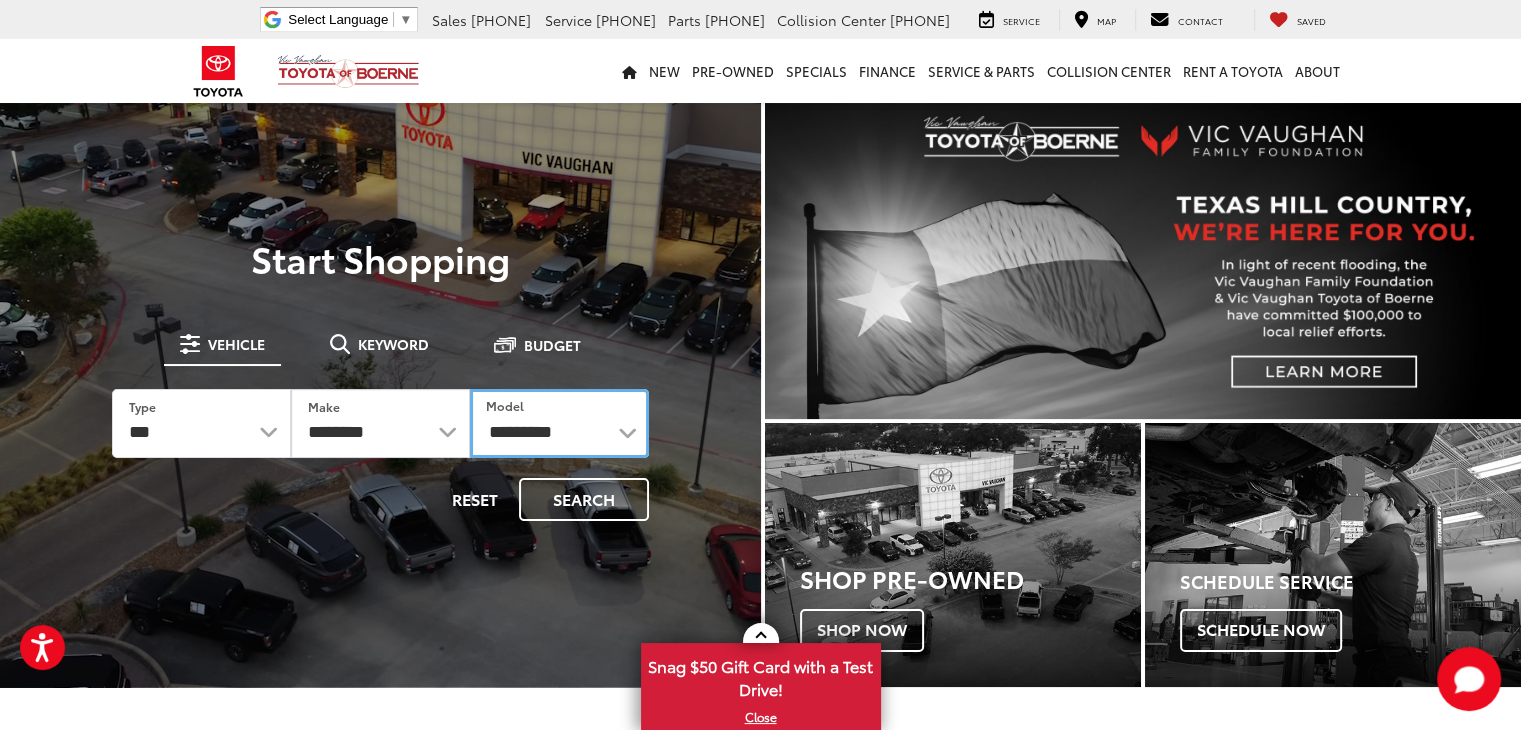 select on "*****" 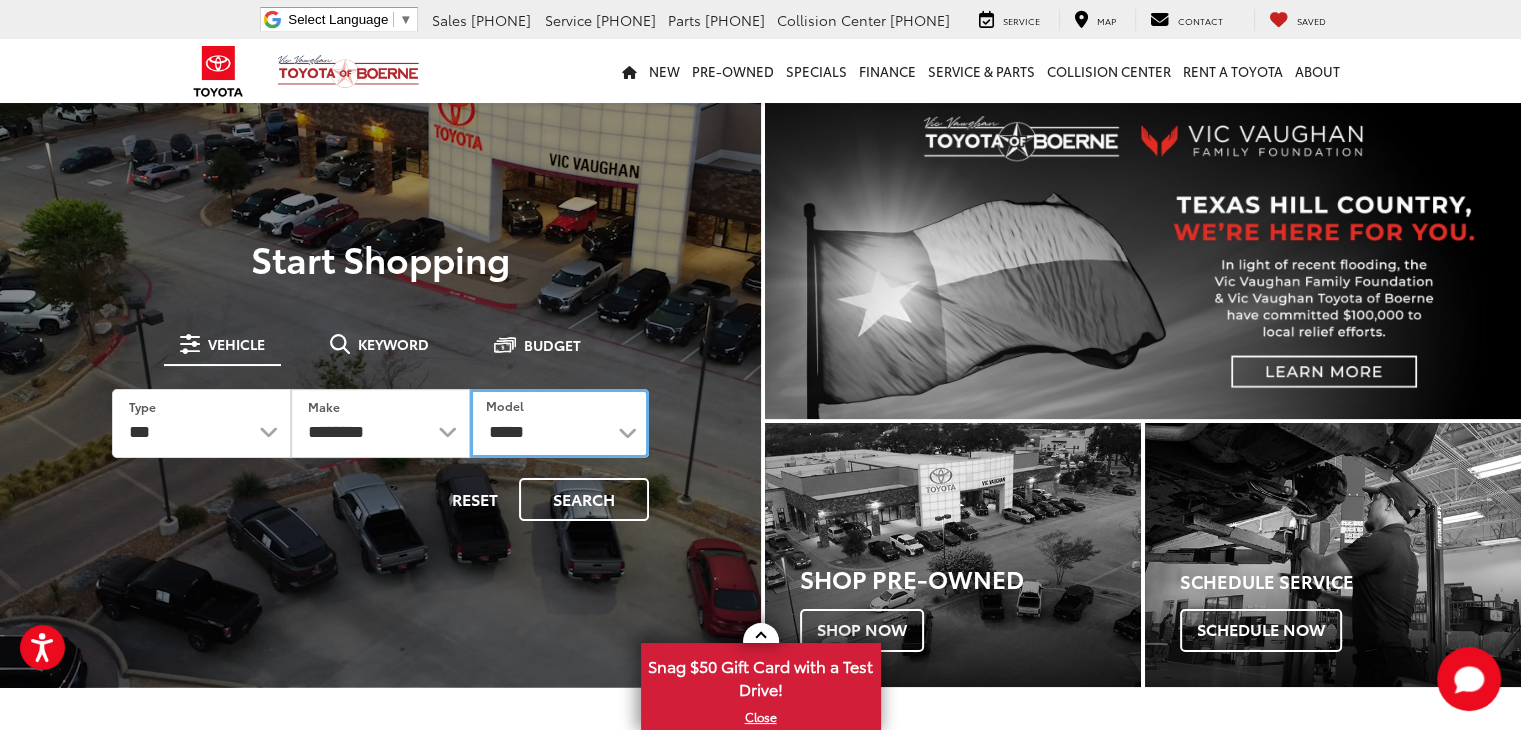 click on "**********" at bounding box center (559, 423) 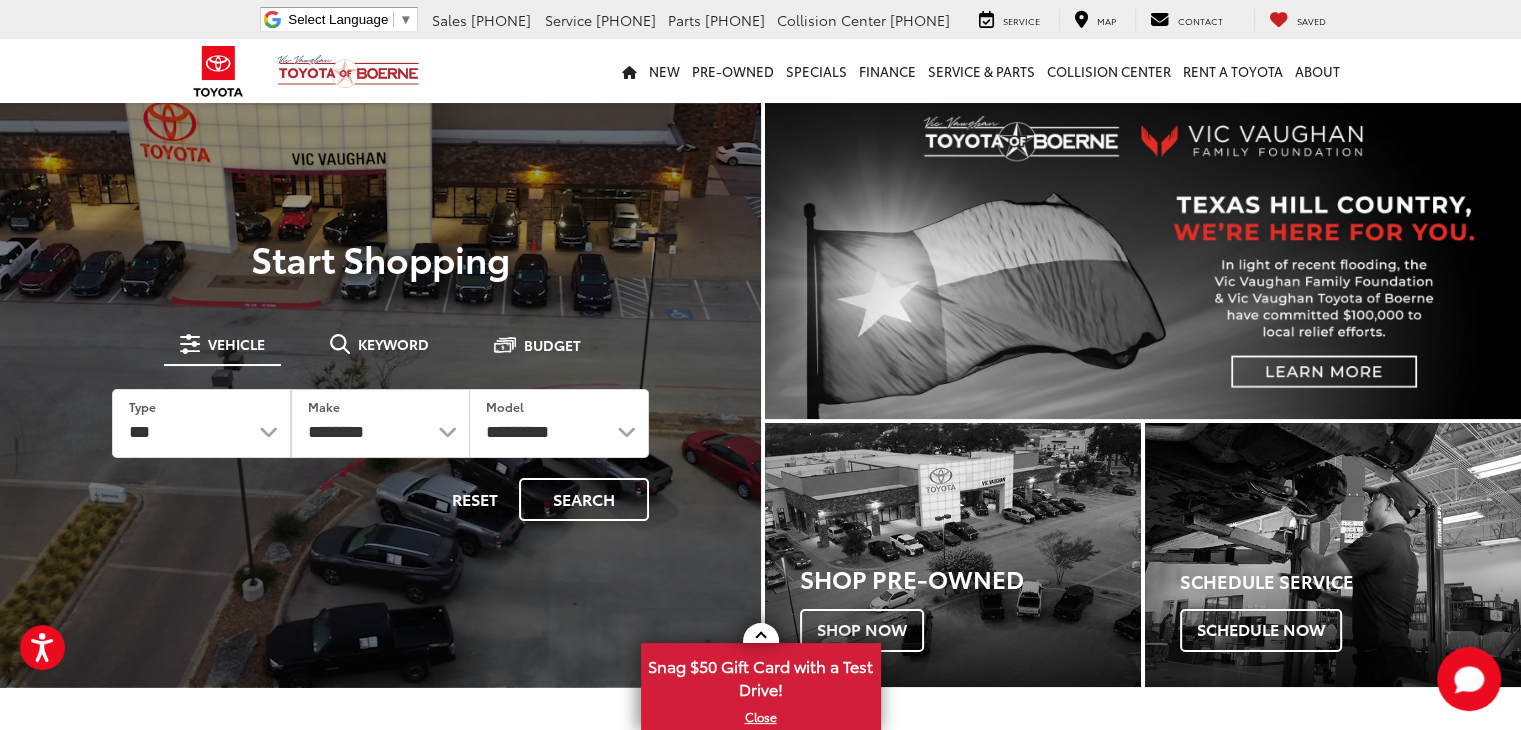 click on "New
New Vehicles
New Specials
New Tundra Inventory
Schedule Test Drive
ToyotaCare
Toyota Safety Sense
Model Research
Toyota Reviews
Toyota Comparisons
Pre-Owned
Pre-Owned Vehicles
Pre-owned Specials
Toyota Certified Pre-Owned Vehicles
Vehicles Under 15k
Toyota Certified Program Overview
OffSite Group Inventory
Specials
New Specials
Pre-owned Specials
Service and Parts Specials
College Rebates
Military Rebate
Manufacturer Specials
Finance
Finance Department
Get Pre-Approved
Get Pre-Qualified
Value Your Trade
Payment Calculator
Toyota Lease Deals near Me
Get Pre-qualified with Capital One
Service & Parts
Service & Parts
Service Scheduling Options
Parts Specials & Coupons
ToyotaCare" at bounding box center [761, 71] 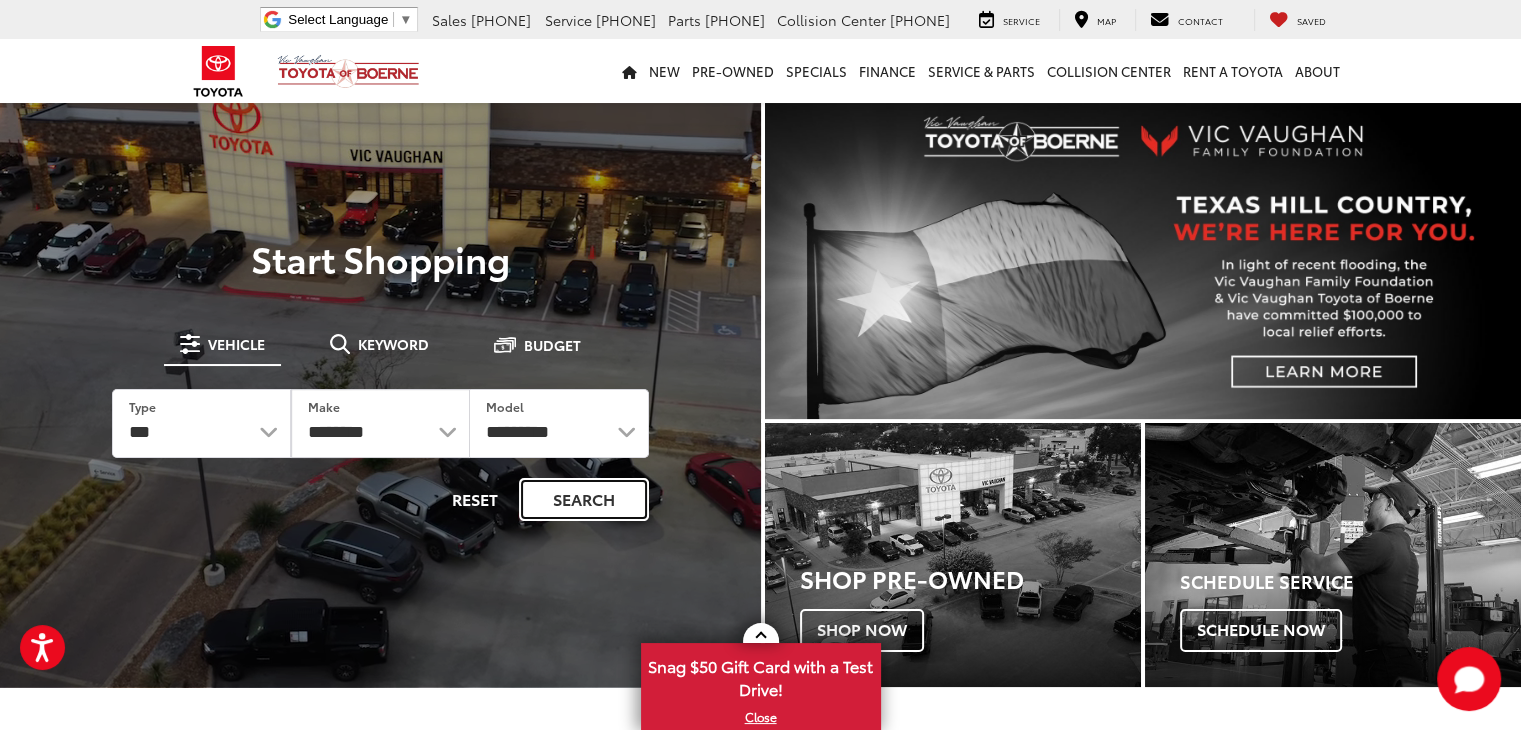 click on "Search" at bounding box center (584, 499) 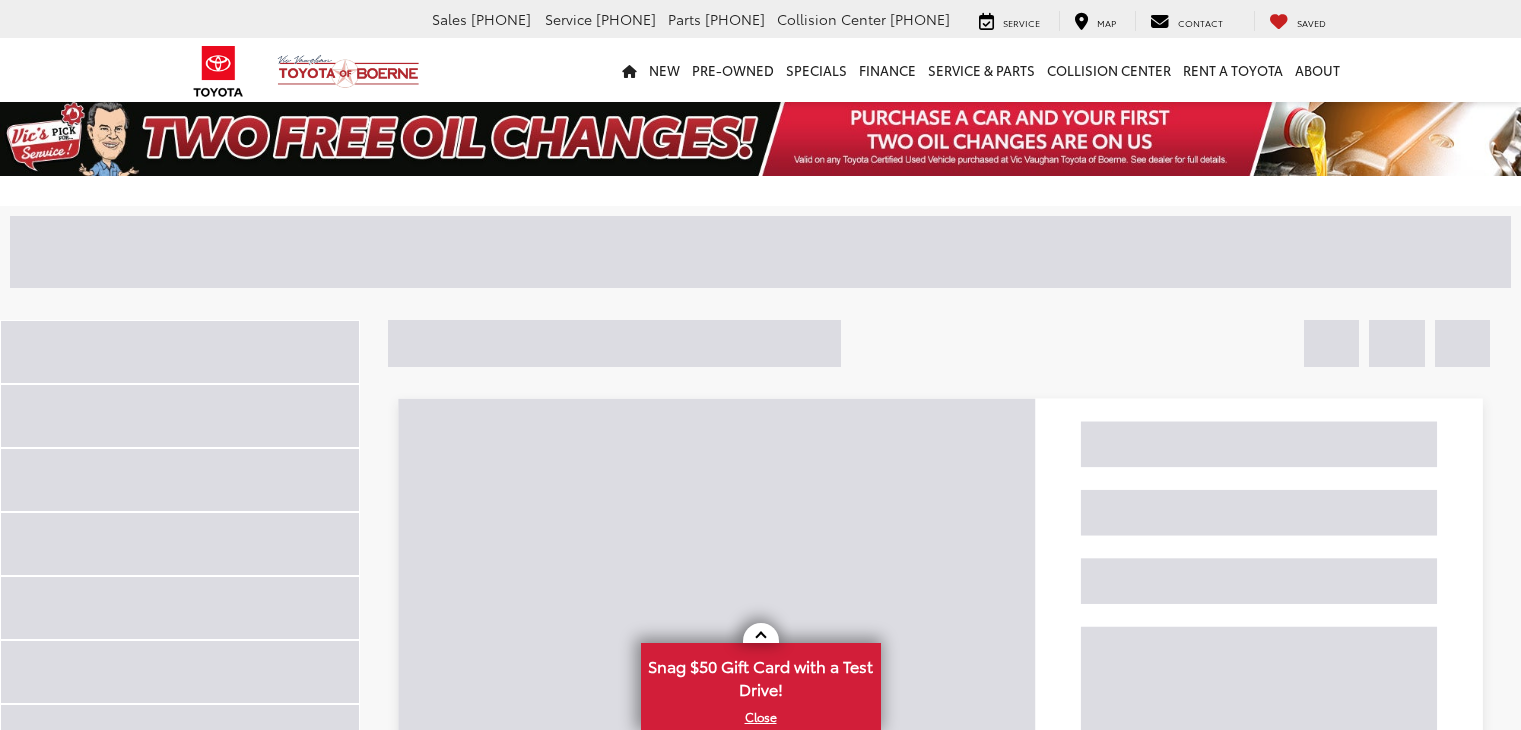 scroll, scrollTop: 0, scrollLeft: 0, axis: both 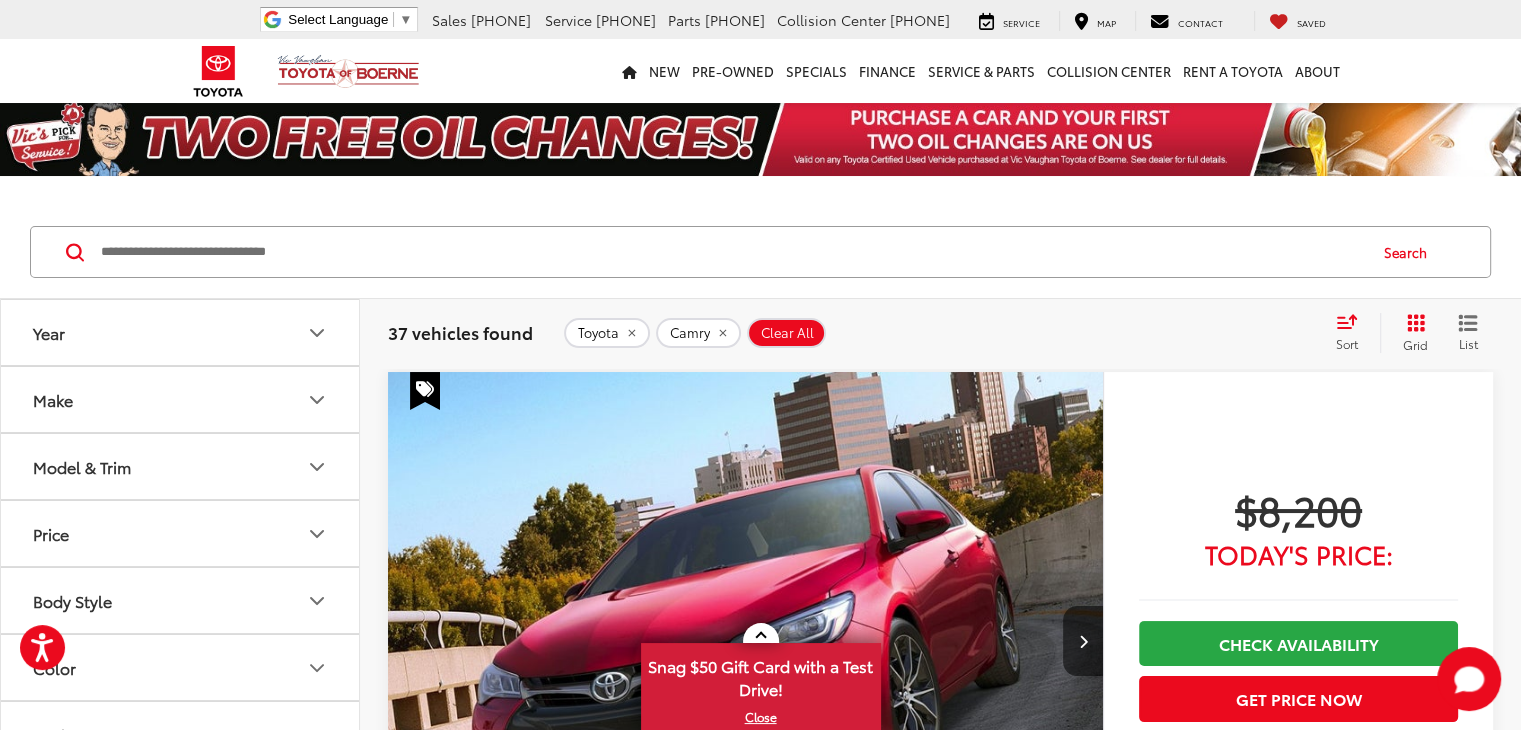 click on "Model & Trim" at bounding box center (181, 466) 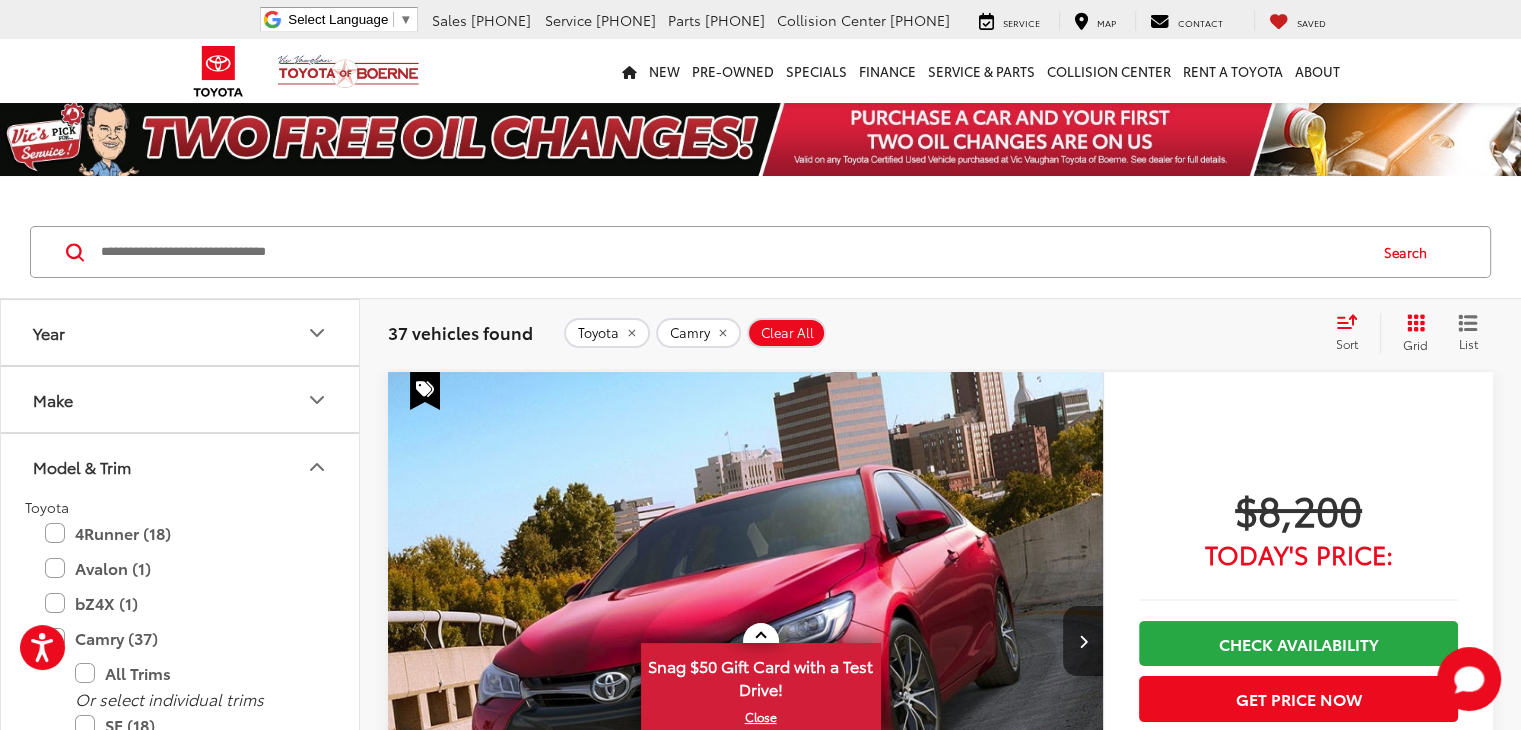 click on "Model & Trim" at bounding box center (181, 466) 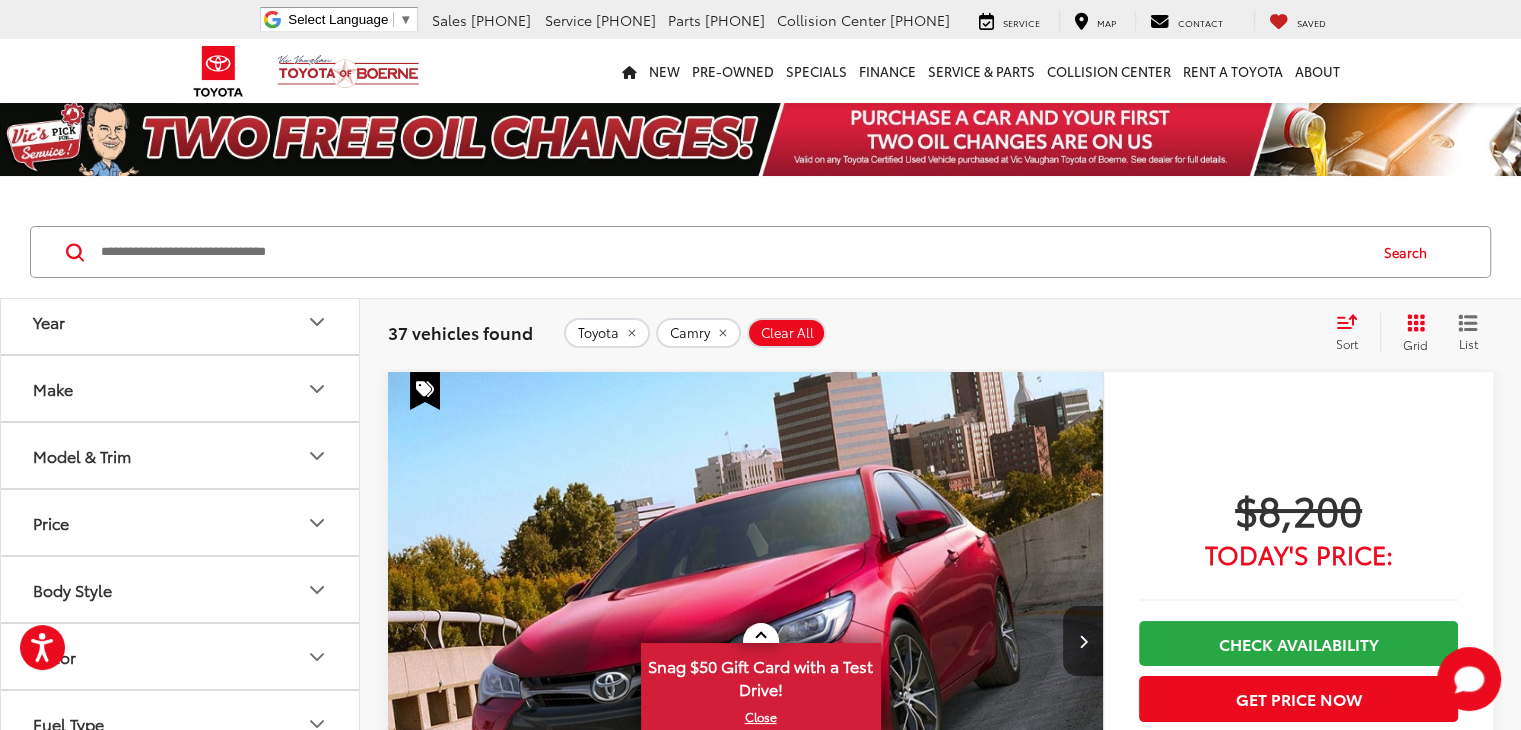 scroll, scrollTop: 0, scrollLeft: 0, axis: both 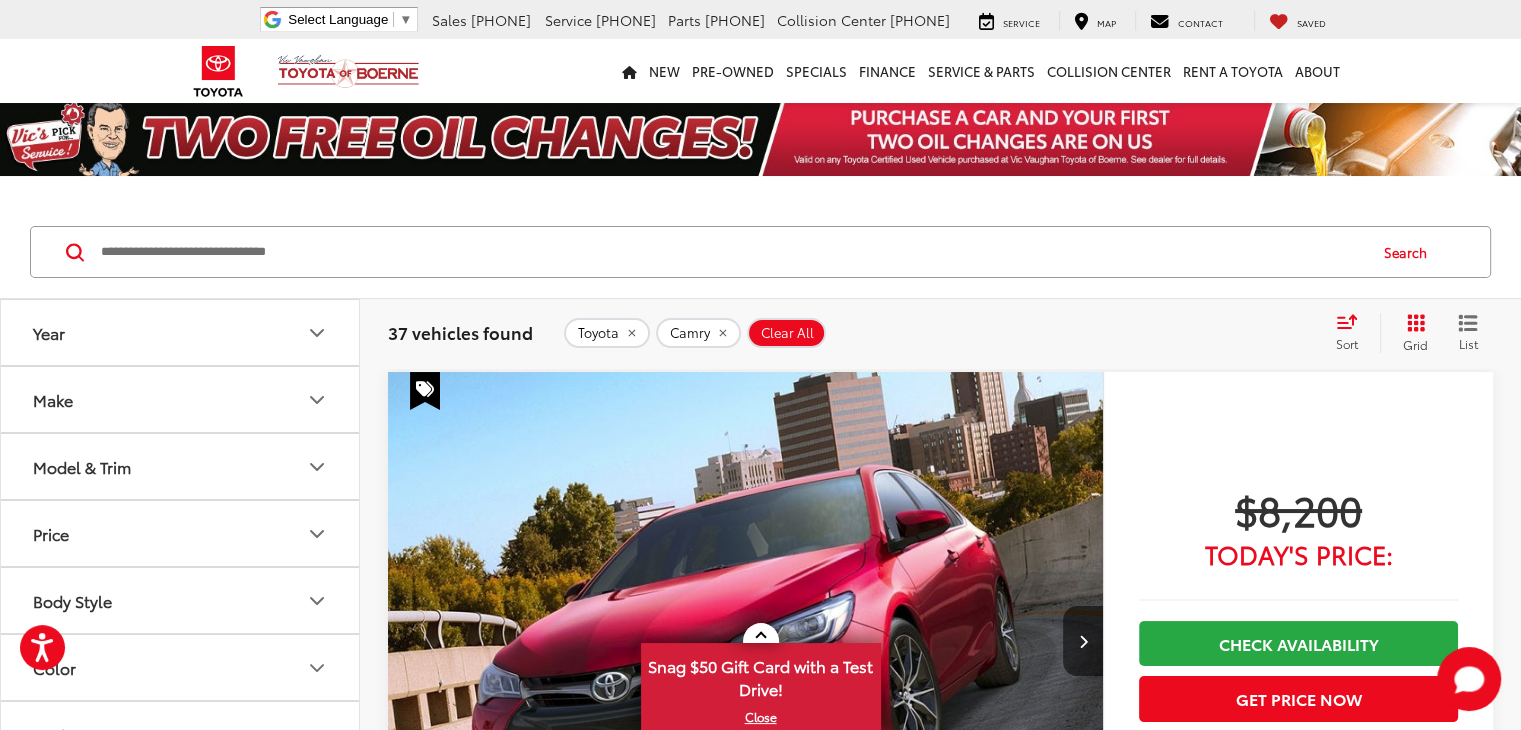 click on "Year" at bounding box center [181, 332] 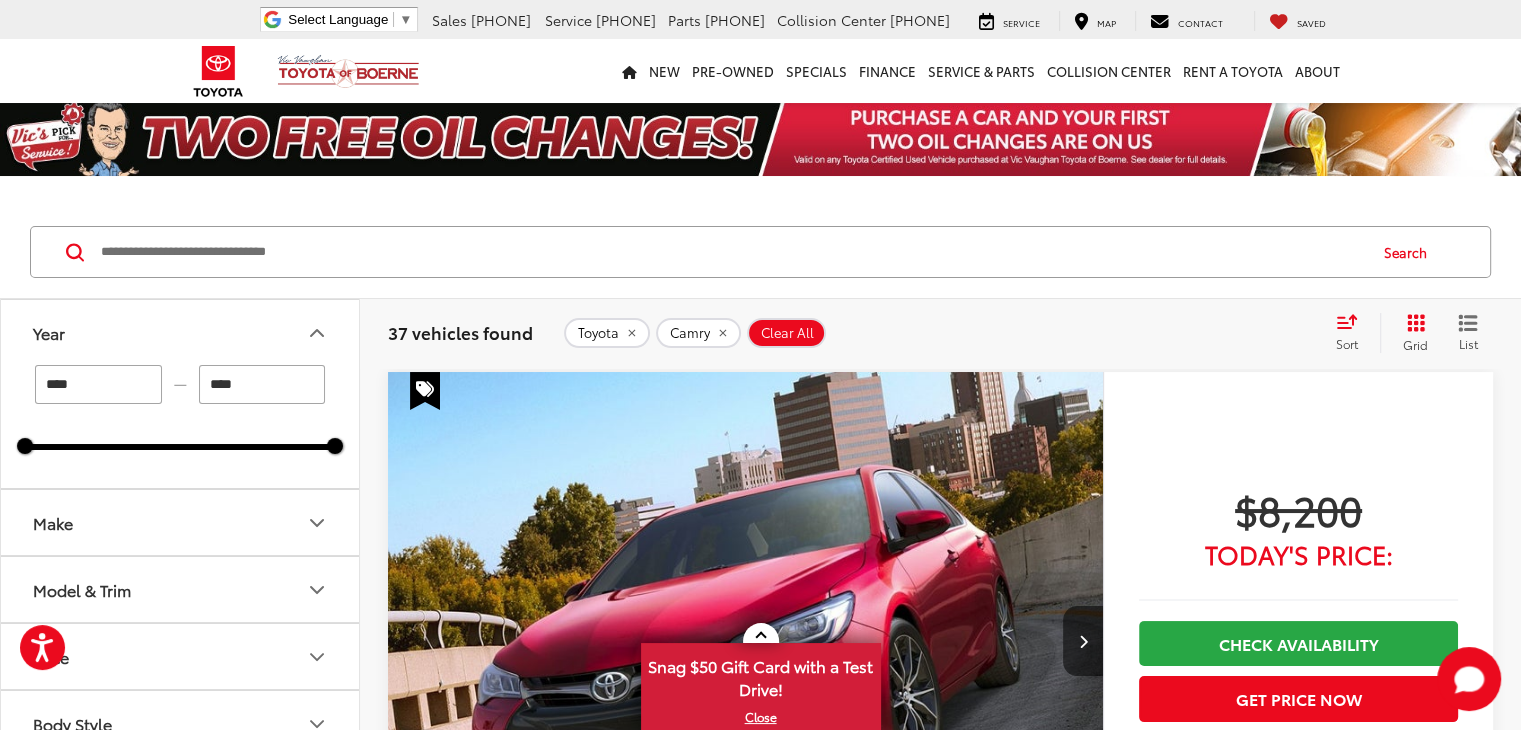 click on "****" at bounding box center [98, 384] 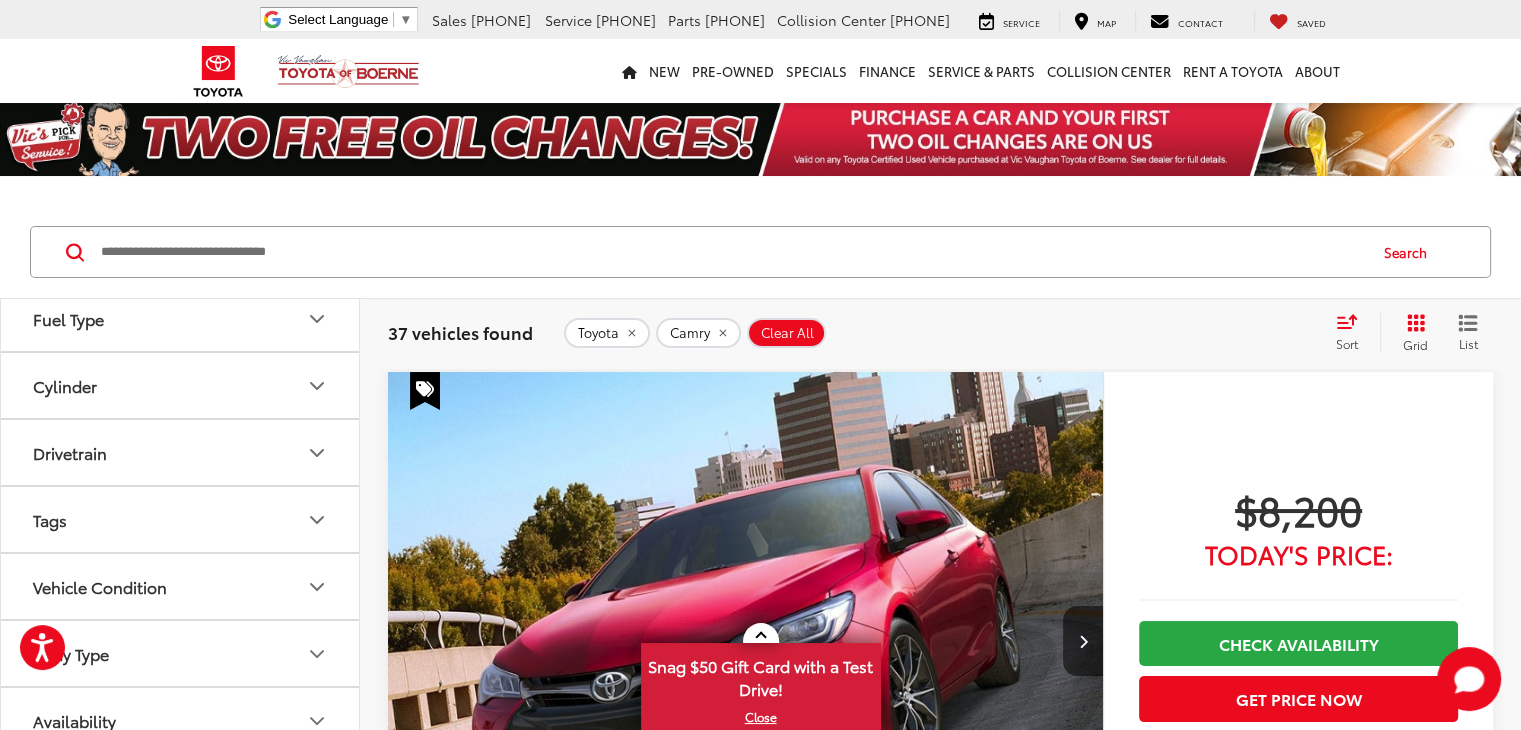 scroll, scrollTop: 0, scrollLeft: 0, axis: both 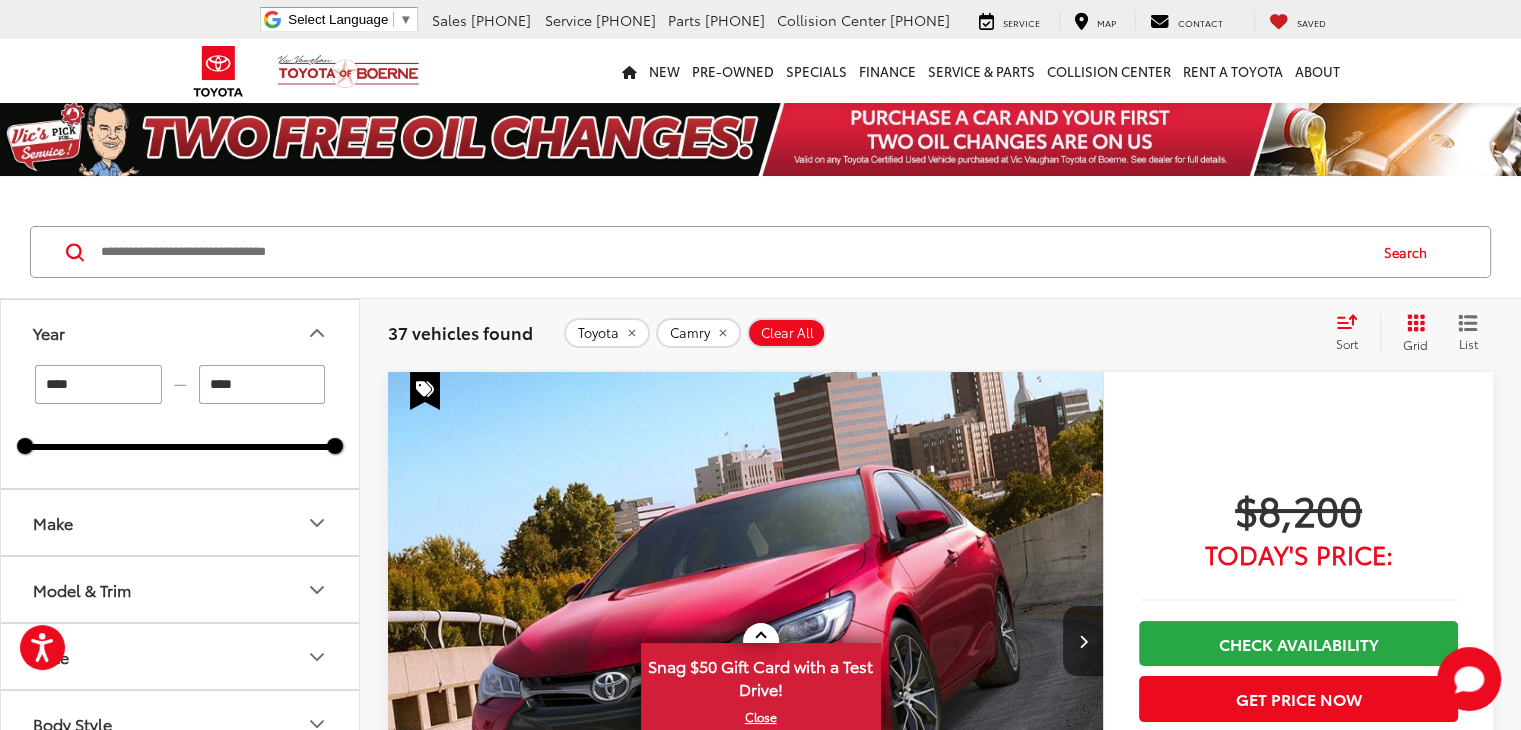 type on "****" 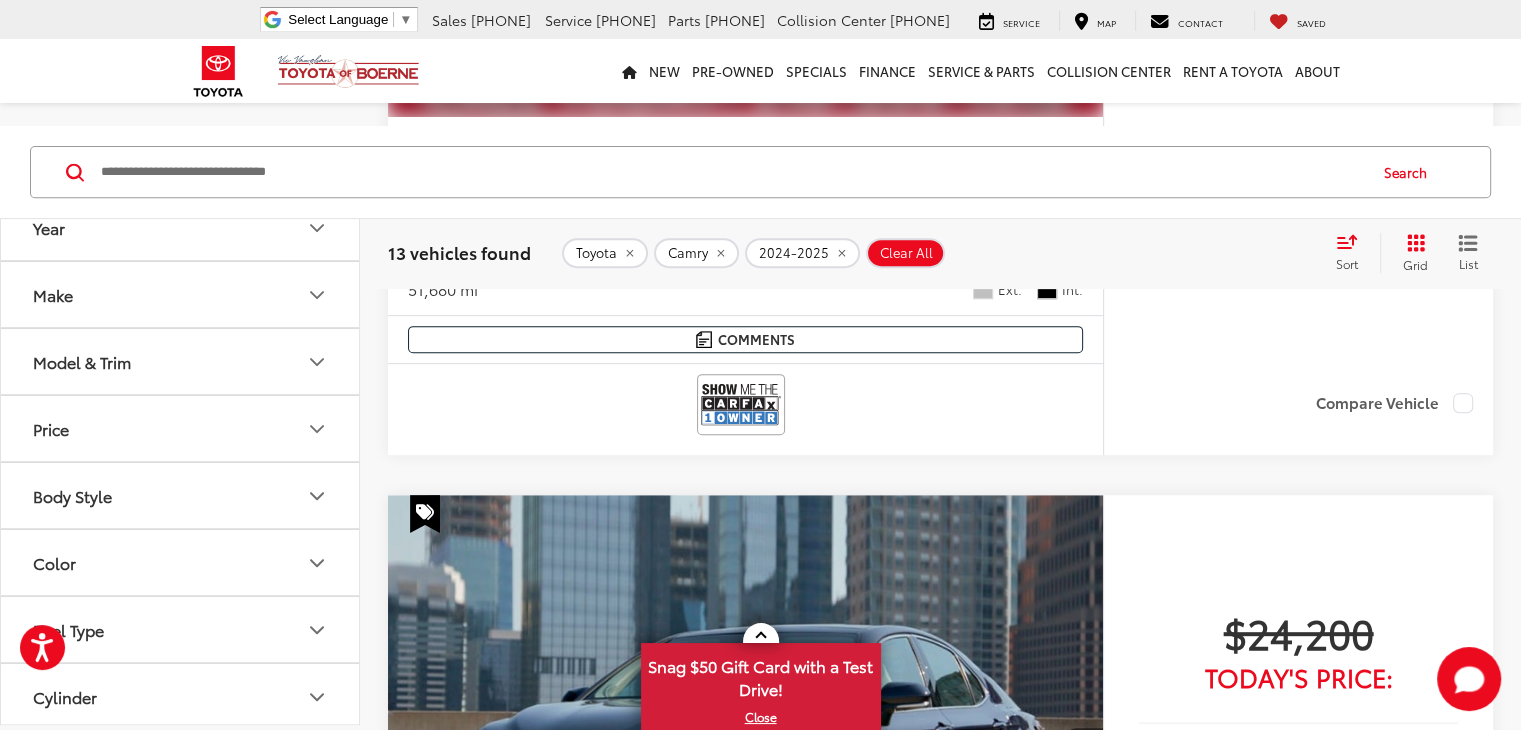 scroll, scrollTop: 813, scrollLeft: 0, axis: vertical 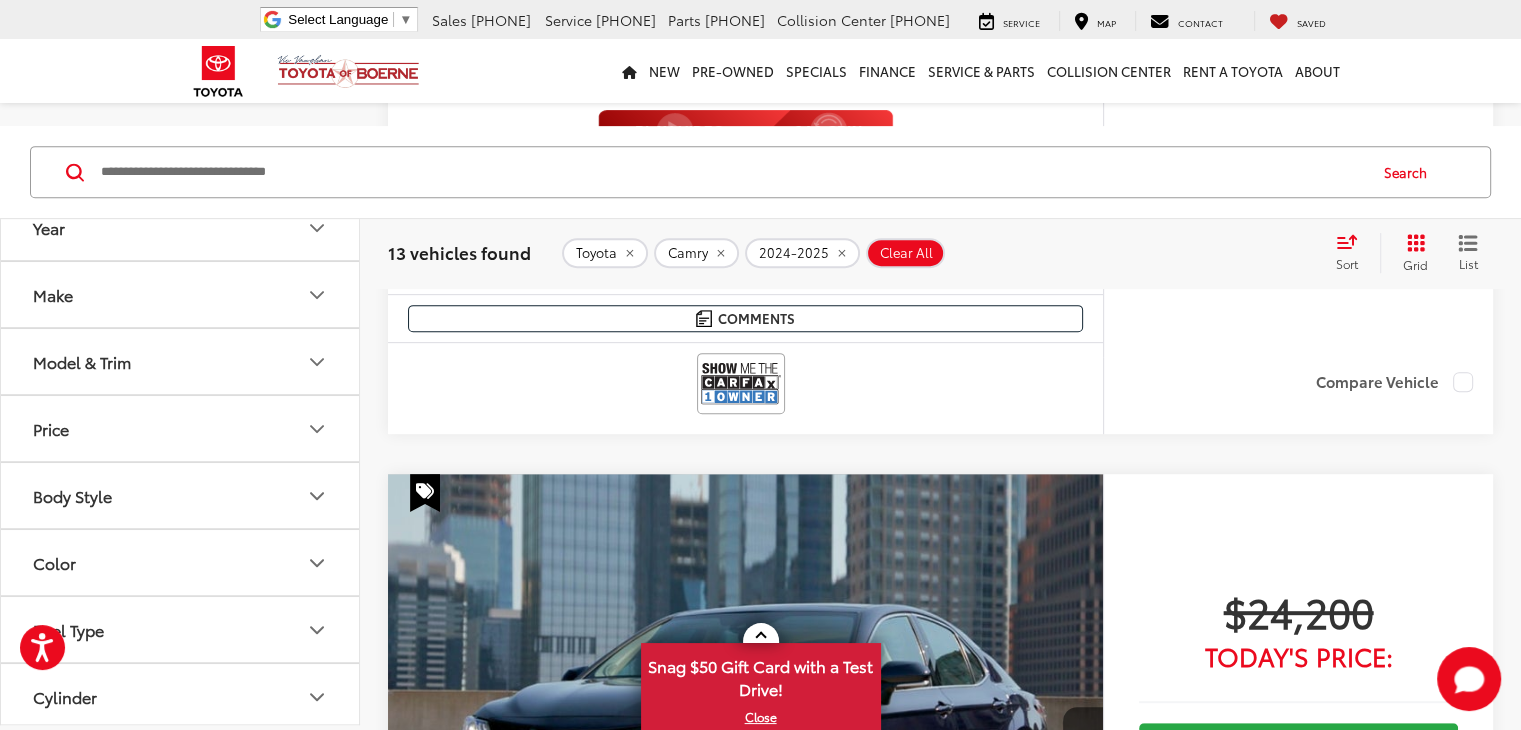 click at bounding box center [746, 743] 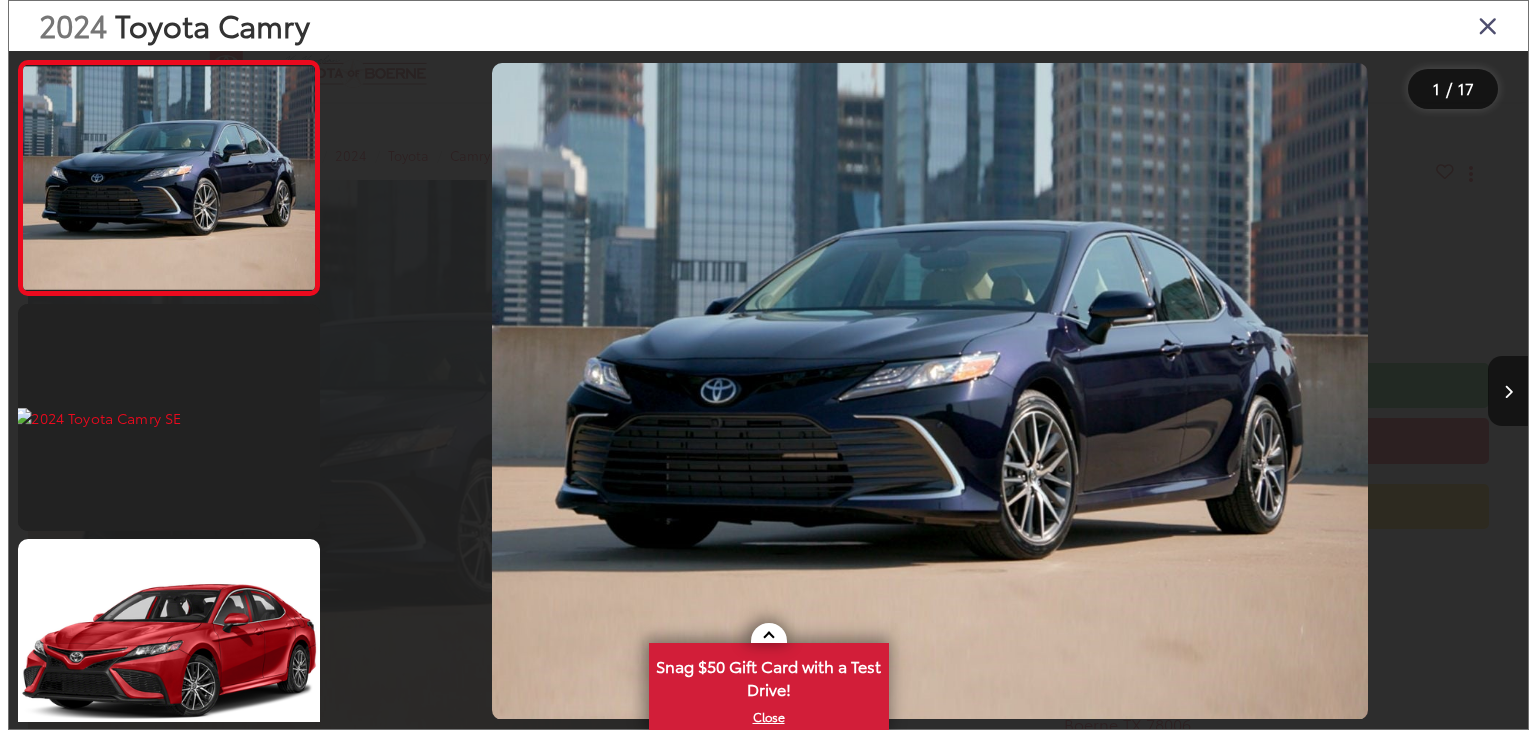 scroll, scrollTop: 0, scrollLeft: 0, axis: both 